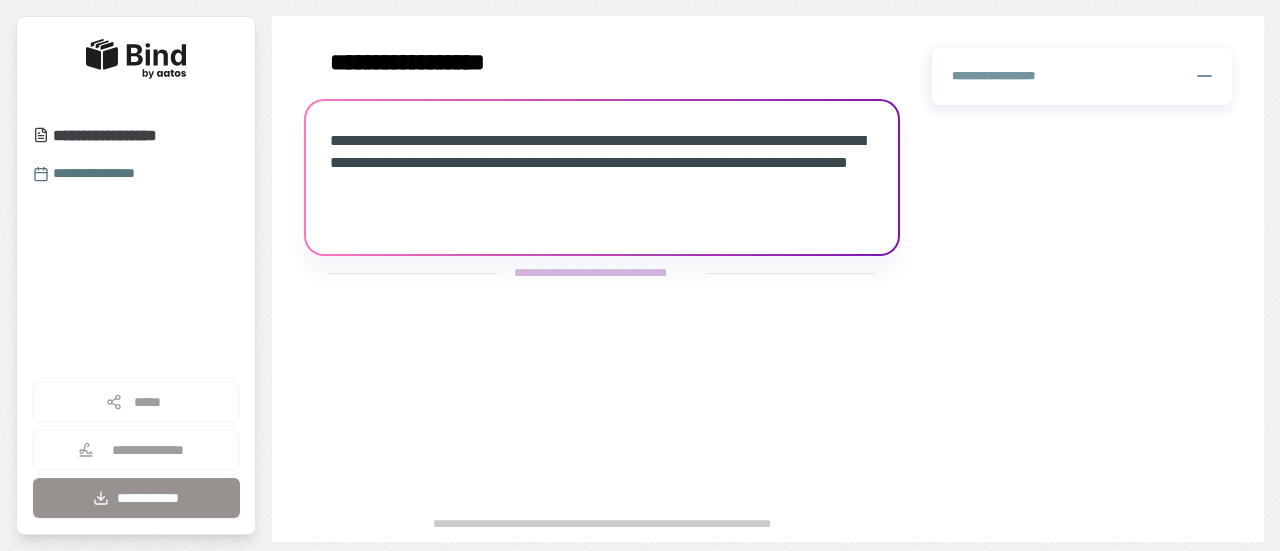 scroll, scrollTop: 0, scrollLeft: 0, axis: both 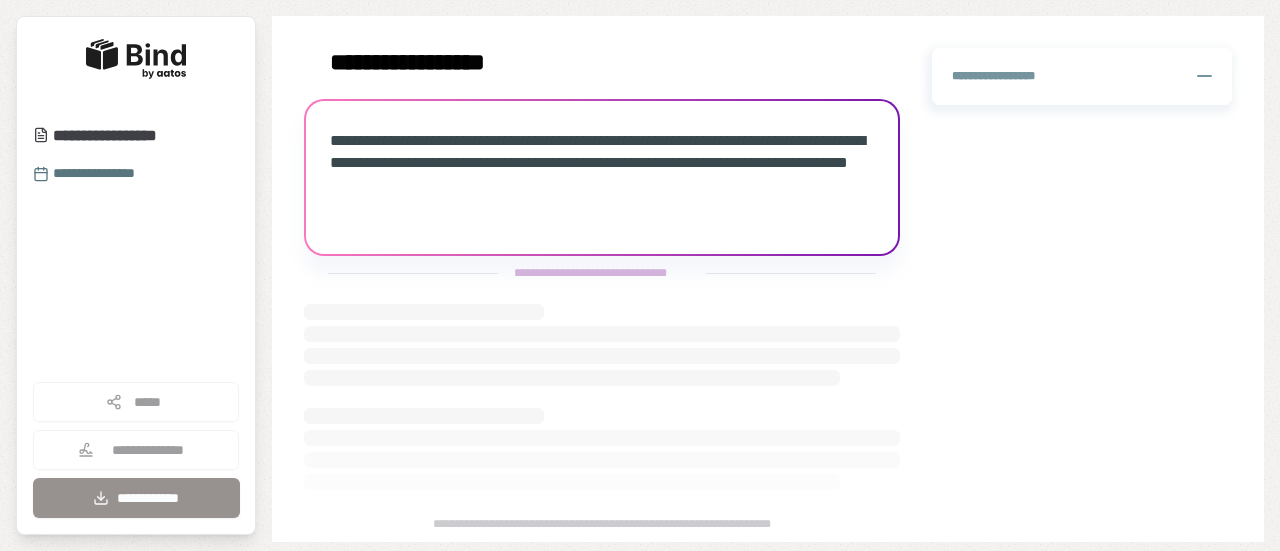 click on "**********" at bounding box center (769, 210) 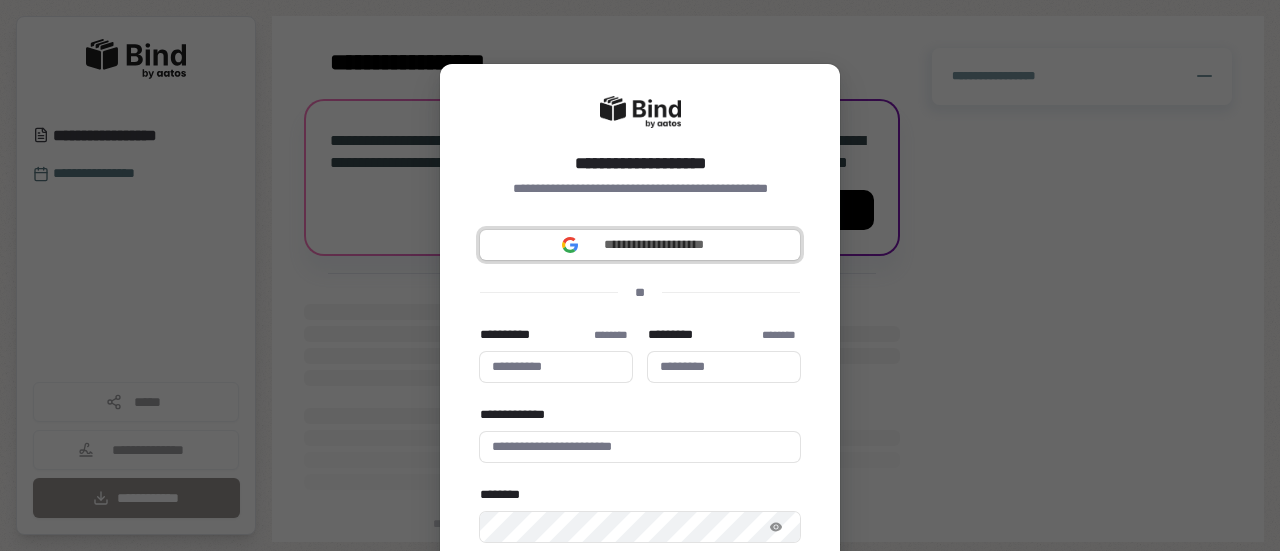 click on "**********" at bounding box center [654, 245] 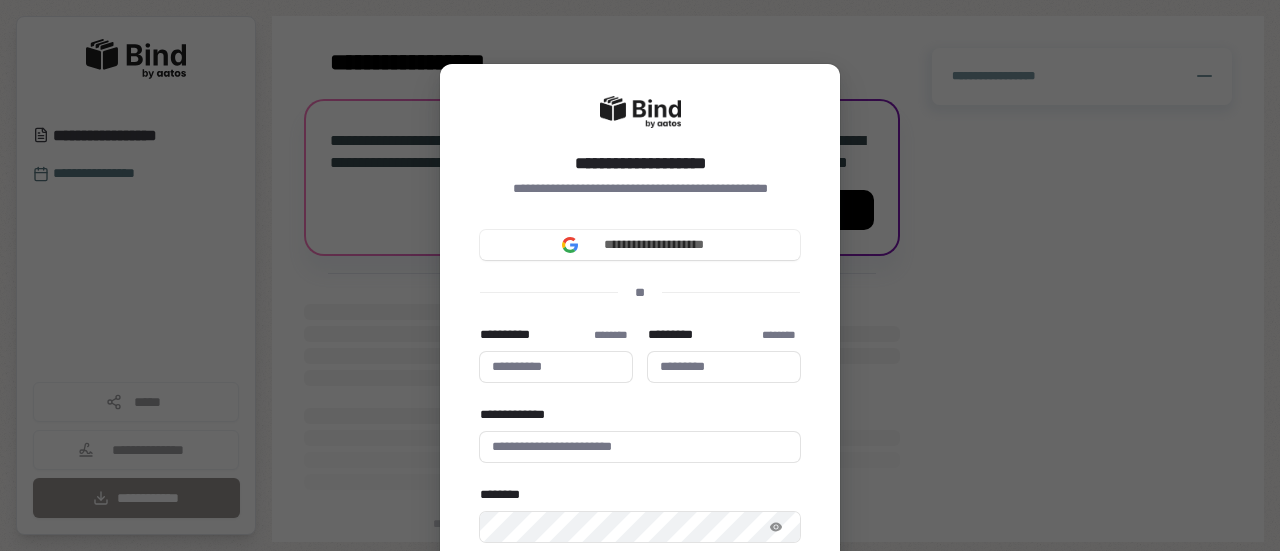 type 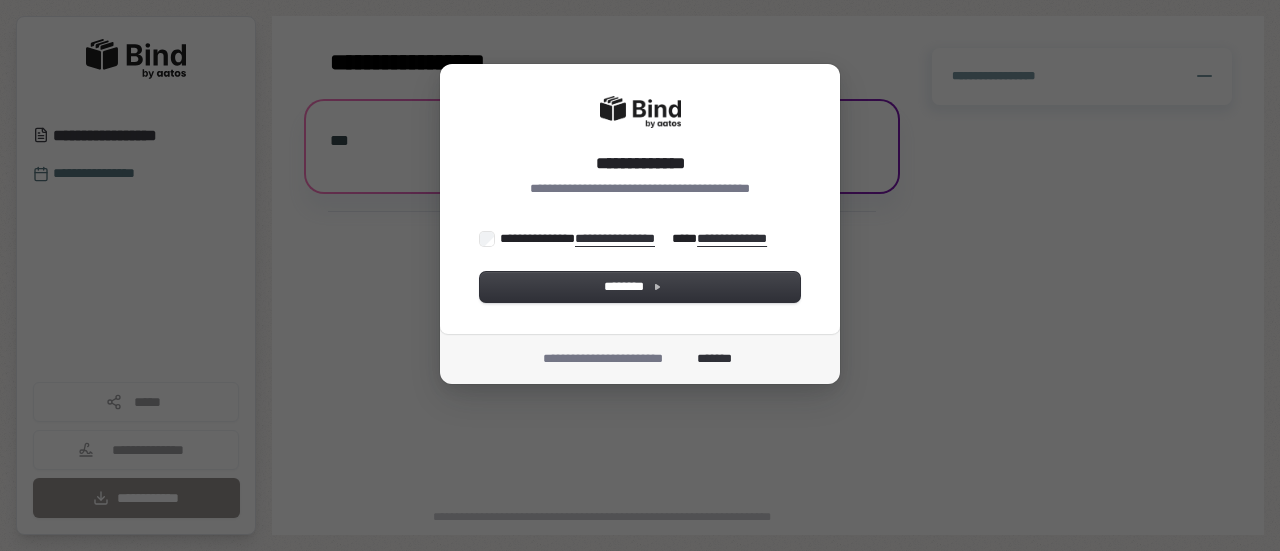 scroll, scrollTop: 0, scrollLeft: 0, axis: both 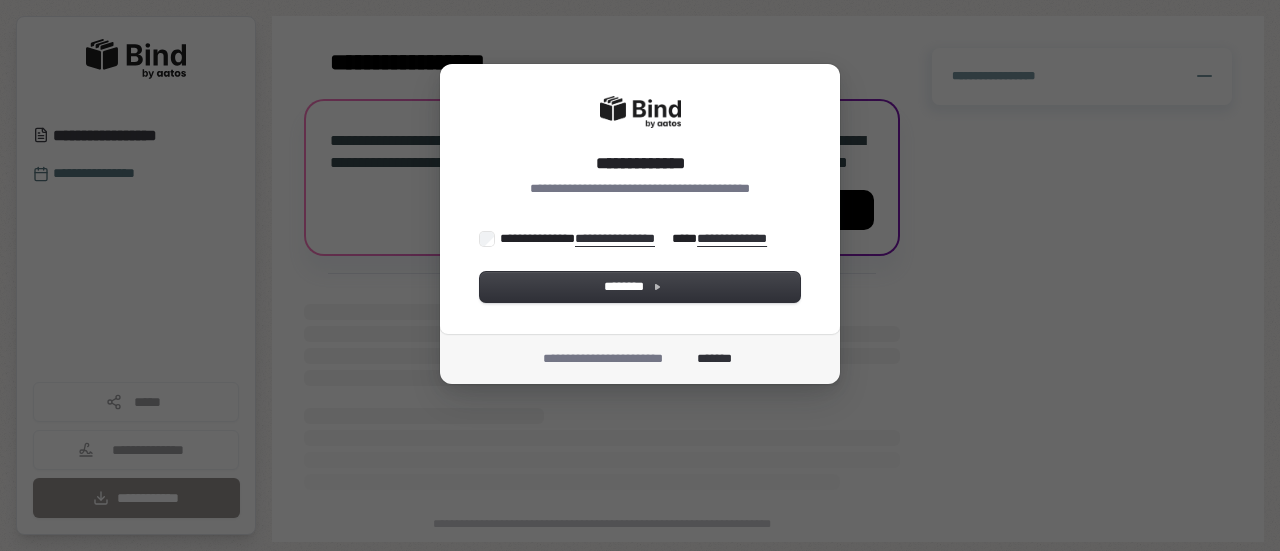 click on "**********" at bounding box center [635, 239] 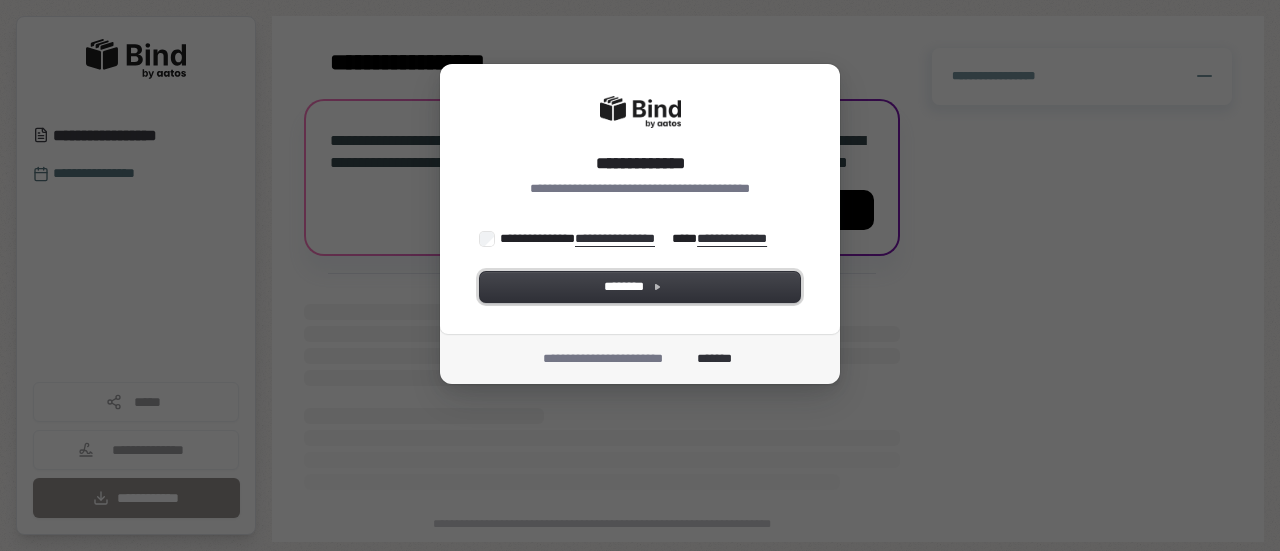 click on "********" at bounding box center [640, 287] 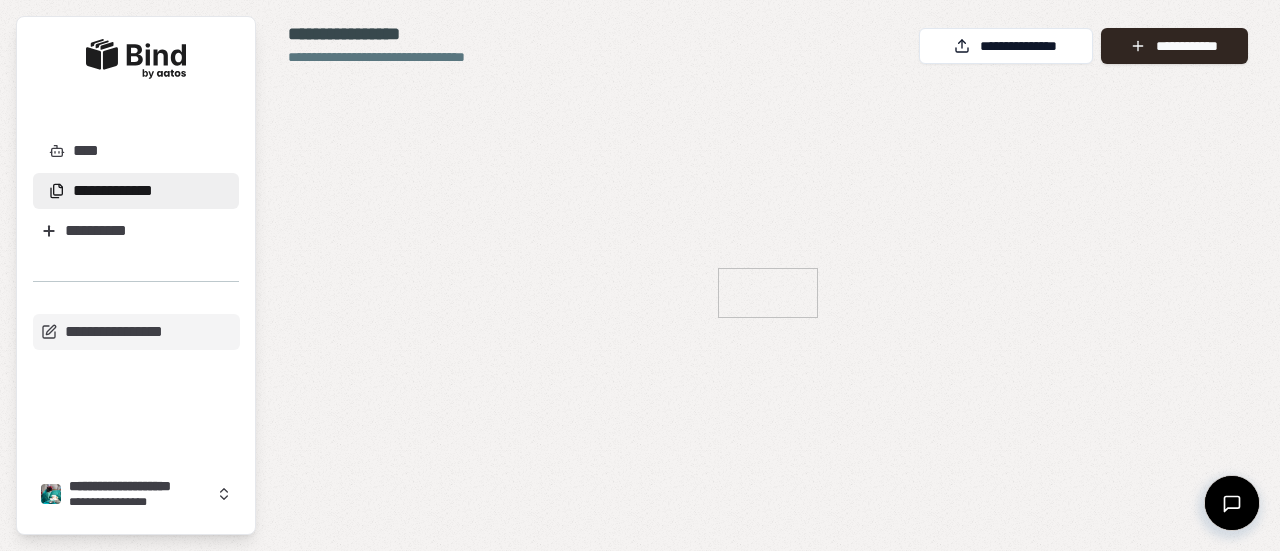 scroll, scrollTop: 0, scrollLeft: 0, axis: both 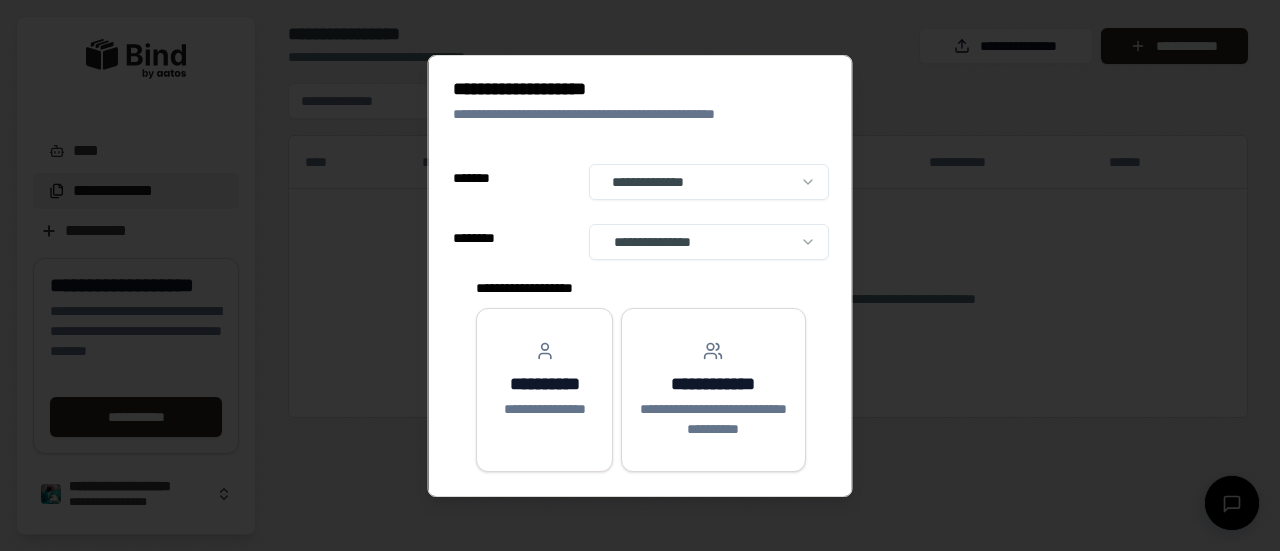 select on "**" 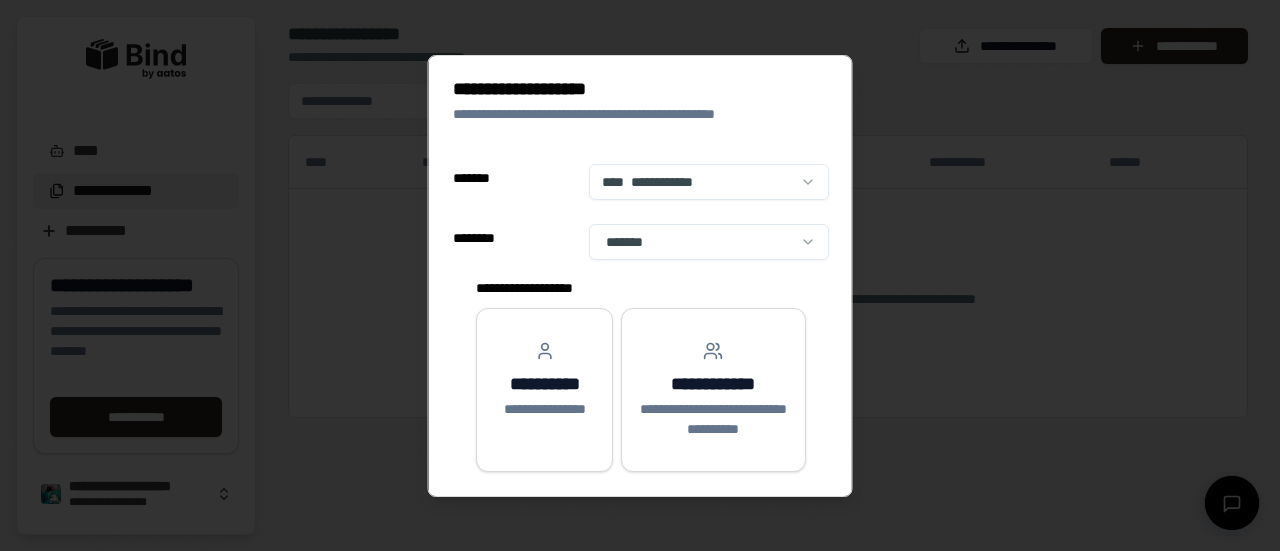 click 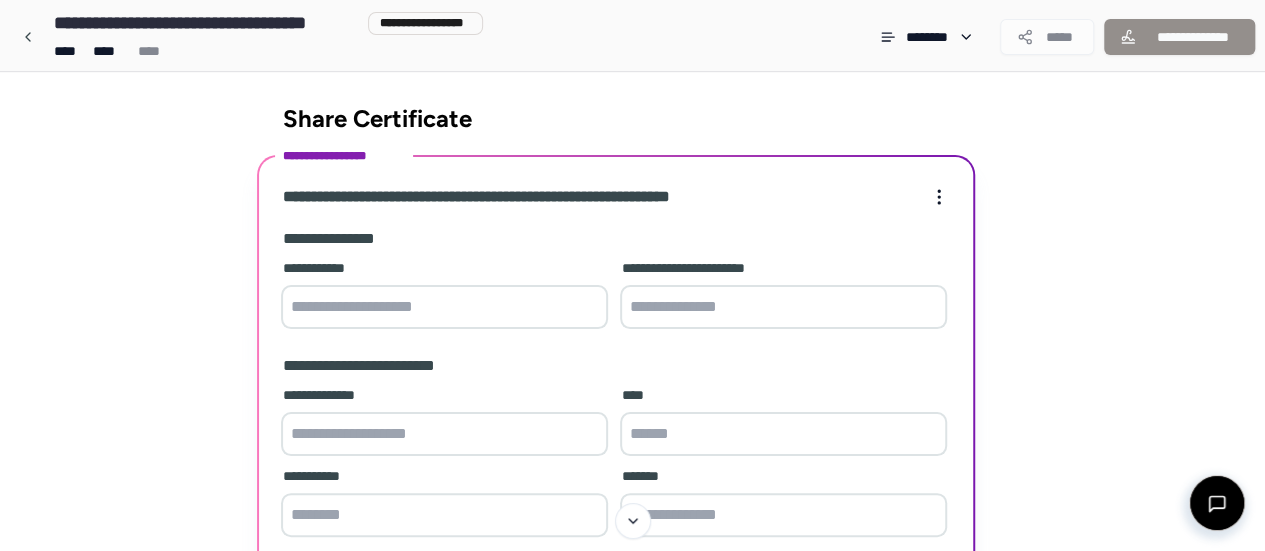 scroll, scrollTop: 0, scrollLeft: 0, axis: both 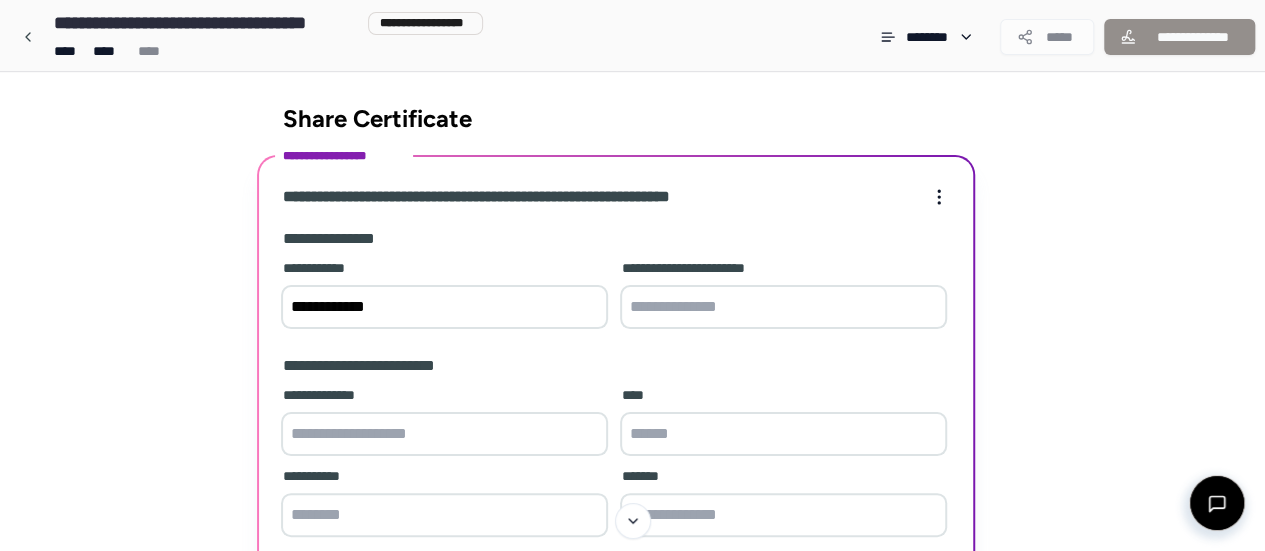 click on "**********" at bounding box center (444, 307) 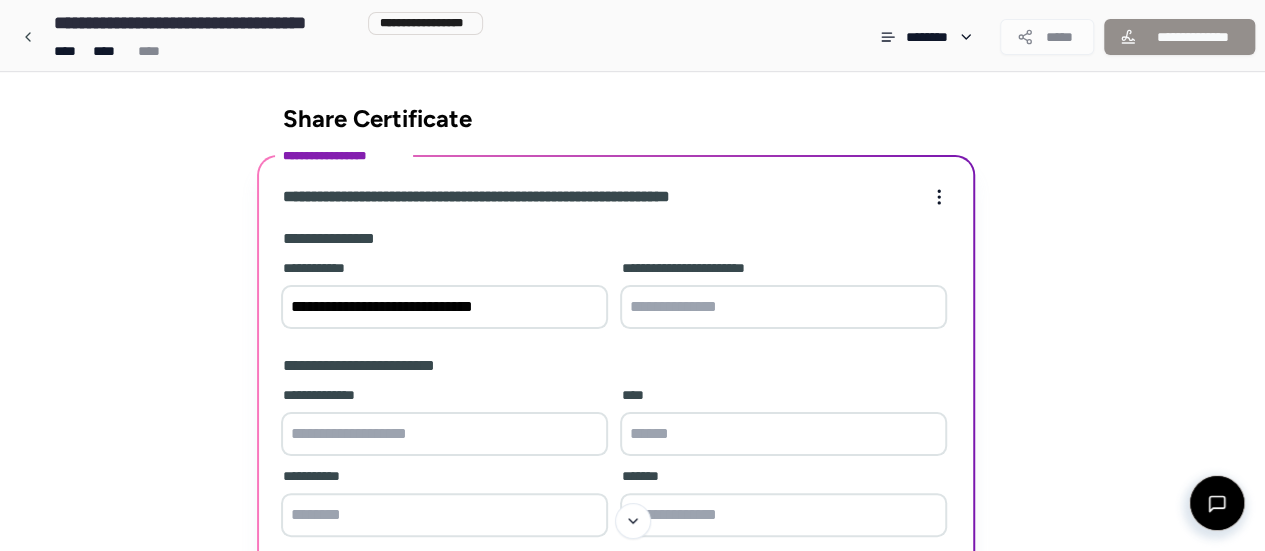 drag, startPoint x: 385, startPoint y: 305, endPoint x: 274, endPoint y: 307, distance: 111.01801 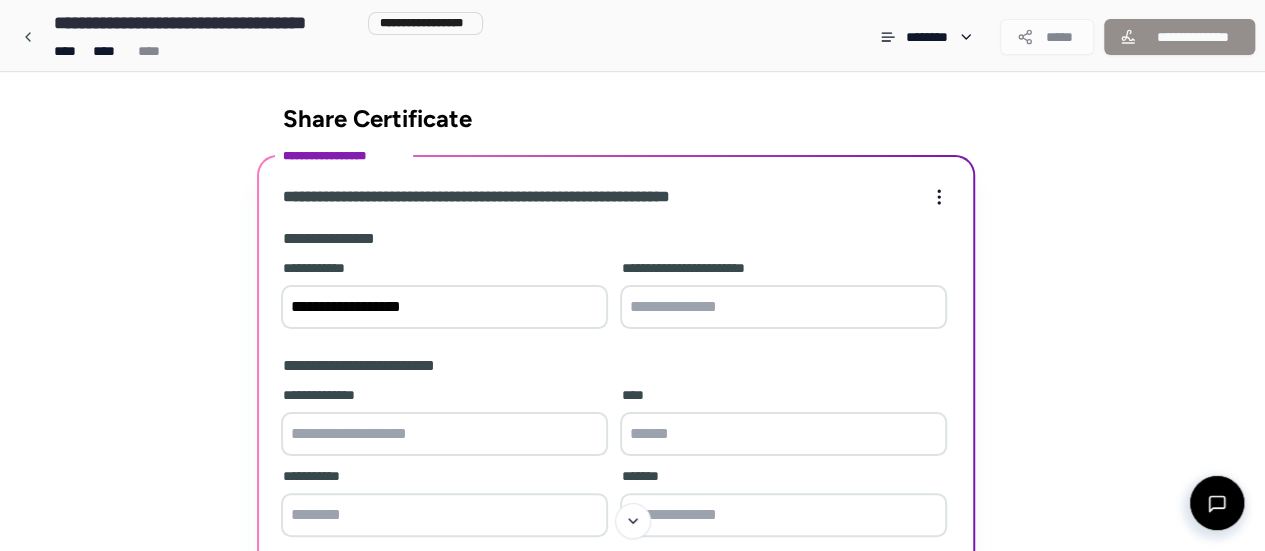type on "**********" 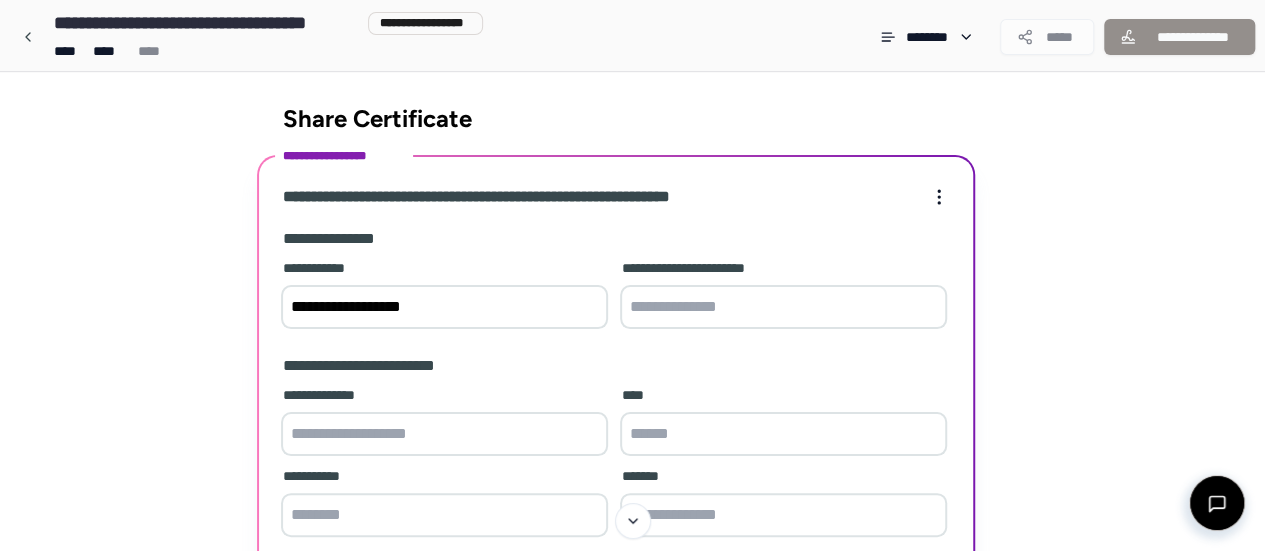 click at bounding box center [783, 307] 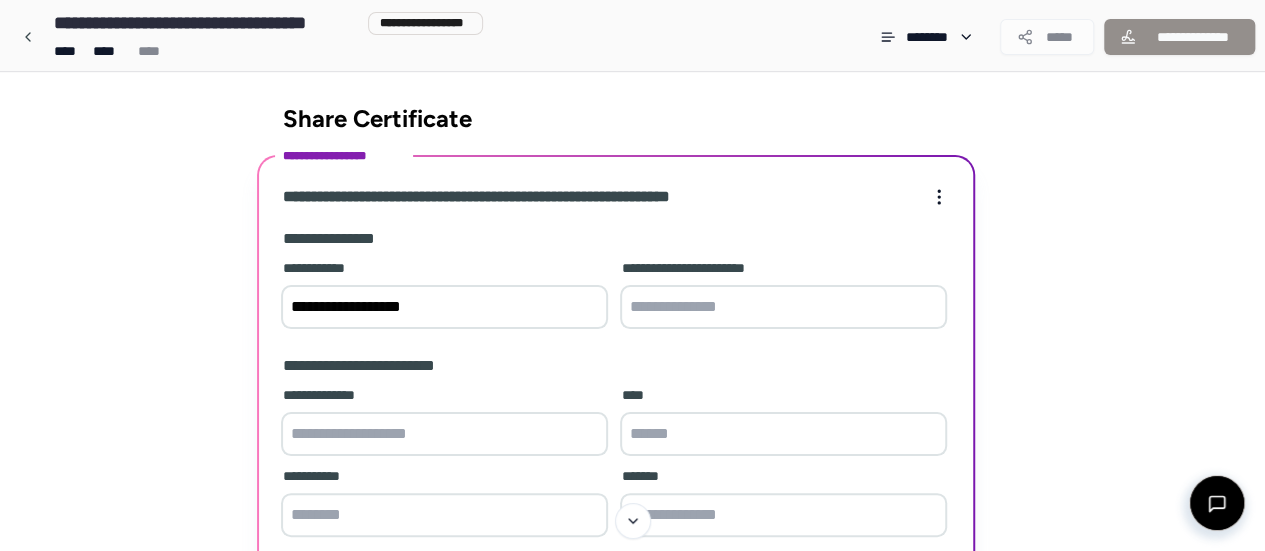 type on "**********" 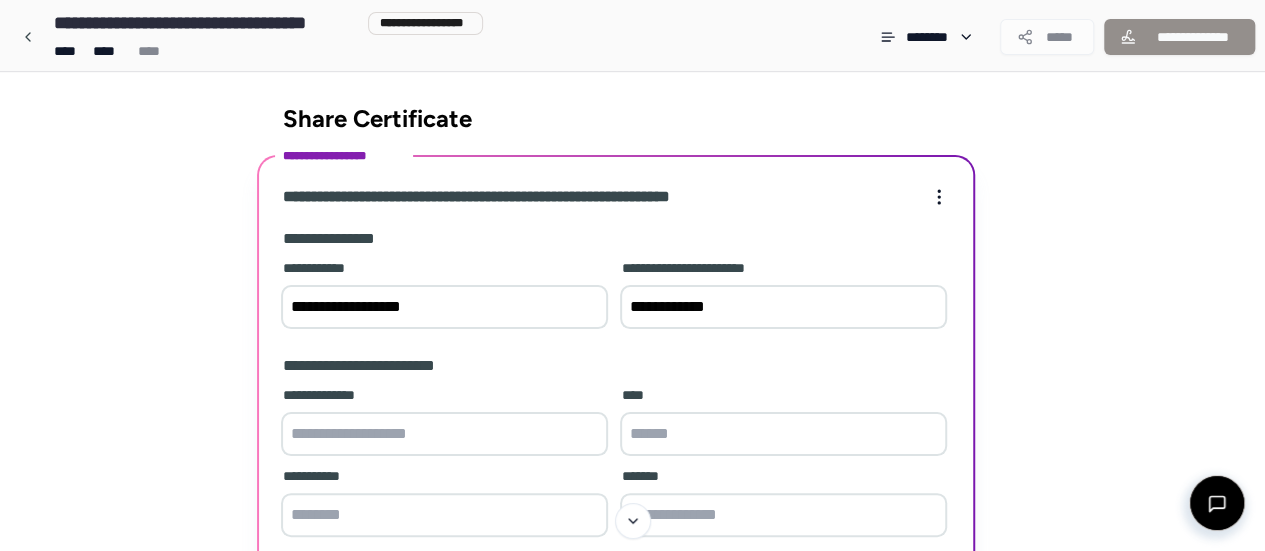 type on "********" 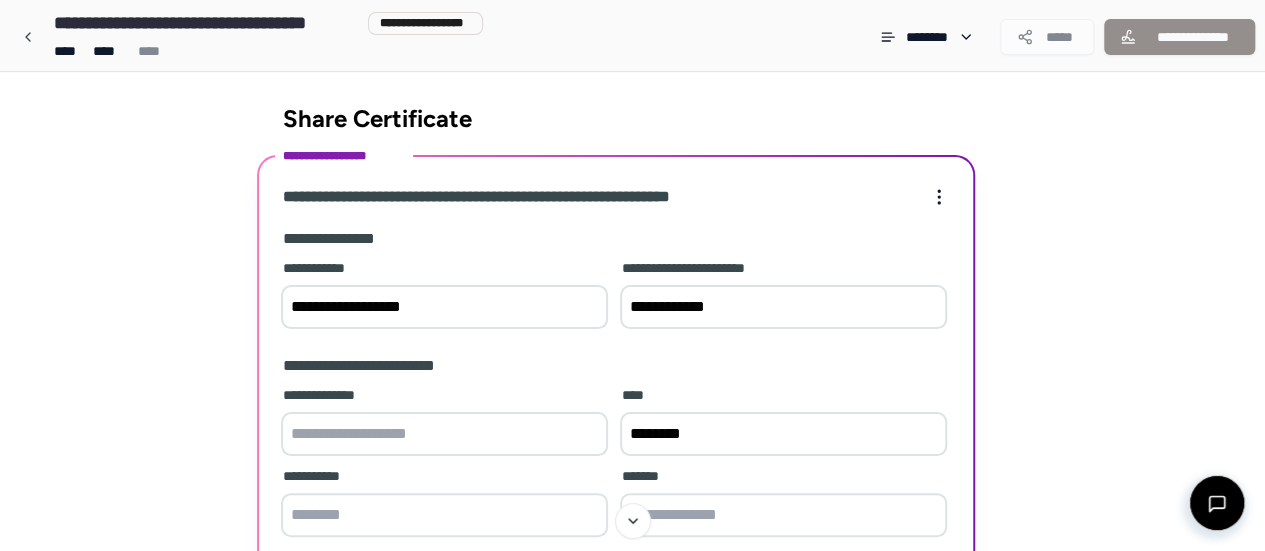type on "****" 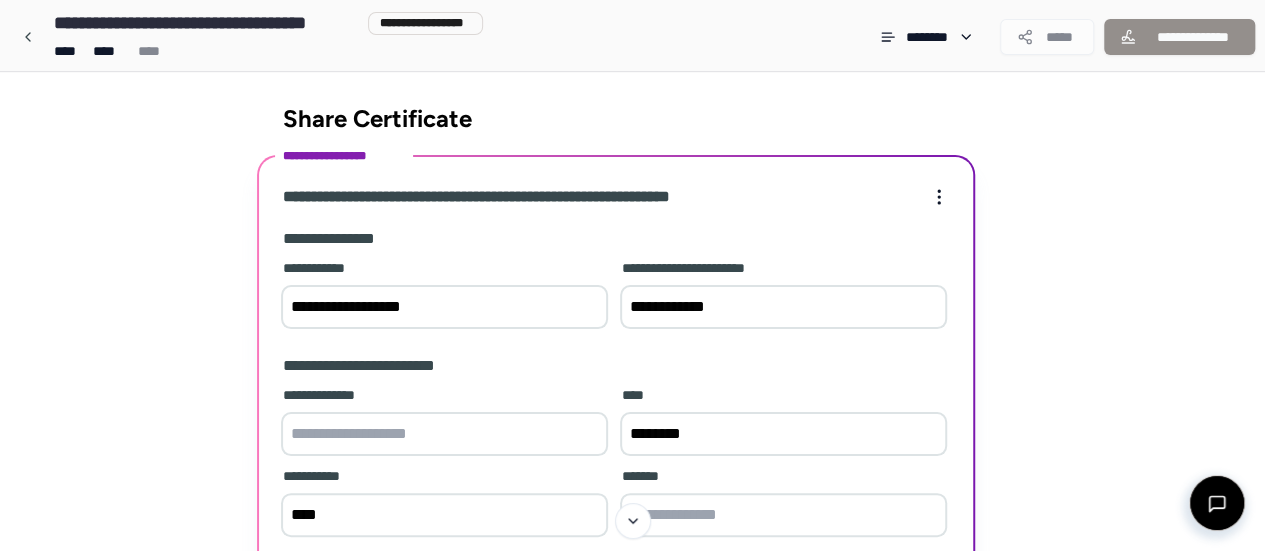 type on "**********" 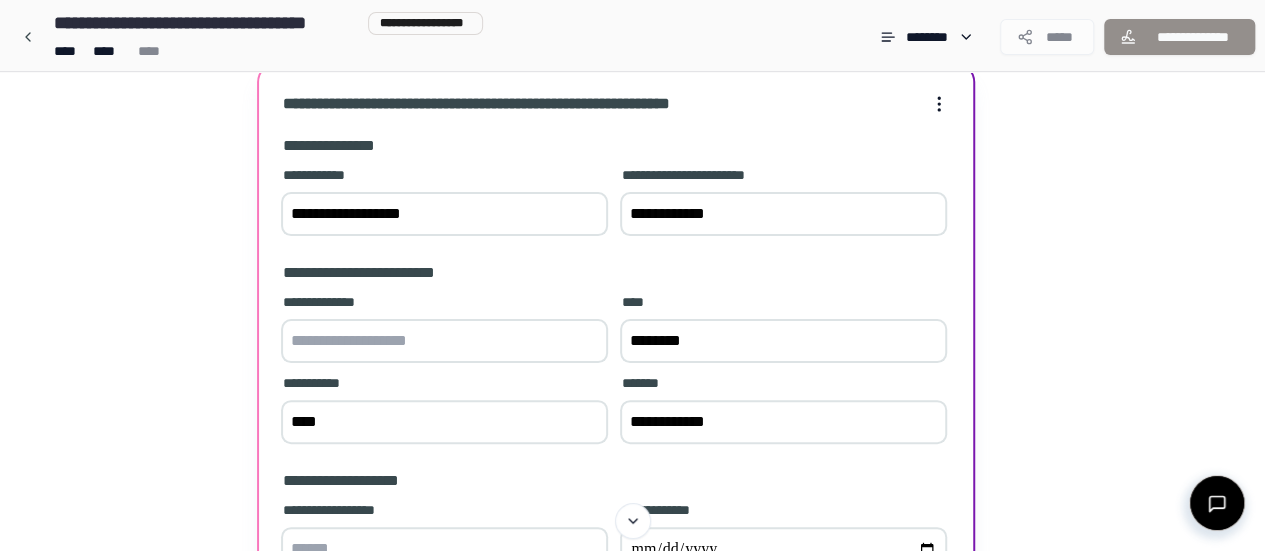 scroll, scrollTop: 100, scrollLeft: 0, axis: vertical 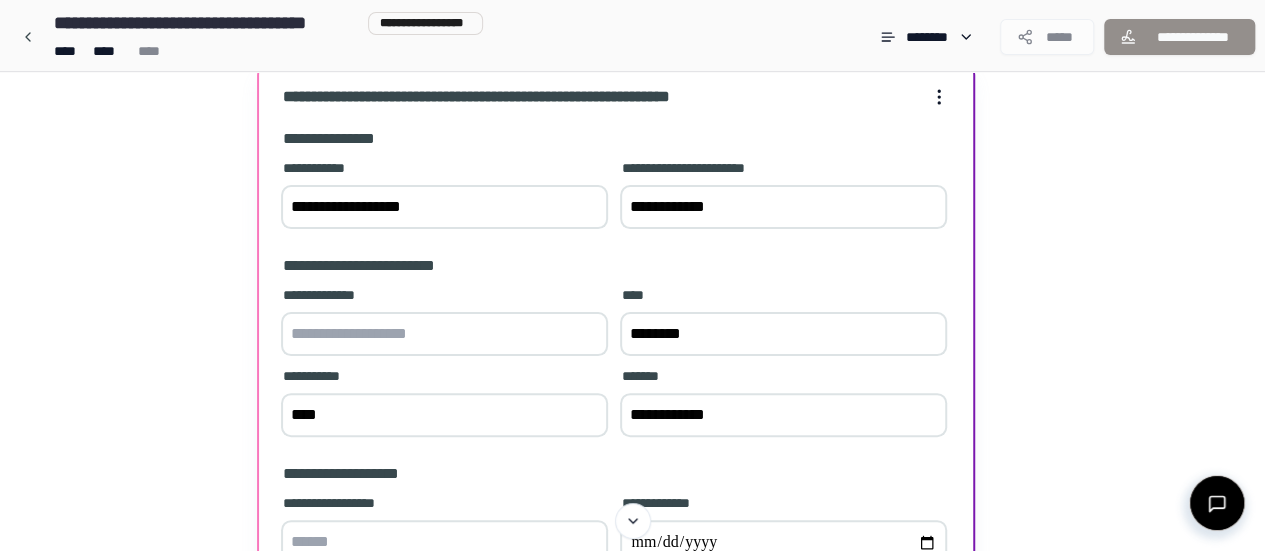 click at bounding box center (444, 334) 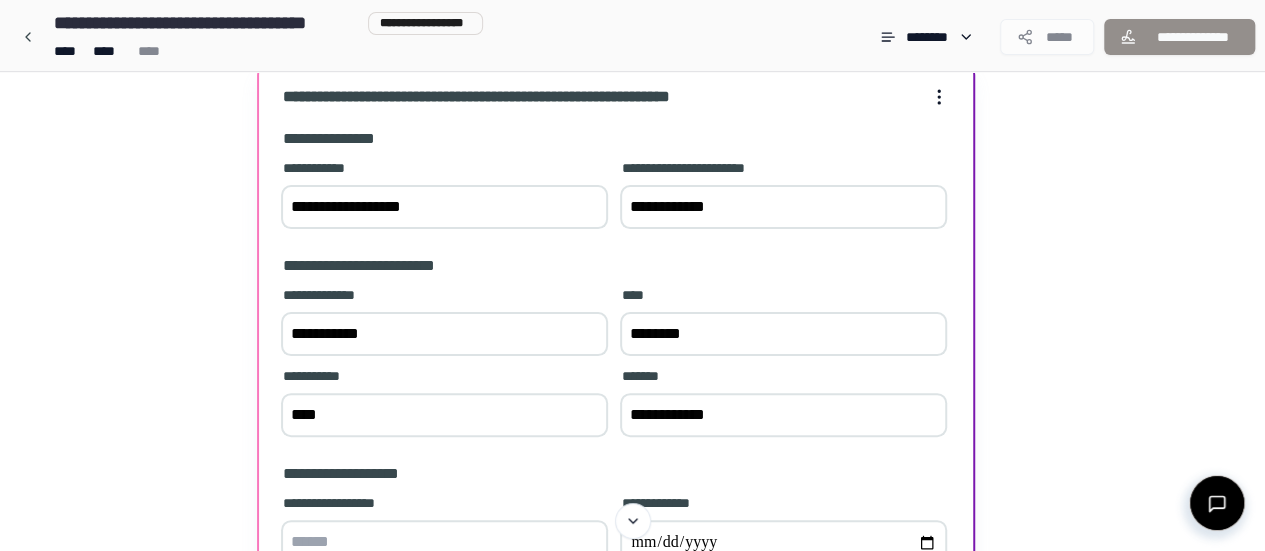 type on "**********" 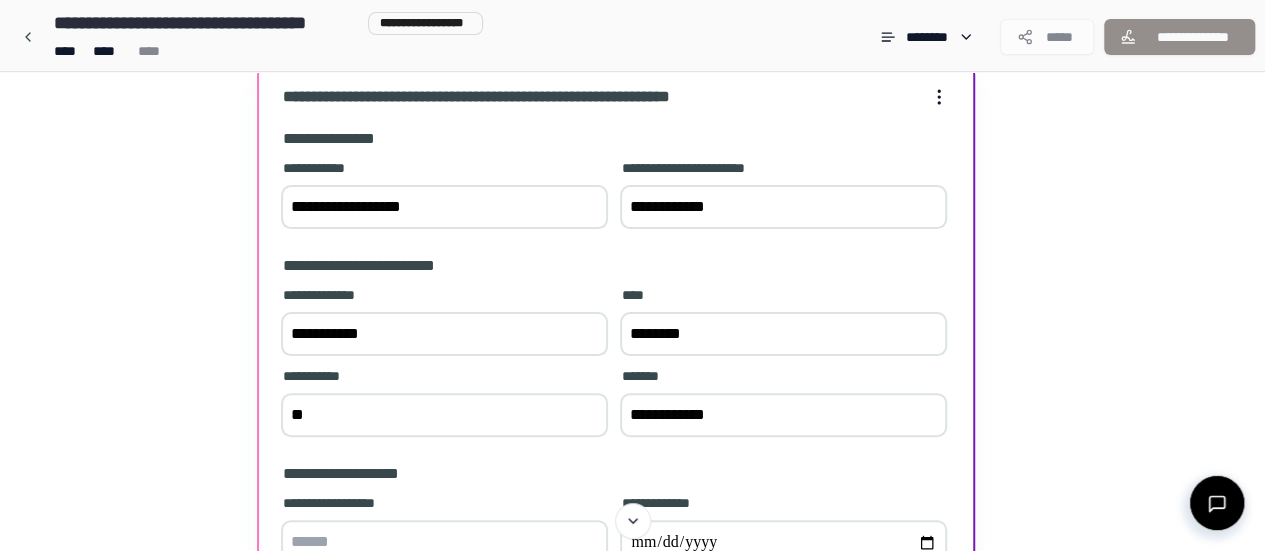 type on "****" 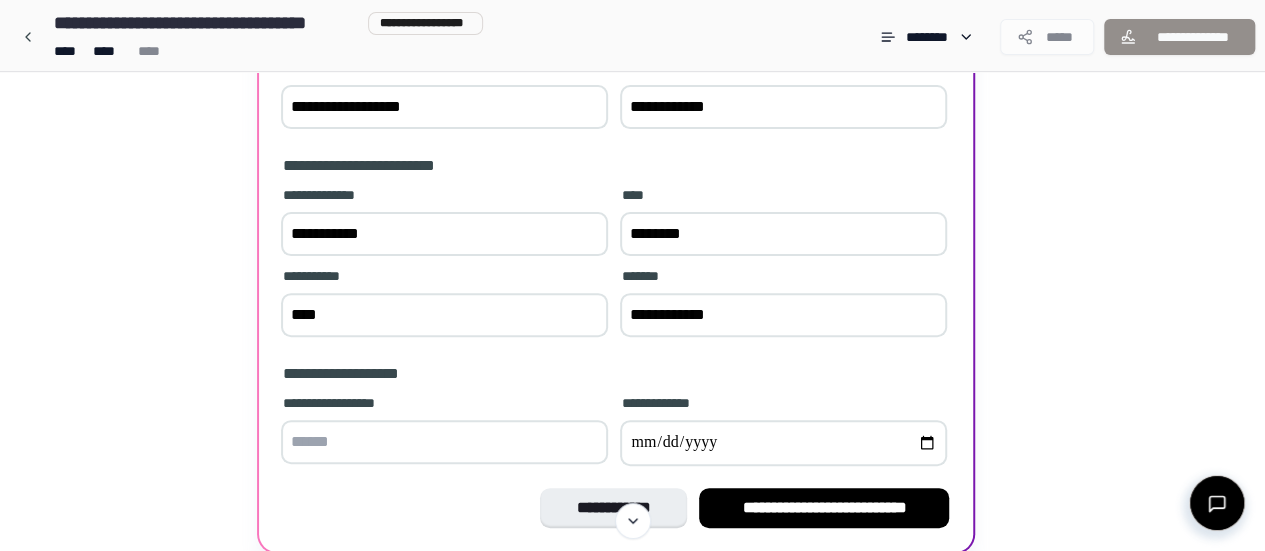 scroll, scrollTop: 280, scrollLeft: 0, axis: vertical 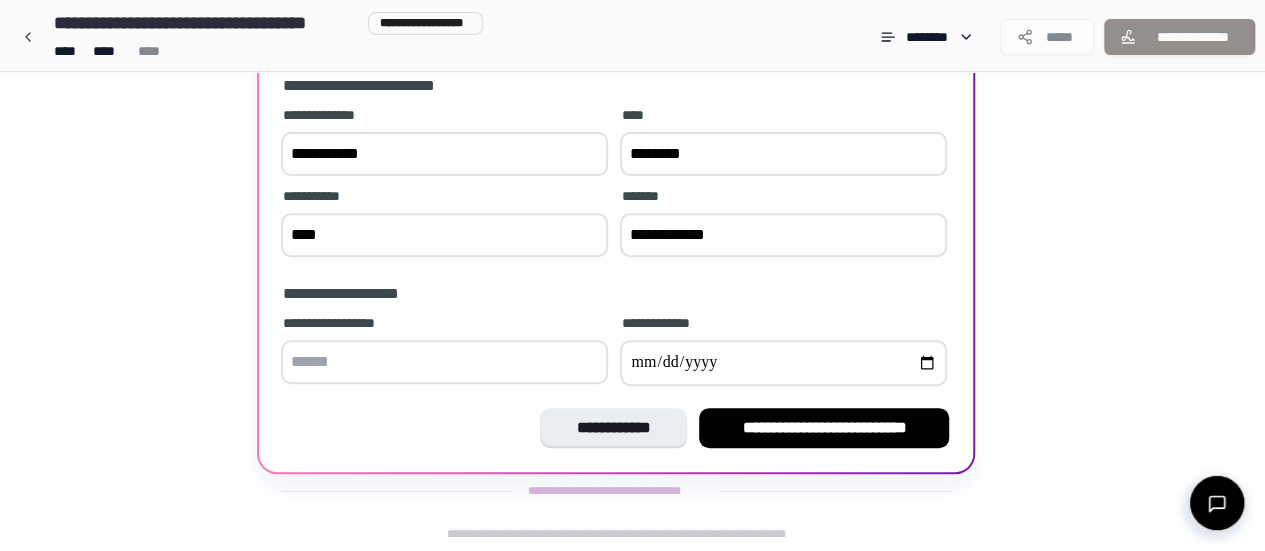 click at bounding box center (444, 362) 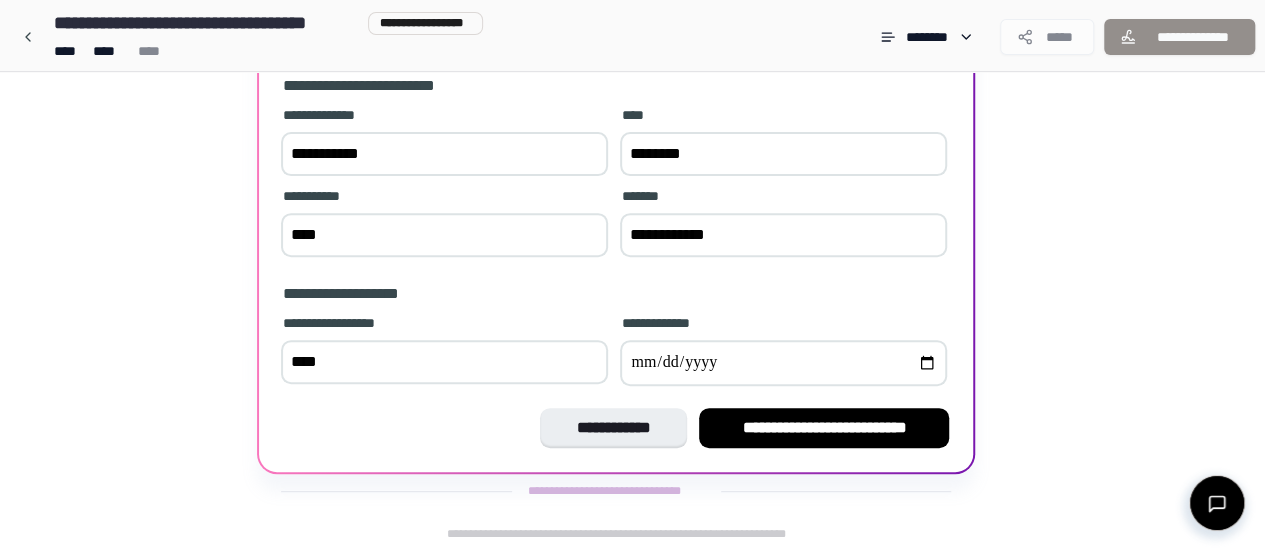 type on "****" 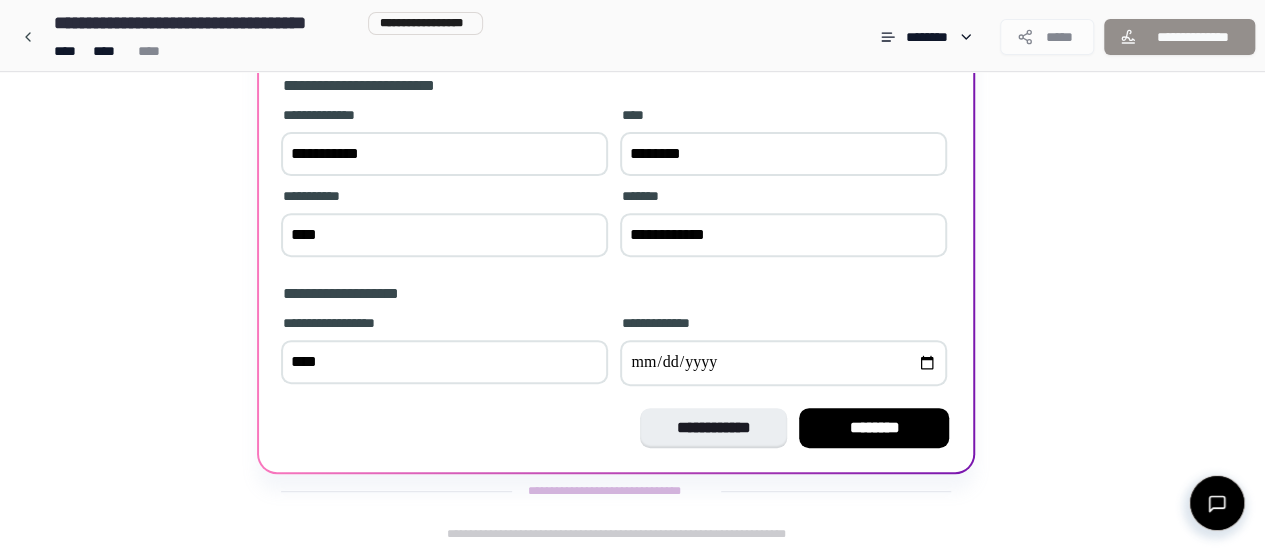 type on "**********" 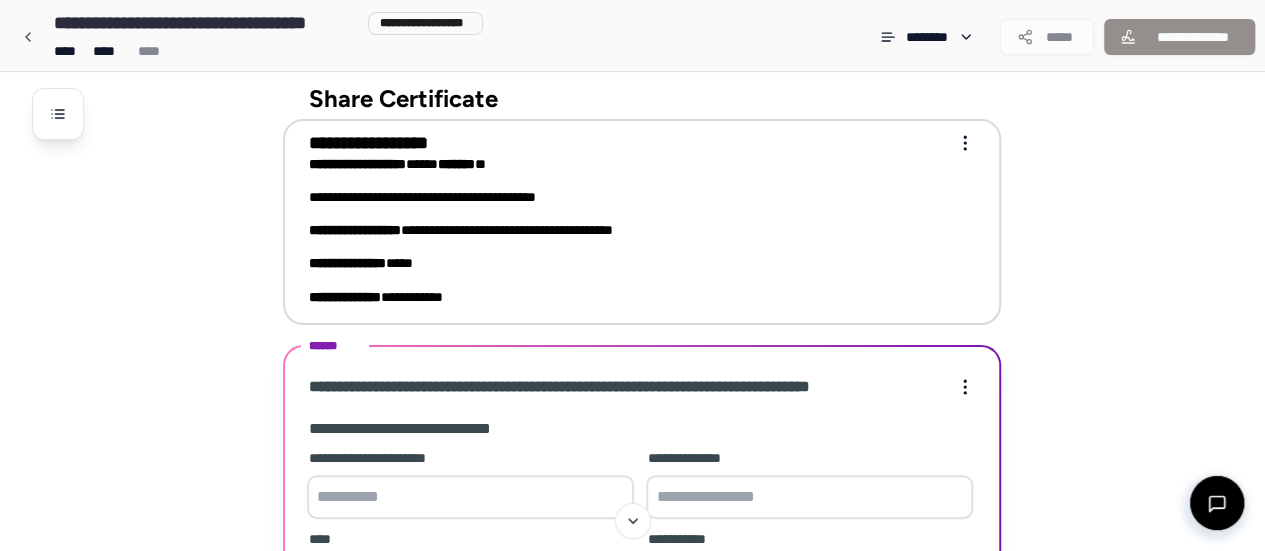 scroll, scrollTop: 0, scrollLeft: 0, axis: both 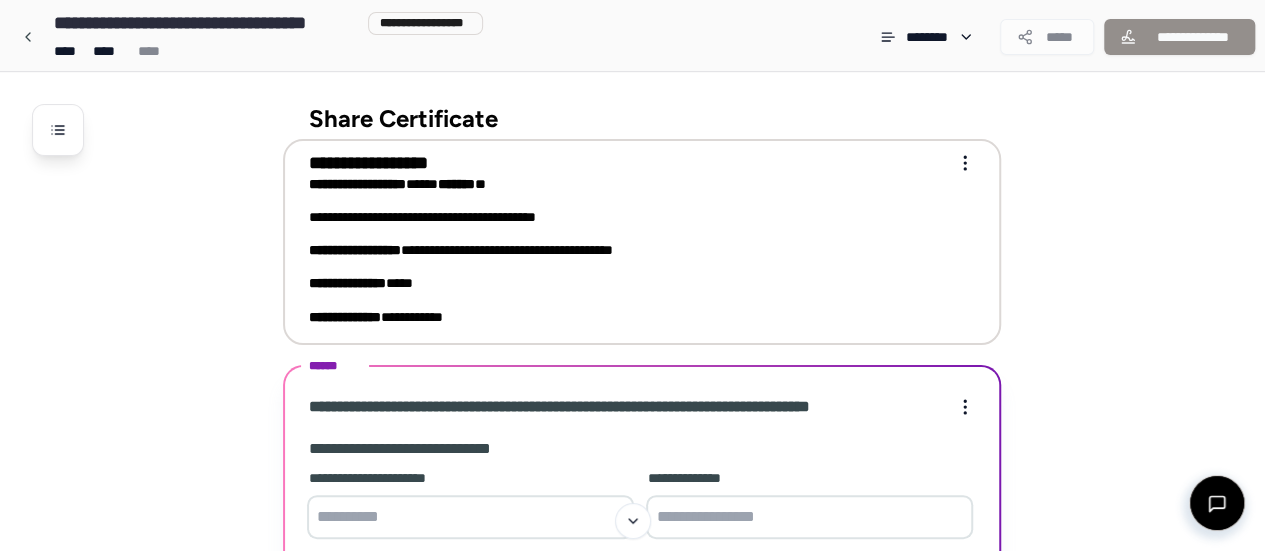 click on "**********" at bounding box center (632, 497) 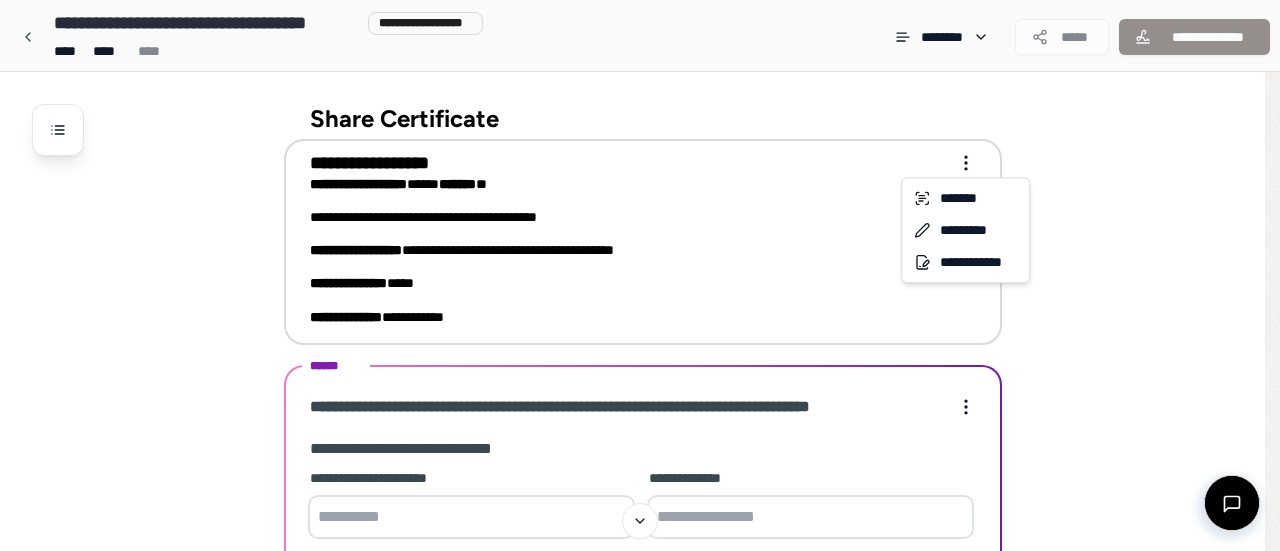 click on "**********" at bounding box center (640, 497) 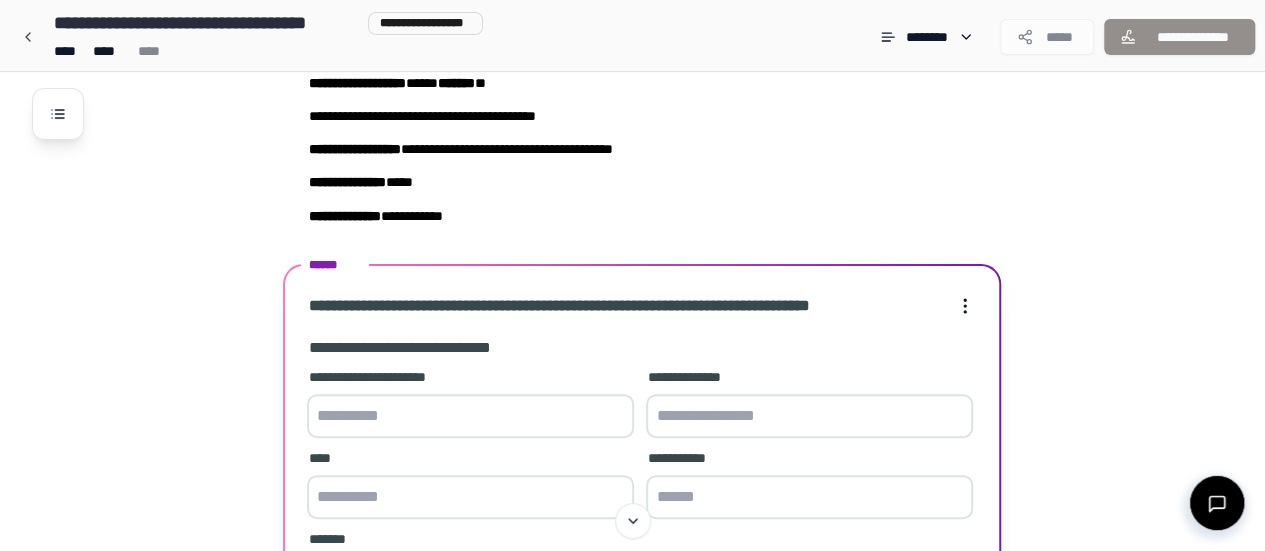 scroll, scrollTop: 200, scrollLeft: 0, axis: vertical 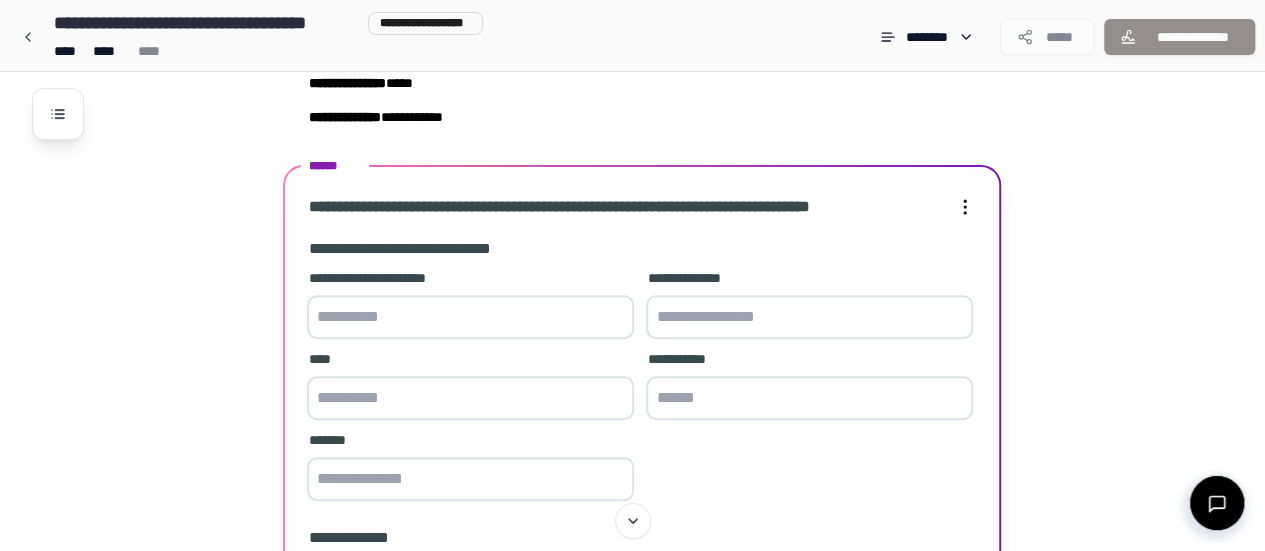 click at bounding box center (470, 317) 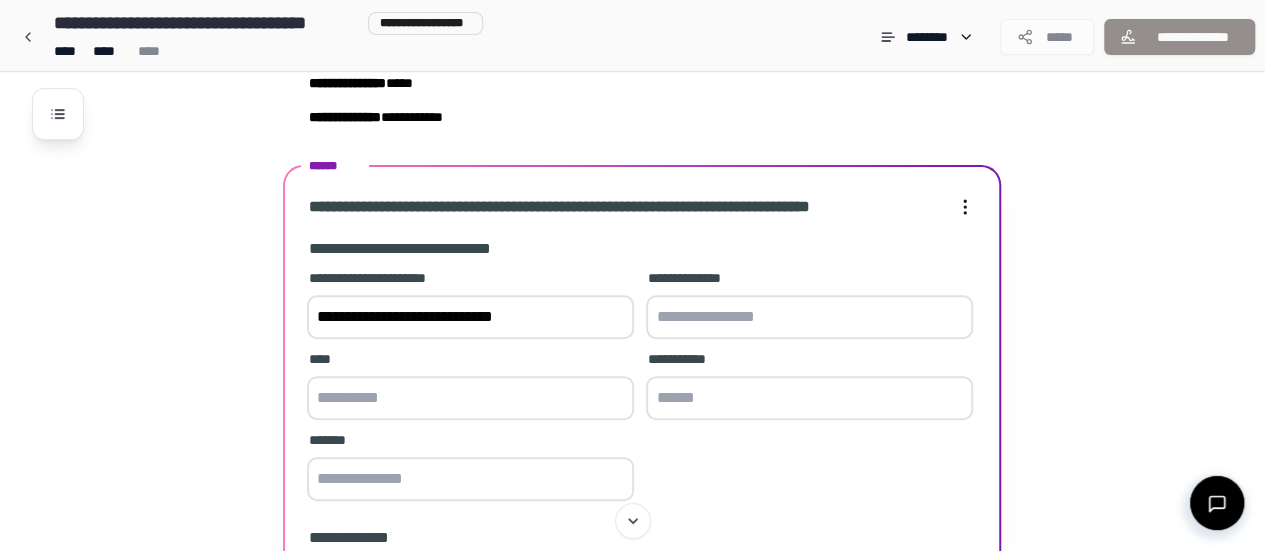 type on "**********" 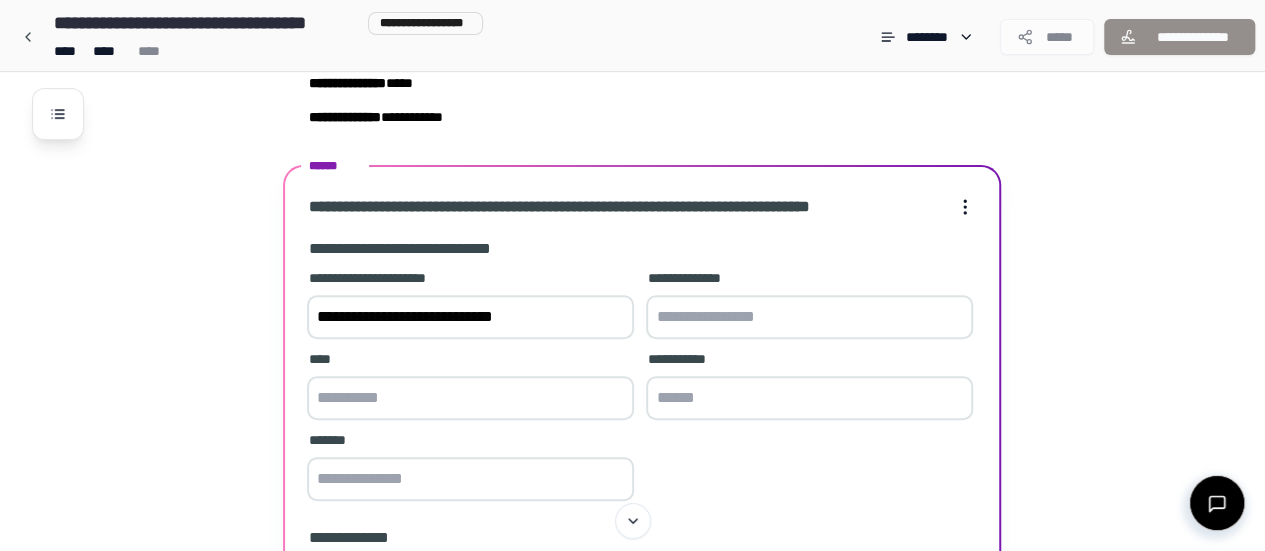 click at bounding box center (809, 317) 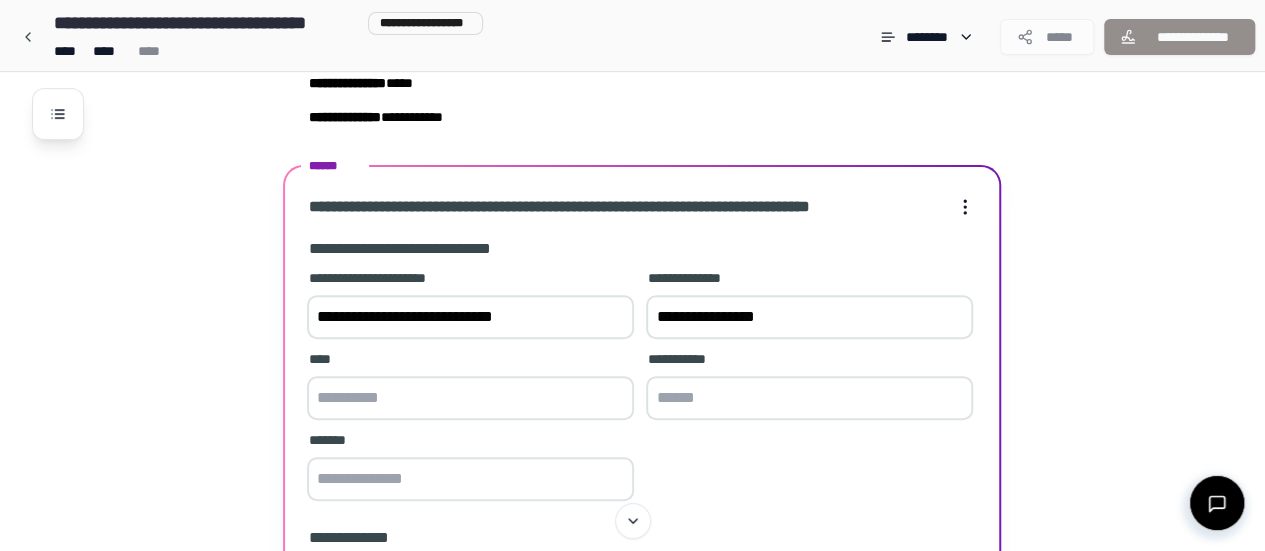 type on "**********" 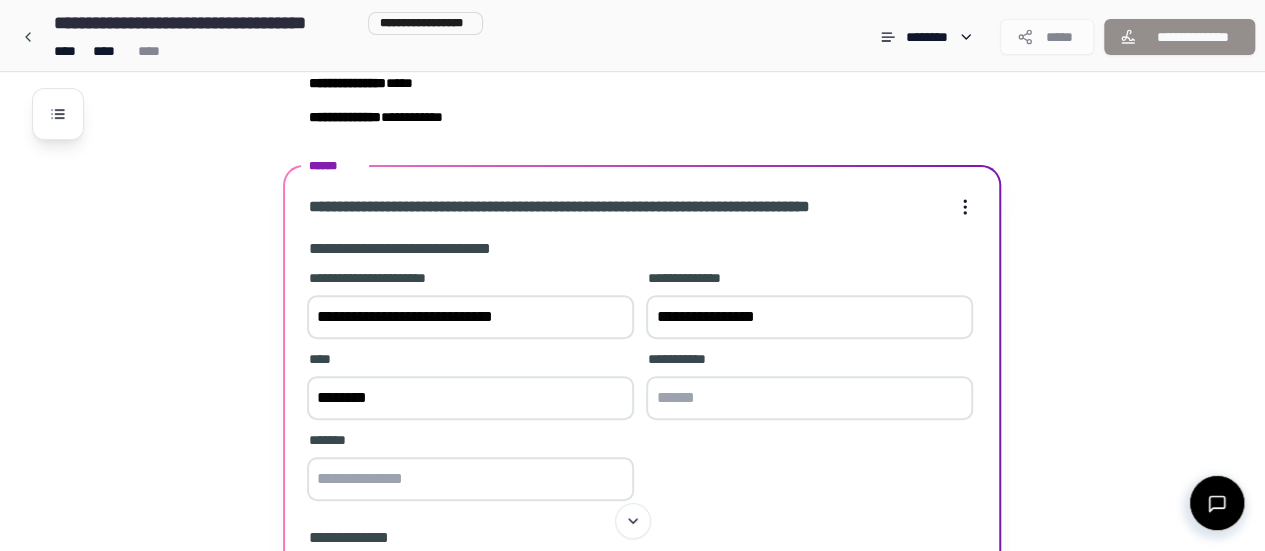 type on "********" 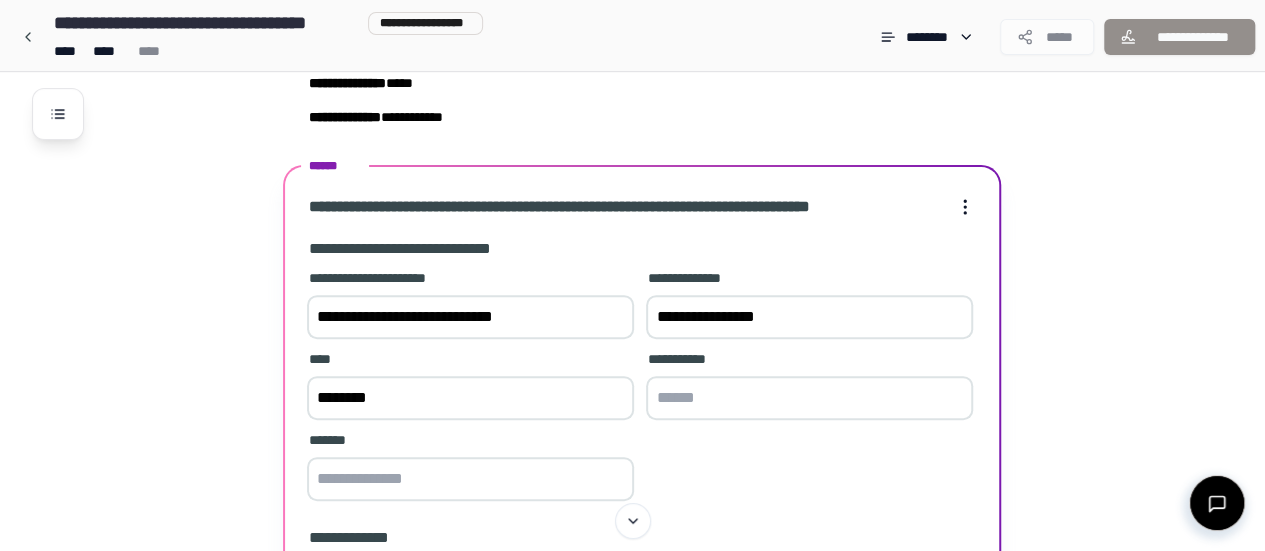 click at bounding box center [809, 398] 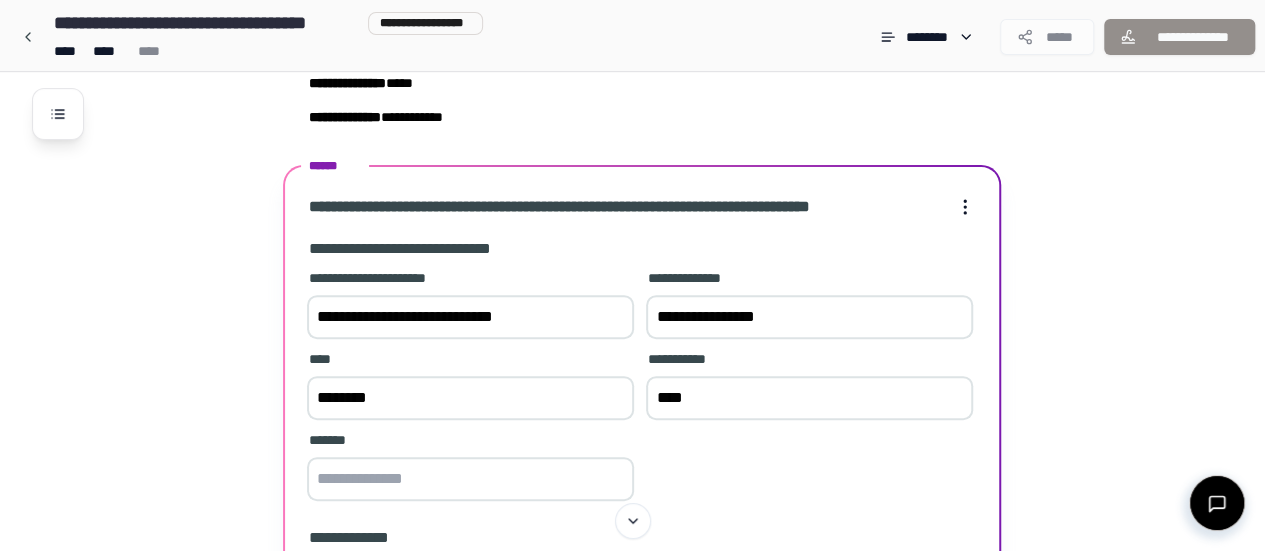 type on "****" 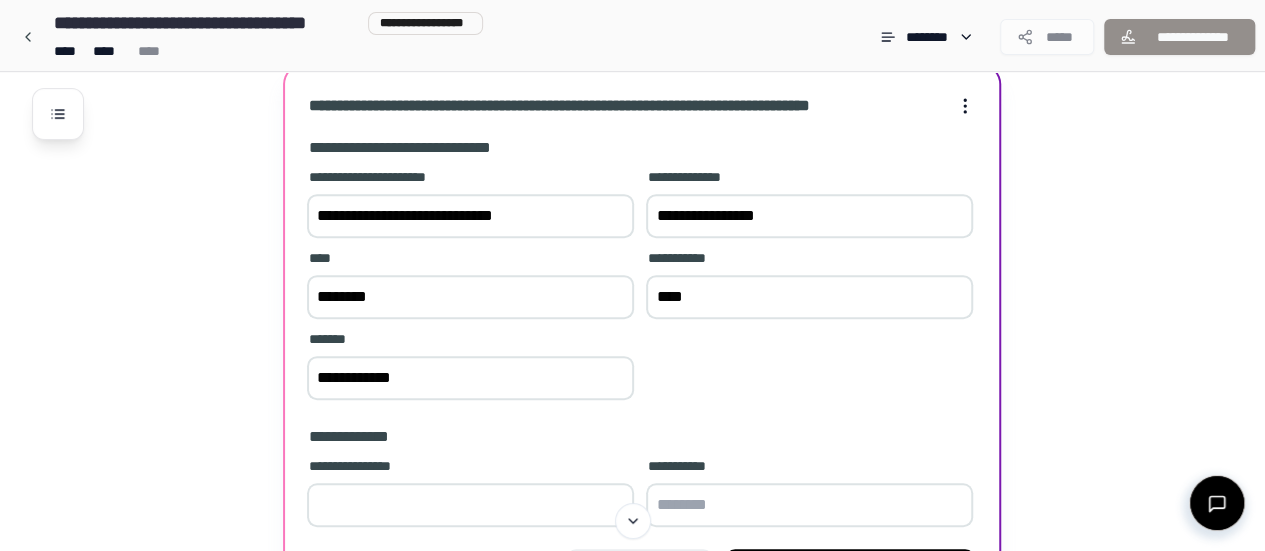 scroll, scrollTop: 400, scrollLeft: 0, axis: vertical 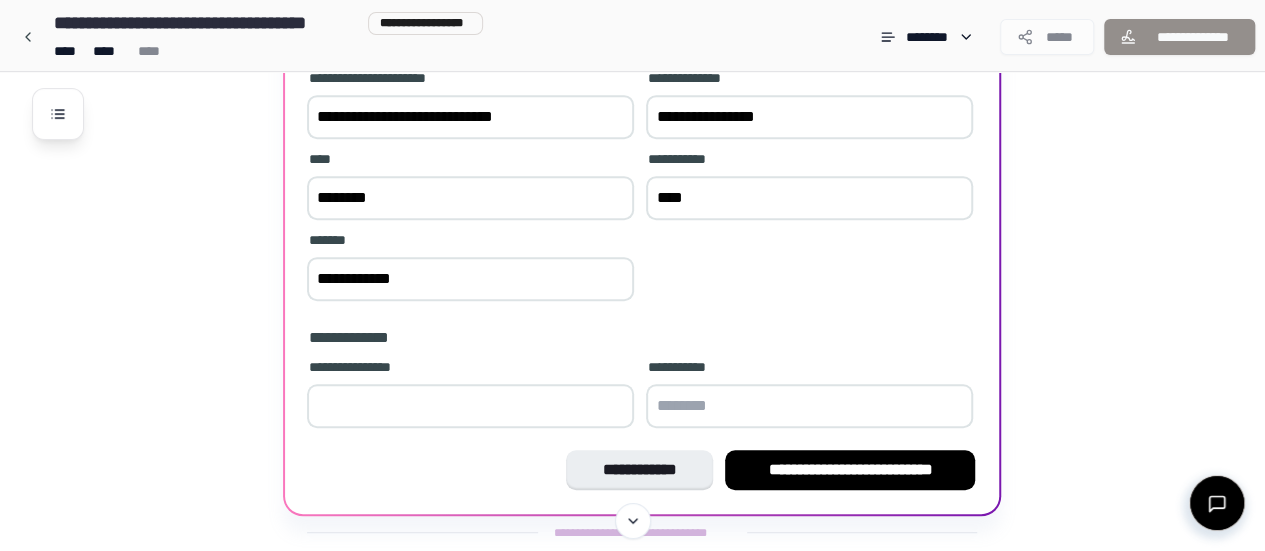 type on "**********" 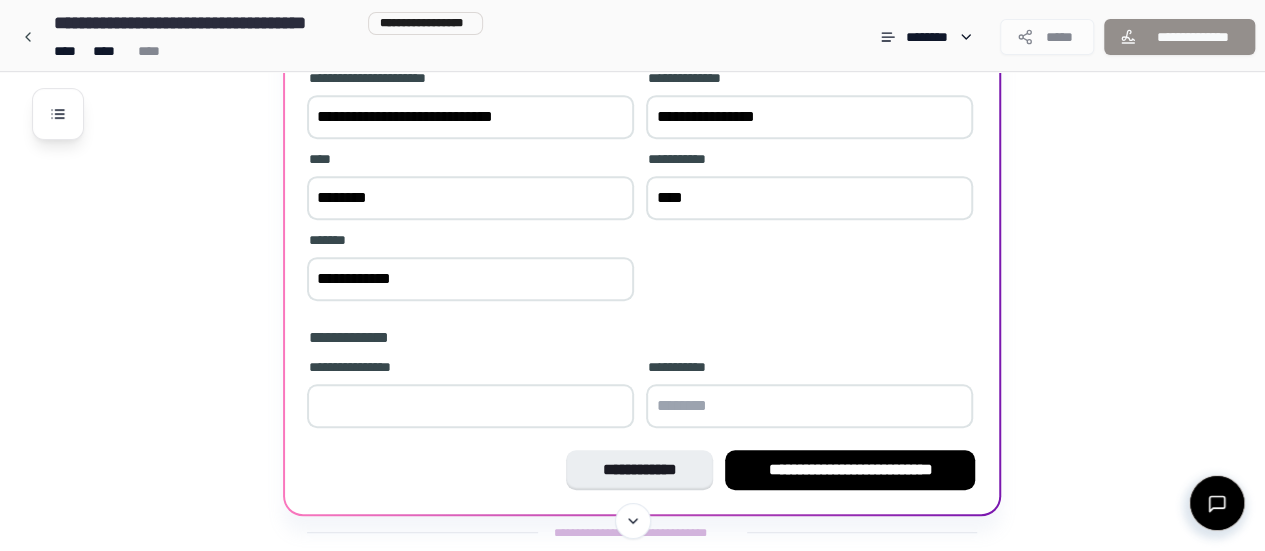 click on "**" at bounding box center (470, 406) 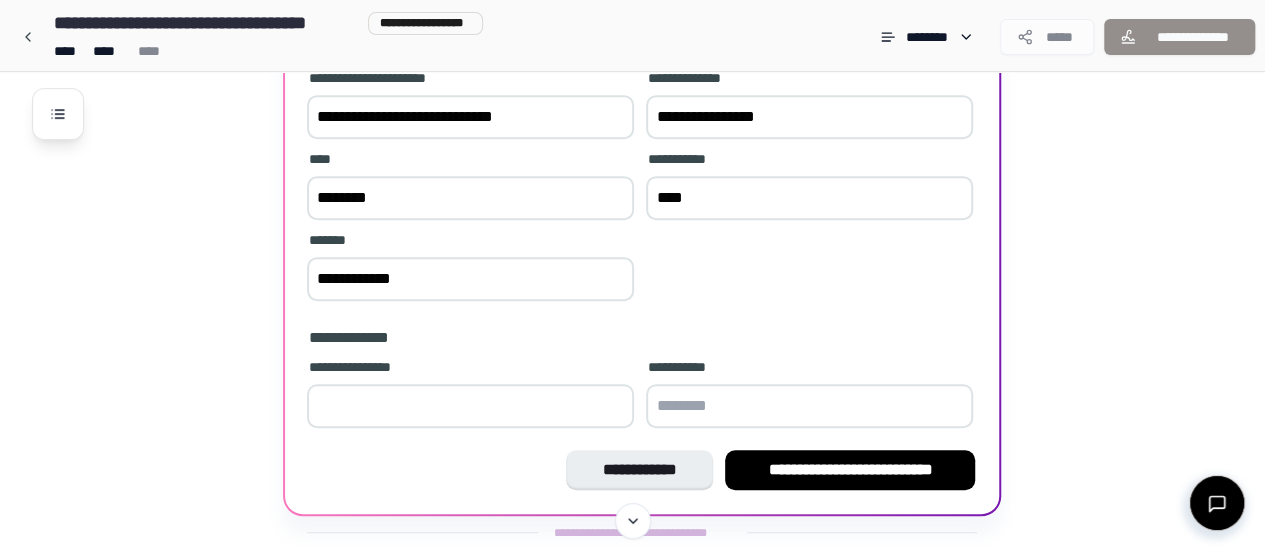 click on "*" at bounding box center (470, 406) 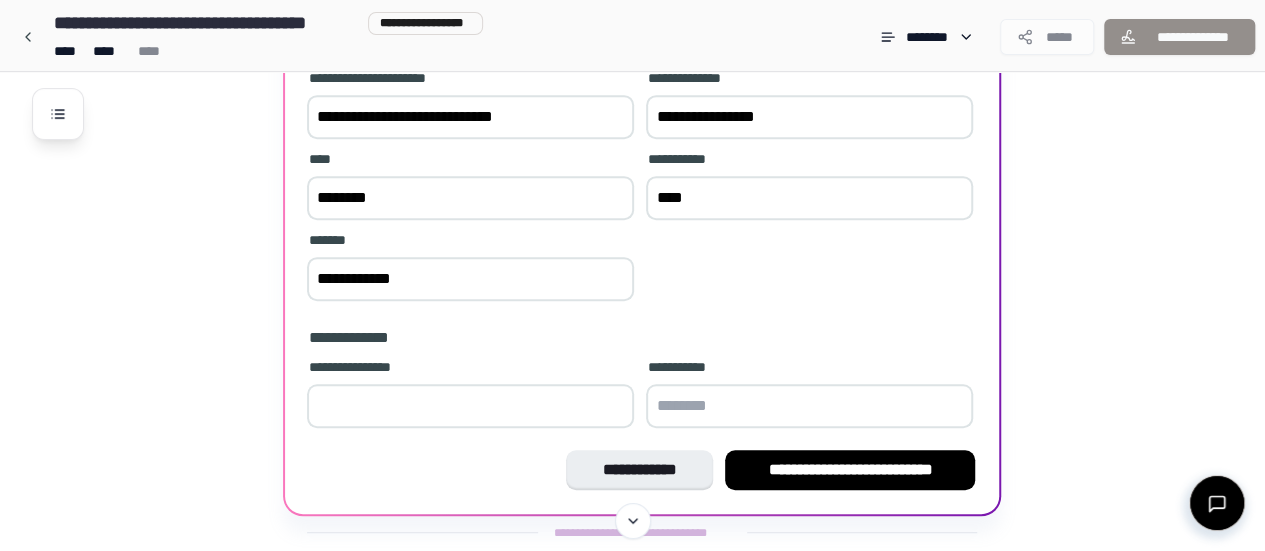 click on "*" at bounding box center (470, 406) 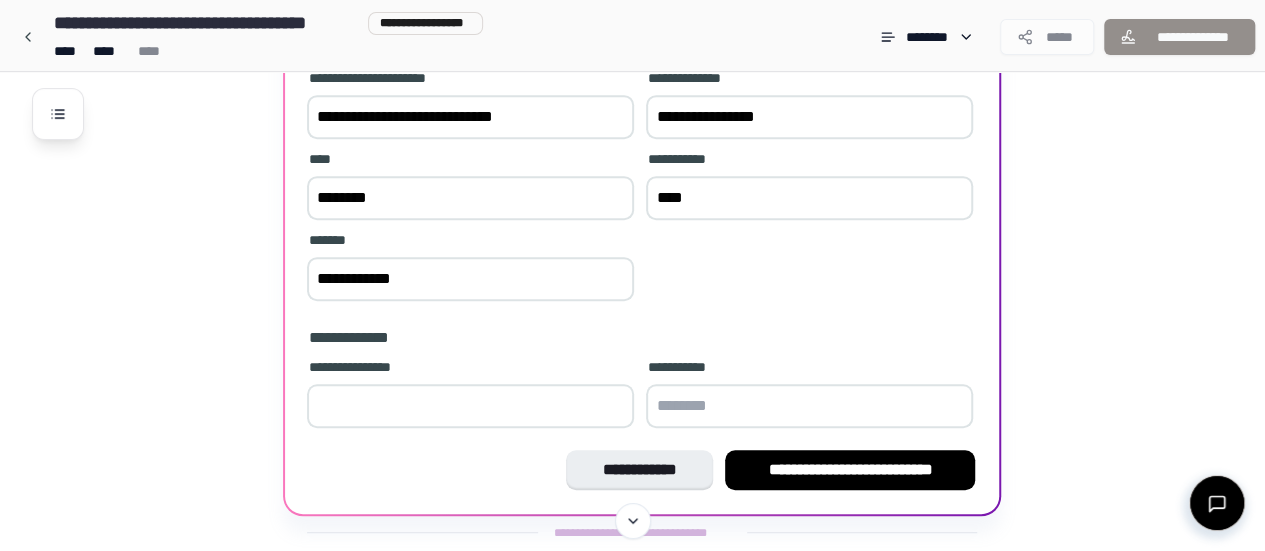click on "**" at bounding box center [470, 406] 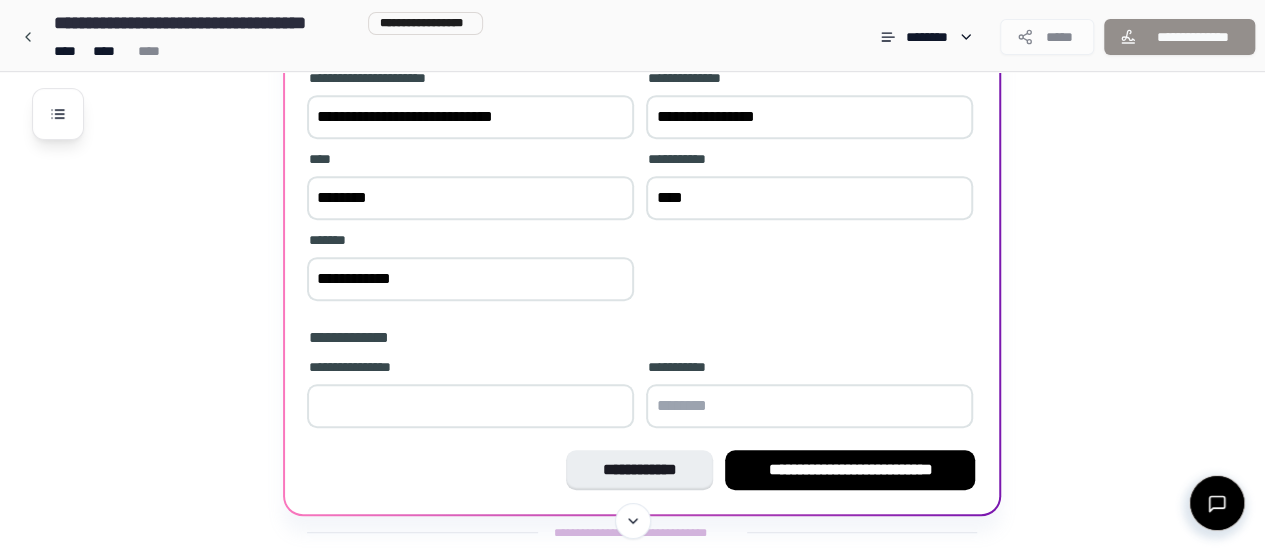 click on "**" at bounding box center [470, 406] 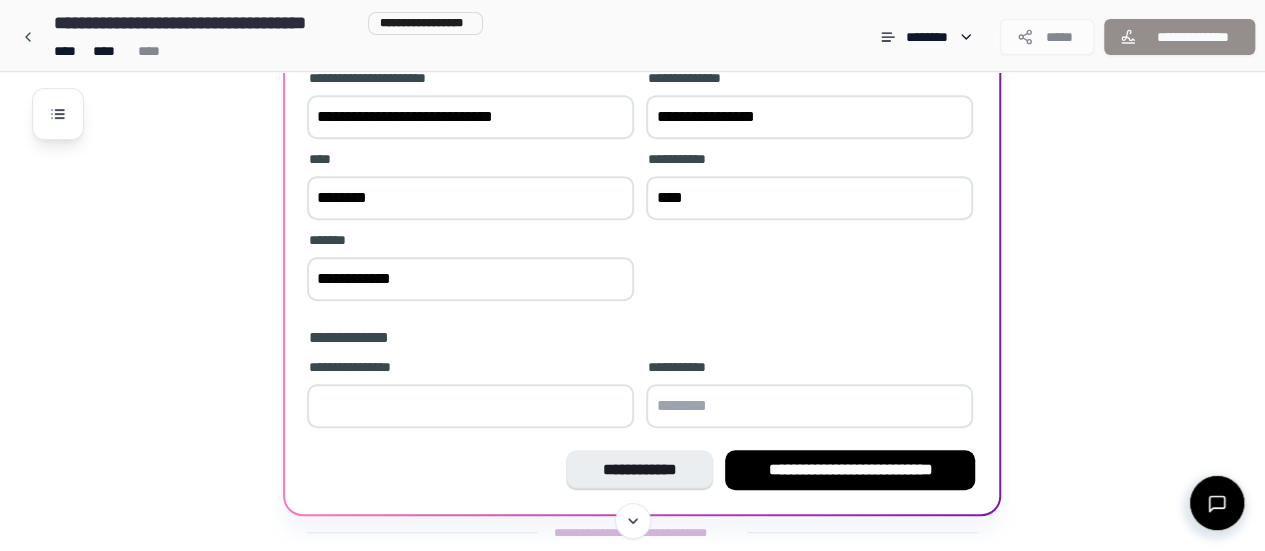 click on "**" at bounding box center (470, 406) 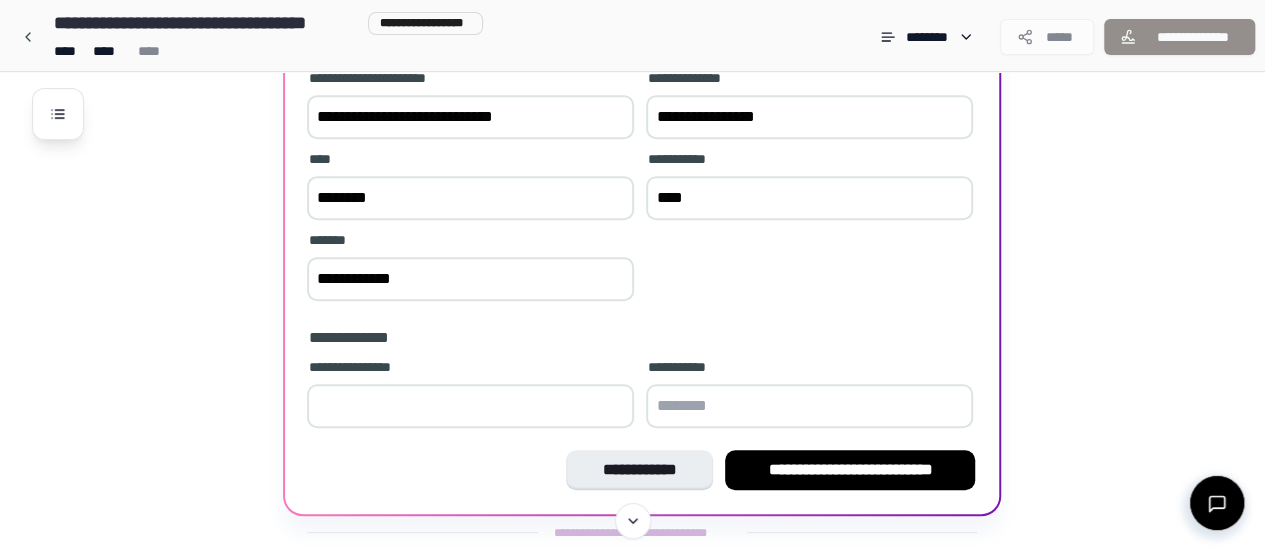 click on "**" at bounding box center (470, 406) 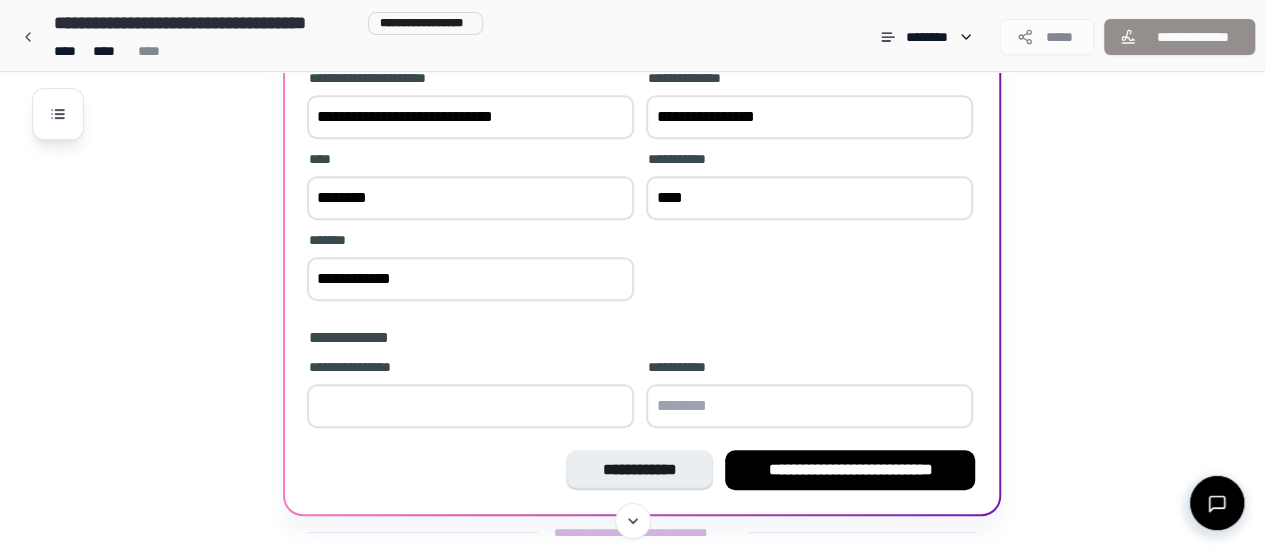 click on "***" at bounding box center [470, 406] 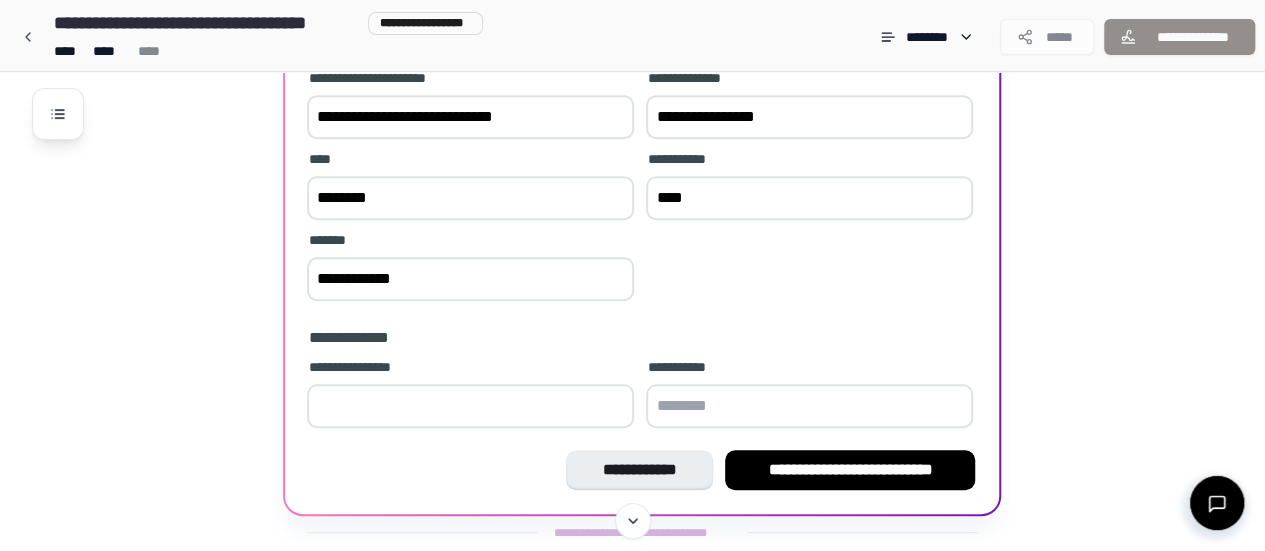click on "***" at bounding box center (470, 406) 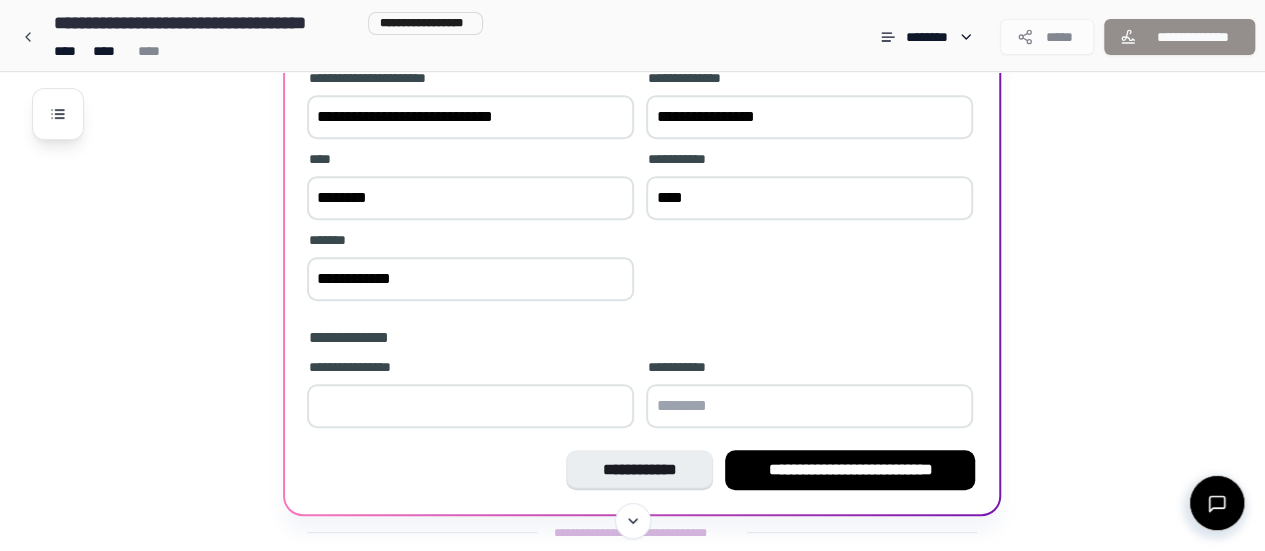 click at bounding box center (809, 406) 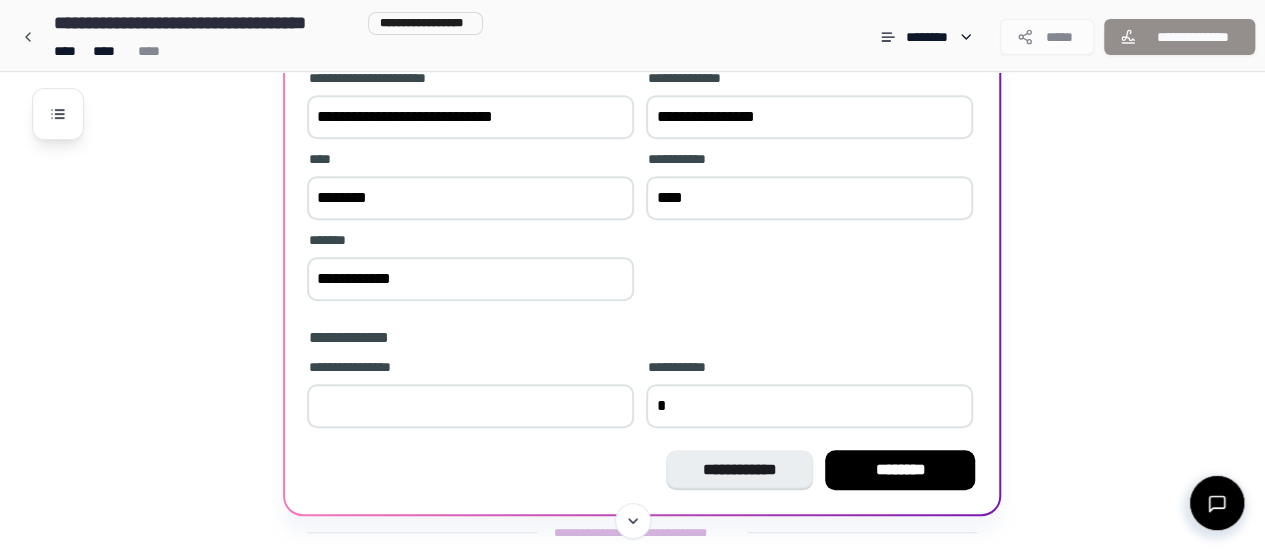 click on "*" at bounding box center (809, 406) 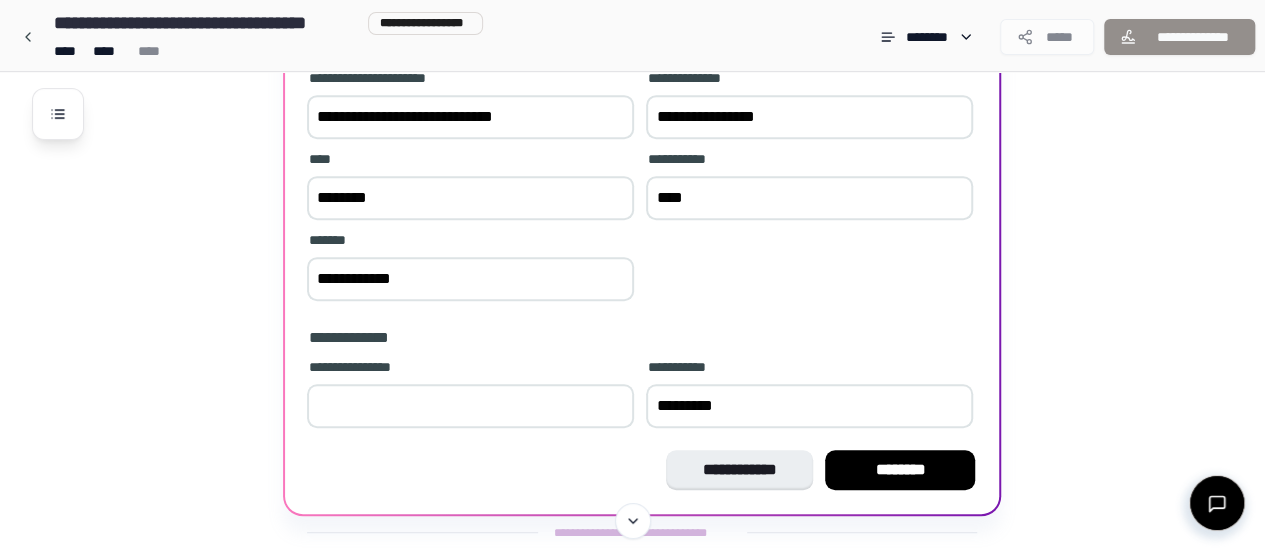 type on "*********" 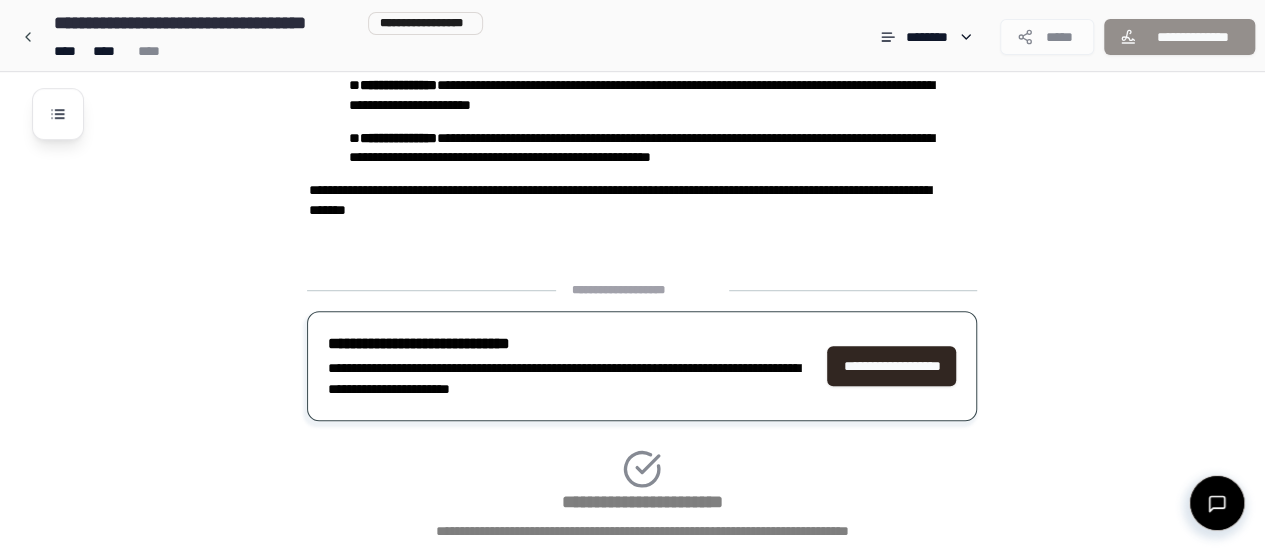 scroll, scrollTop: 649, scrollLeft: 0, axis: vertical 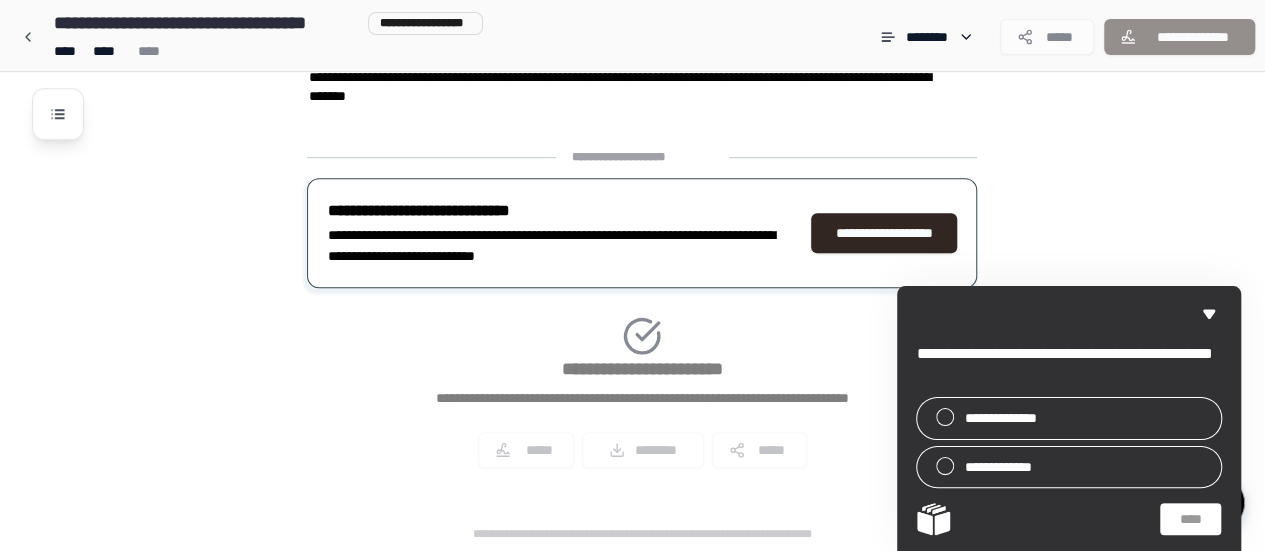 click at bounding box center (945, 417) 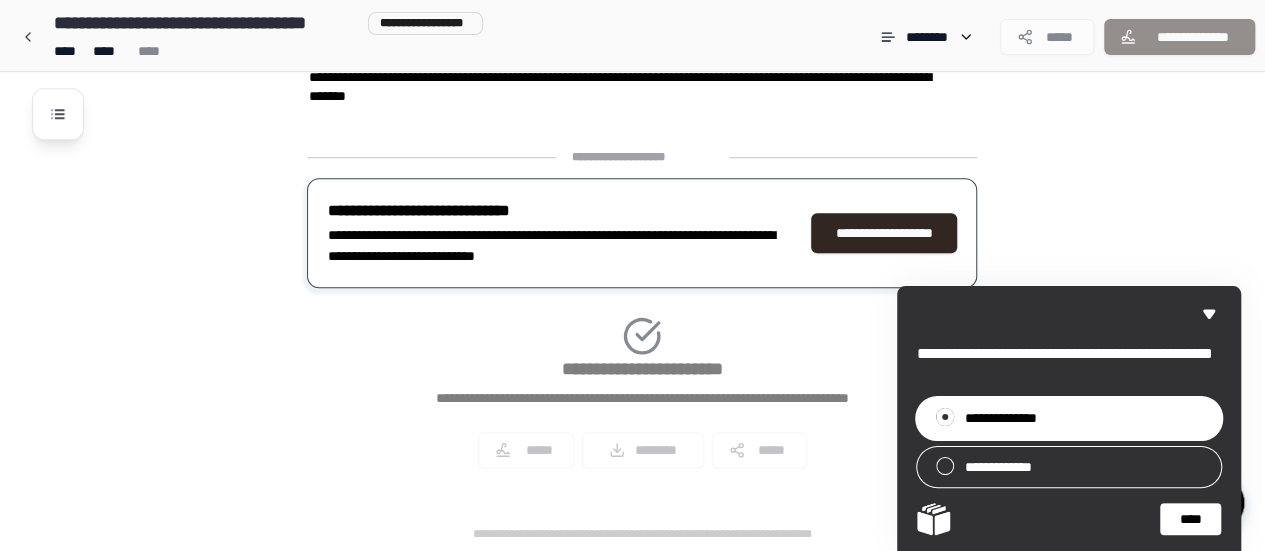 click on "**********" at bounding box center [884, 233] 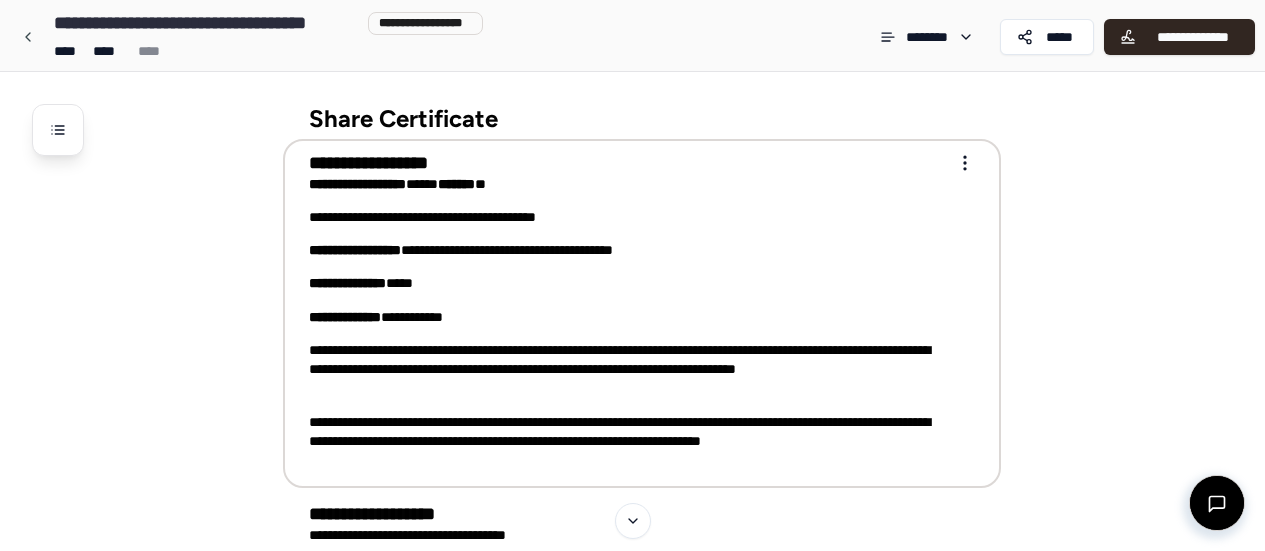 scroll, scrollTop: 0, scrollLeft: 0, axis: both 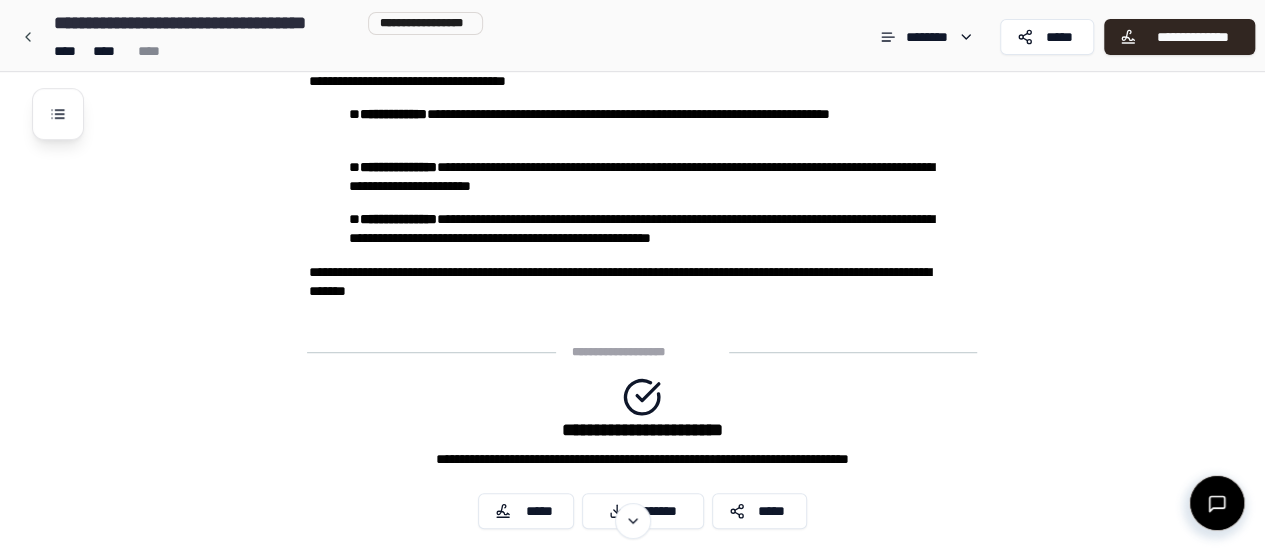 click on "*****" at bounding box center (539, 511) 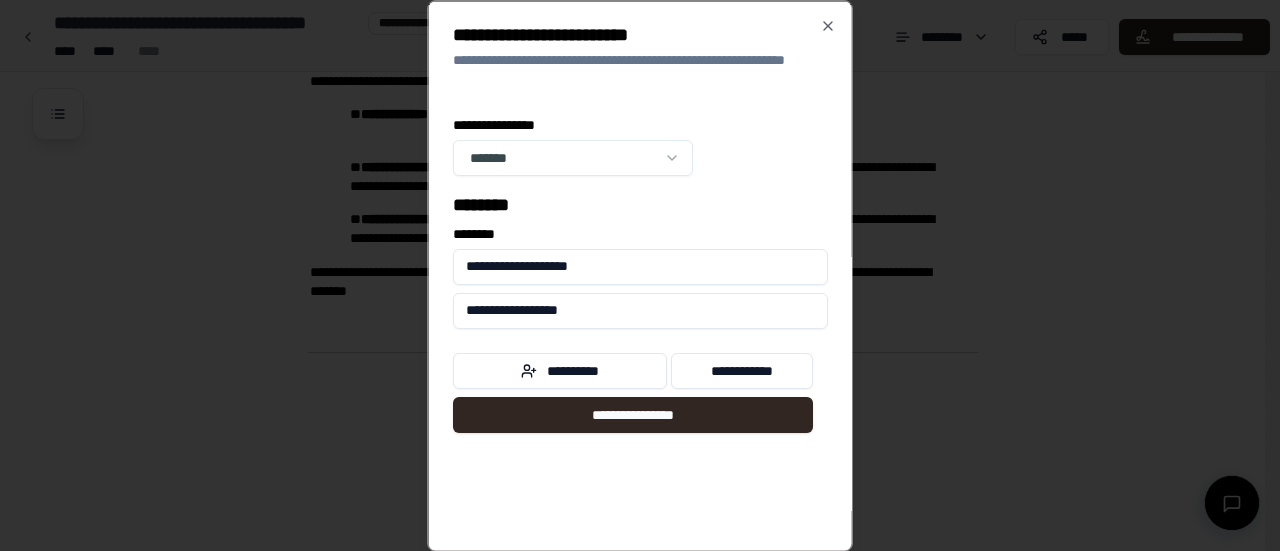 click on "**********" at bounding box center [633, 414] 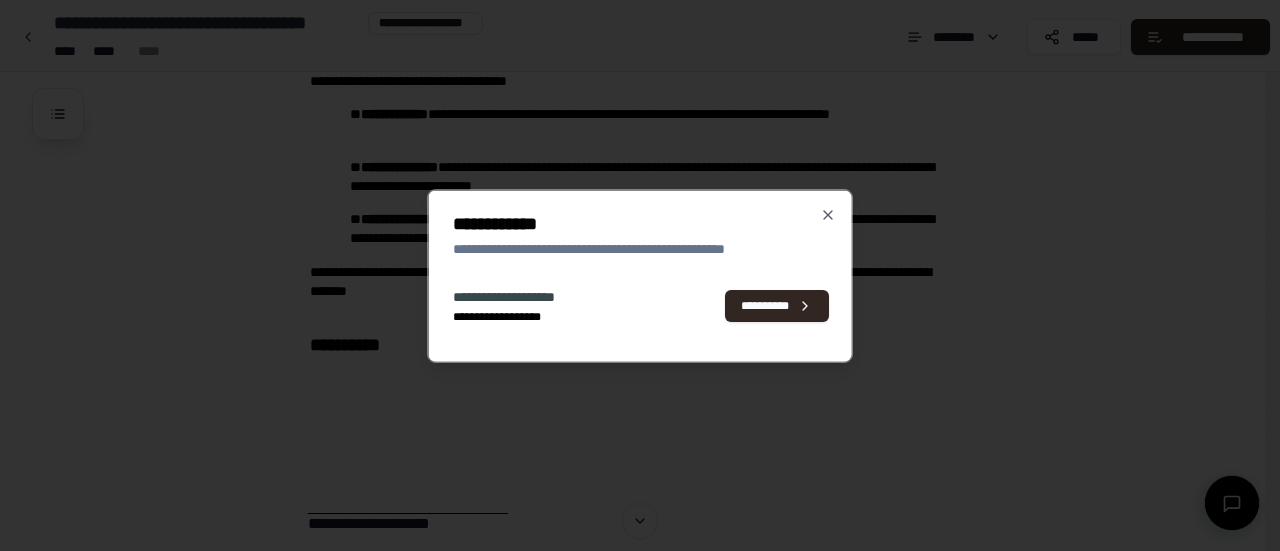 click on "**********" at bounding box center (776, 306) 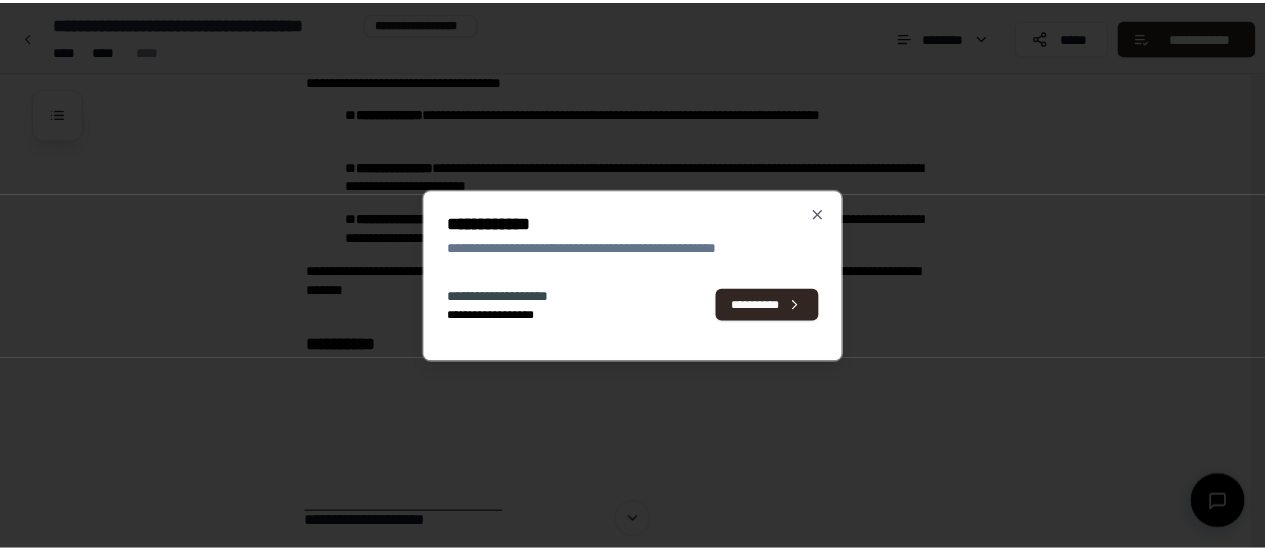 scroll, scrollTop: 0, scrollLeft: 0, axis: both 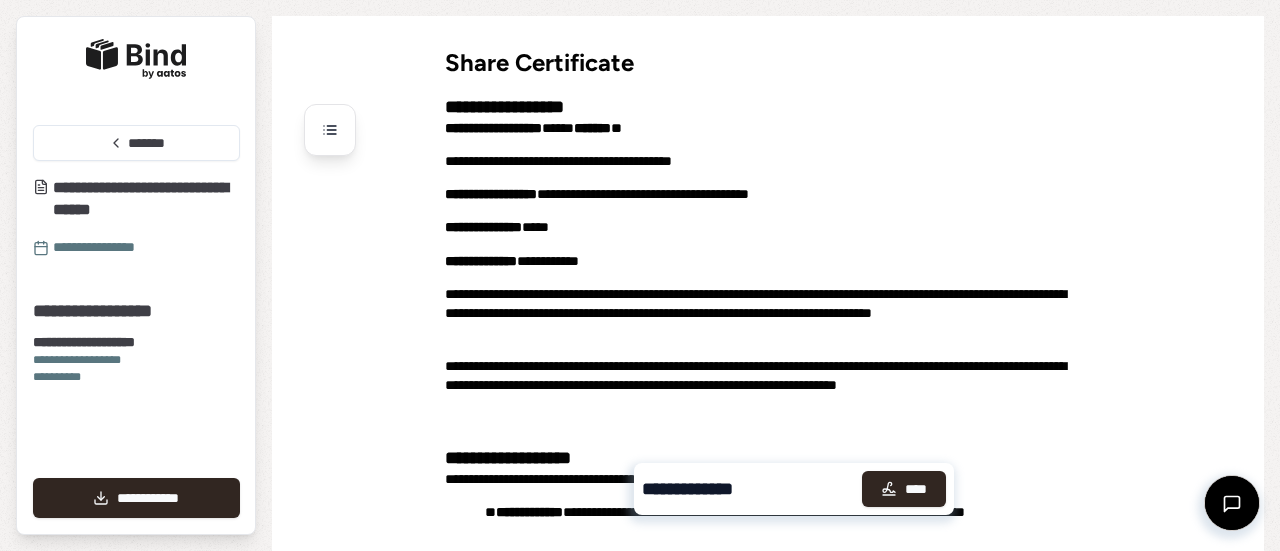 click on "****" at bounding box center [904, 489] 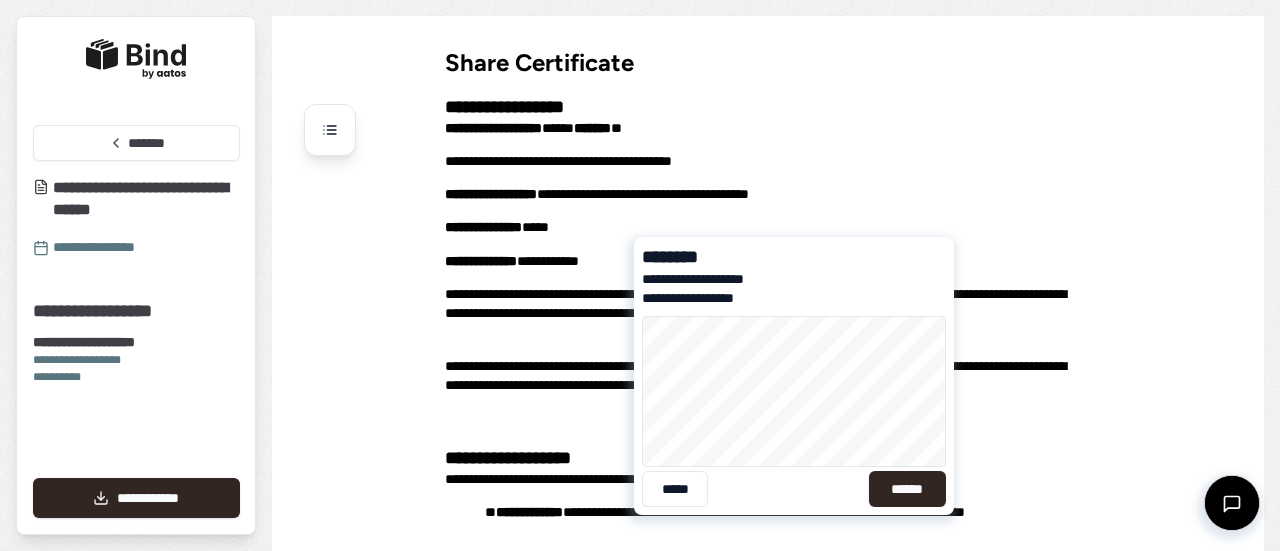 click on "*****" at bounding box center [675, 489] 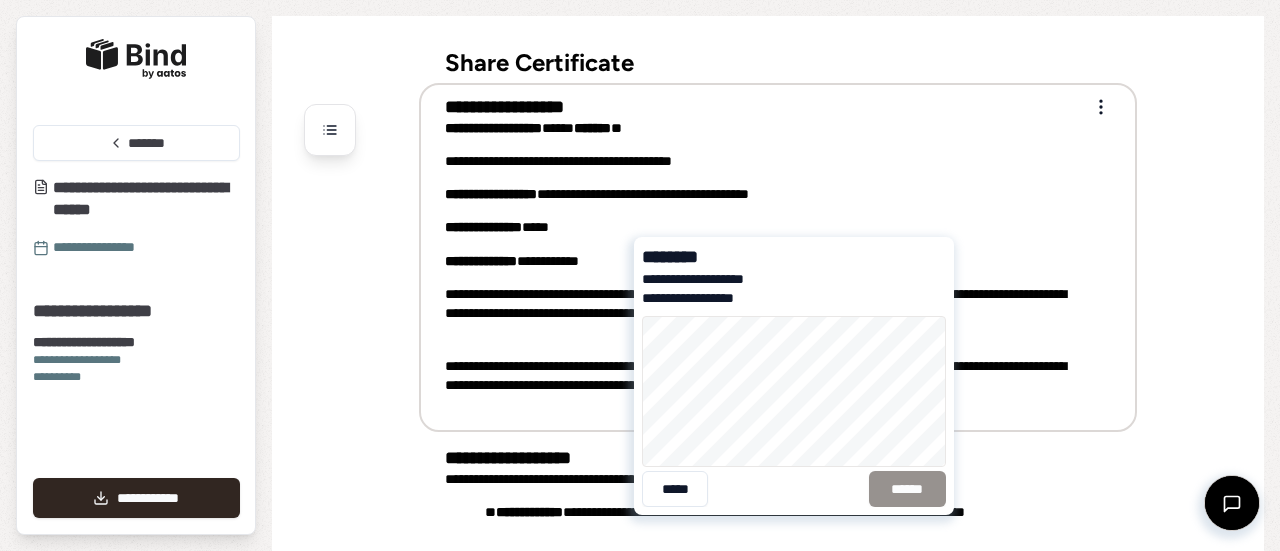 click on "**********" at bounding box center (764, 255) 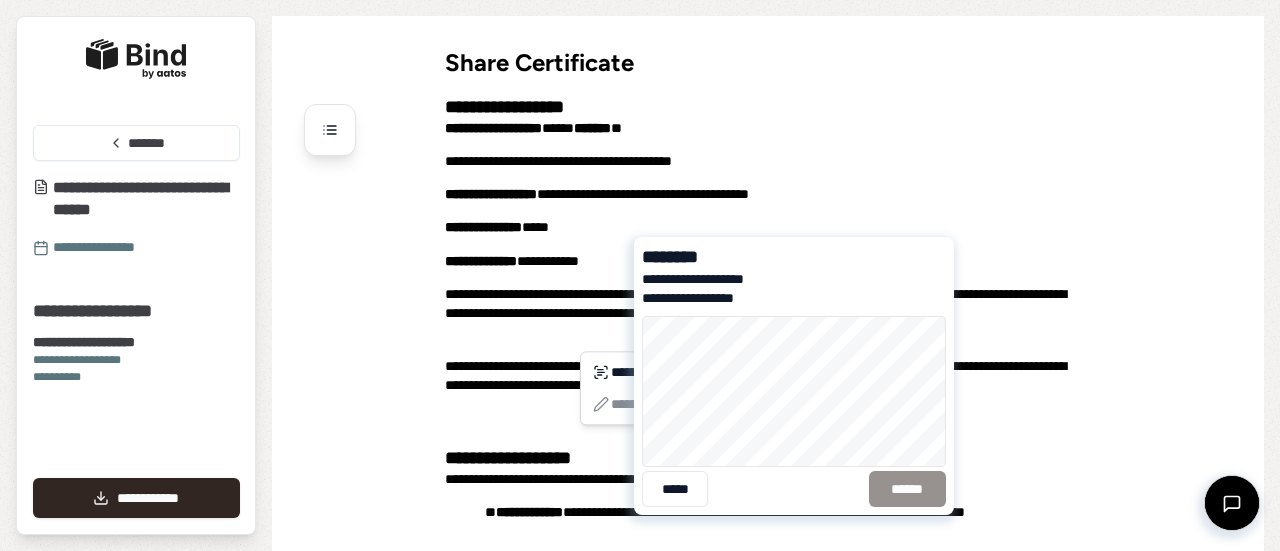 click on "**********" at bounding box center [640, 275] 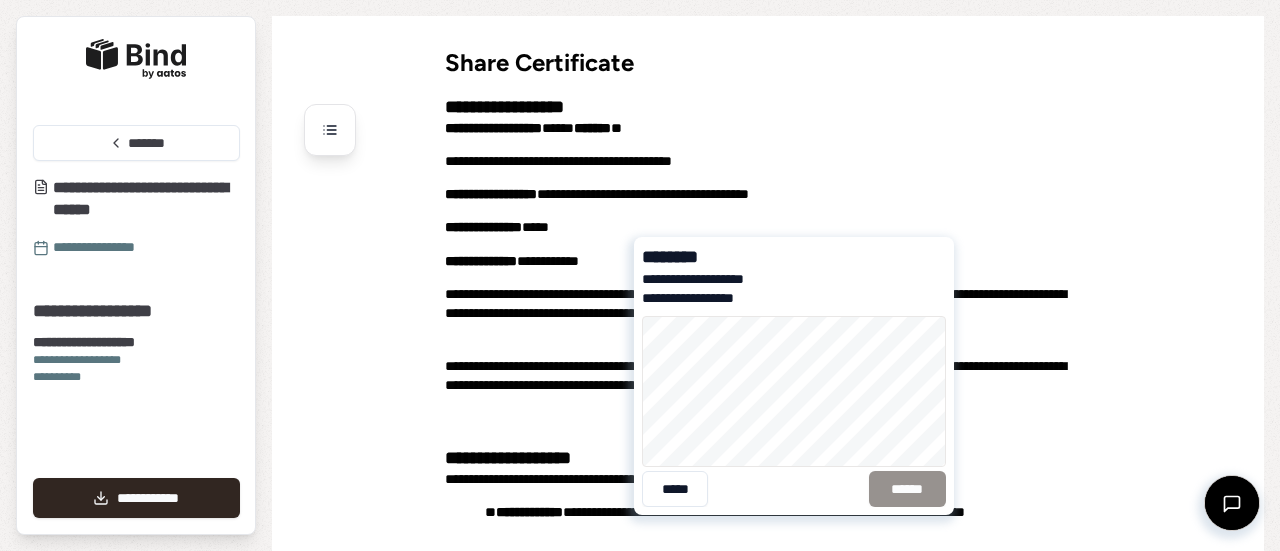 click on "*****" at bounding box center [675, 489] 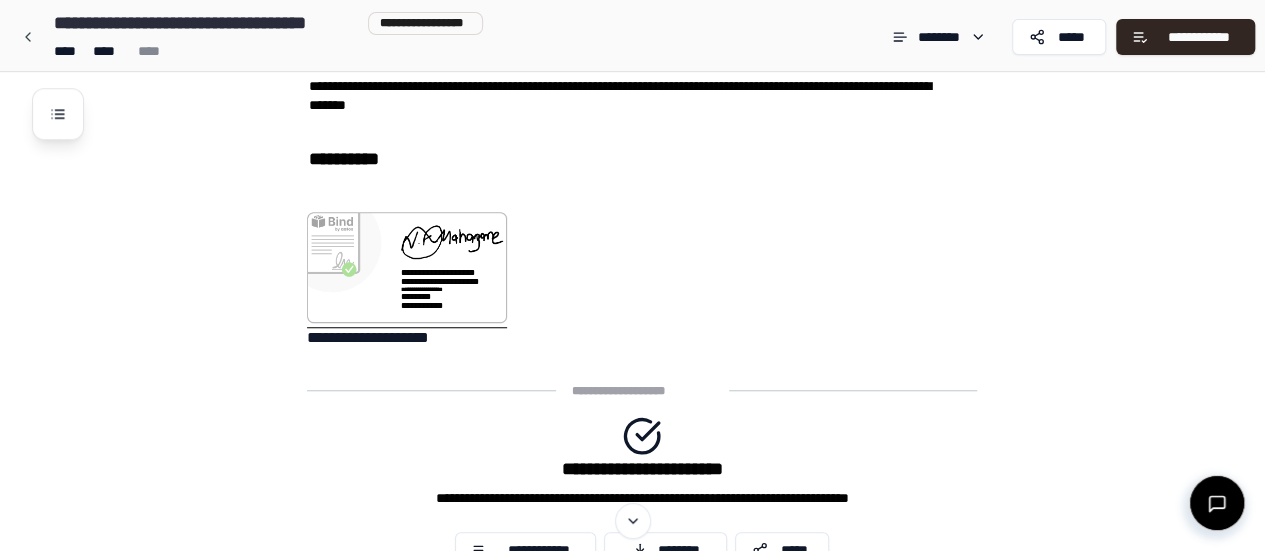 scroll, scrollTop: 740, scrollLeft: 0, axis: vertical 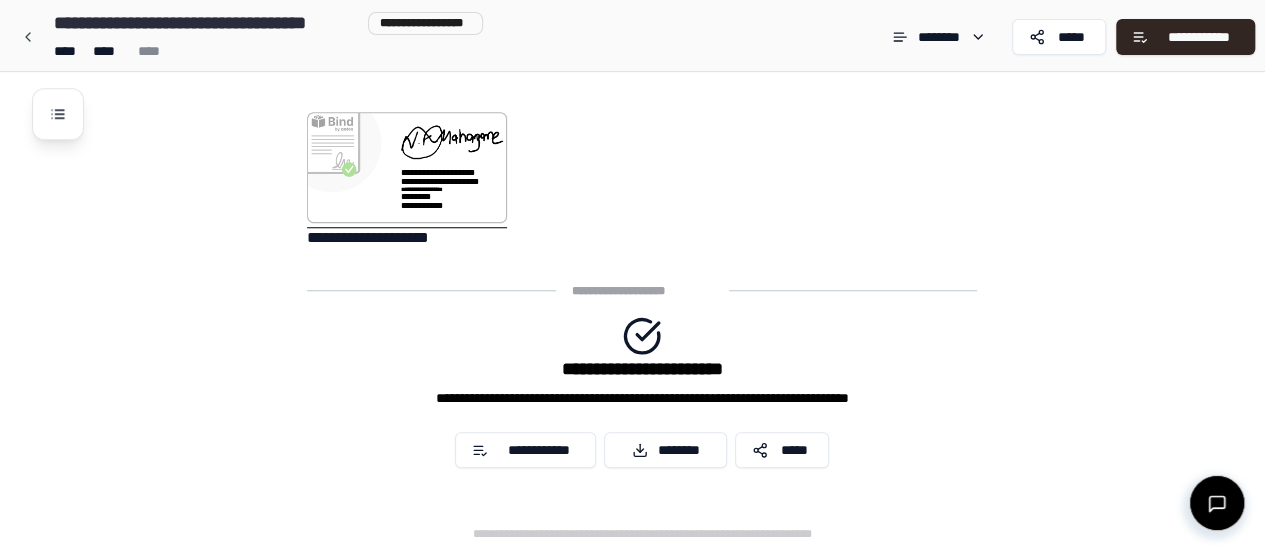 click on "********" at bounding box center [665, 450] 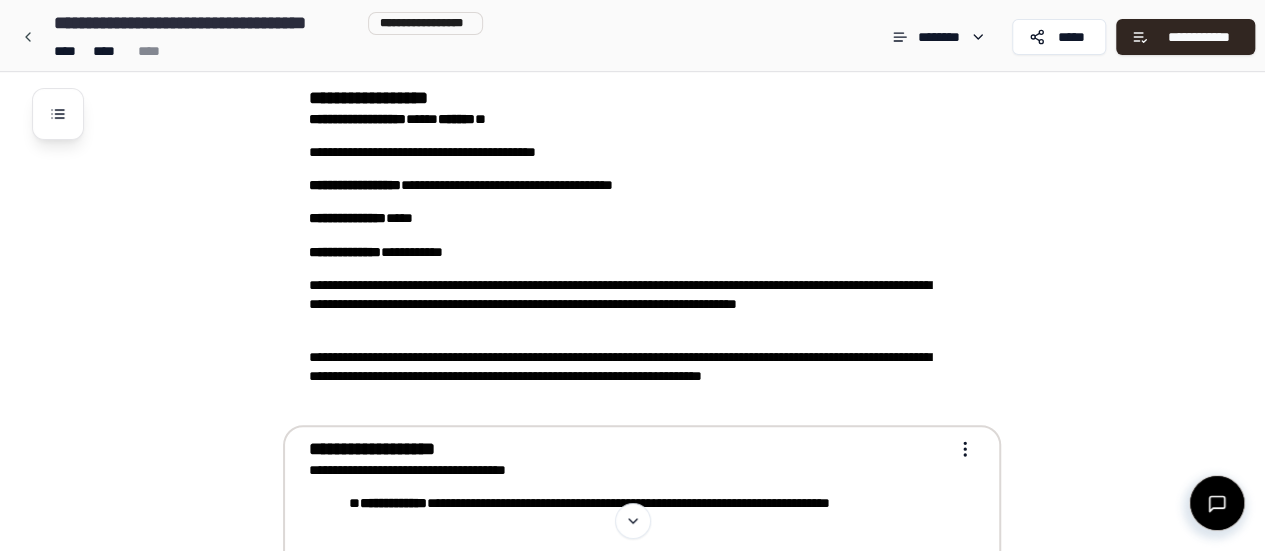 scroll, scrollTop: 0, scrollLeft: 0, axis: both 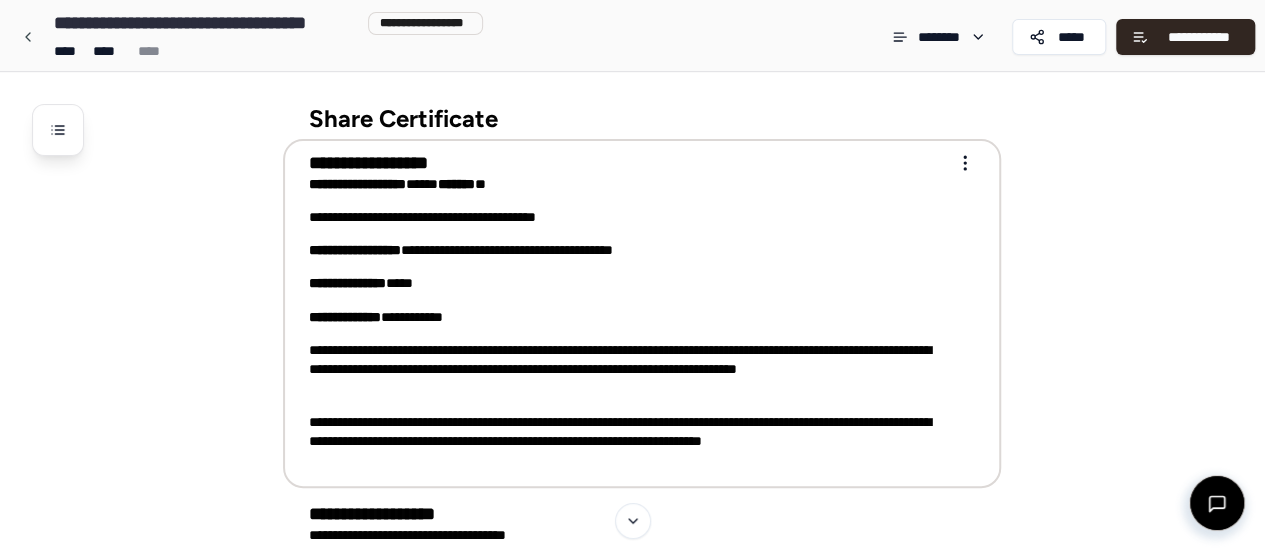 click on "**********" at bounding box center (628, 283) 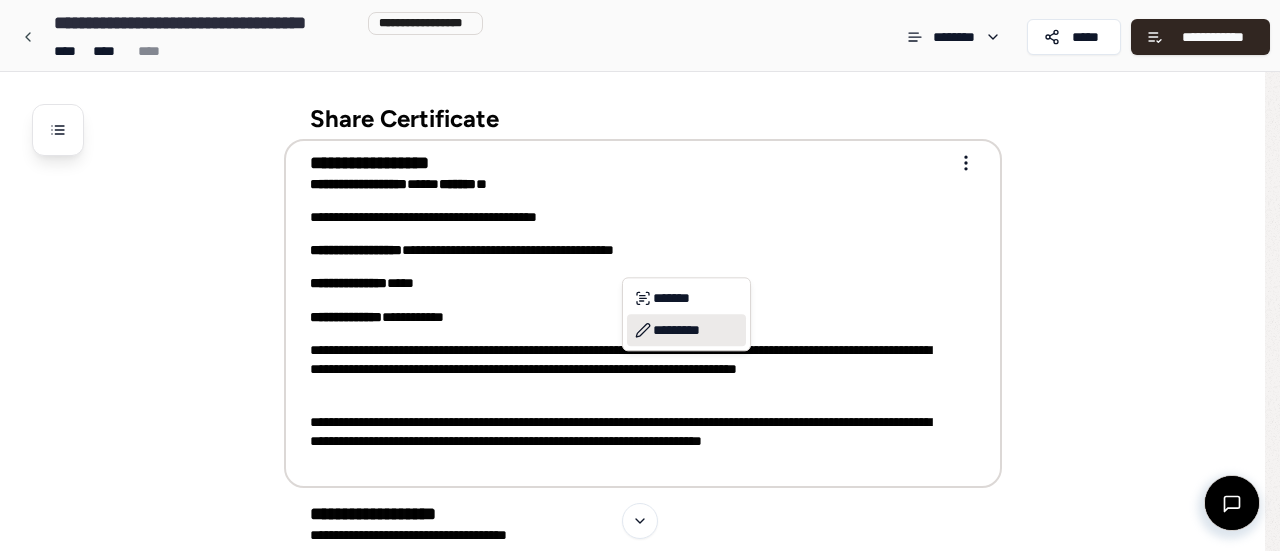 click on "*********" at bounding box center [686, 330] 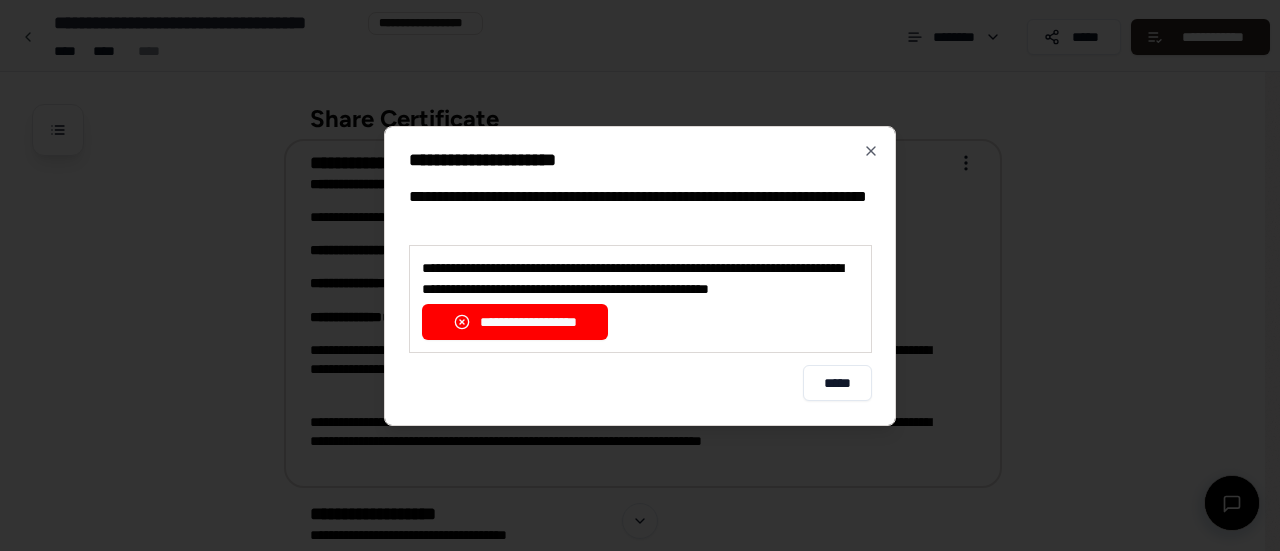 click on "**********" at bounding box center (515, 322) 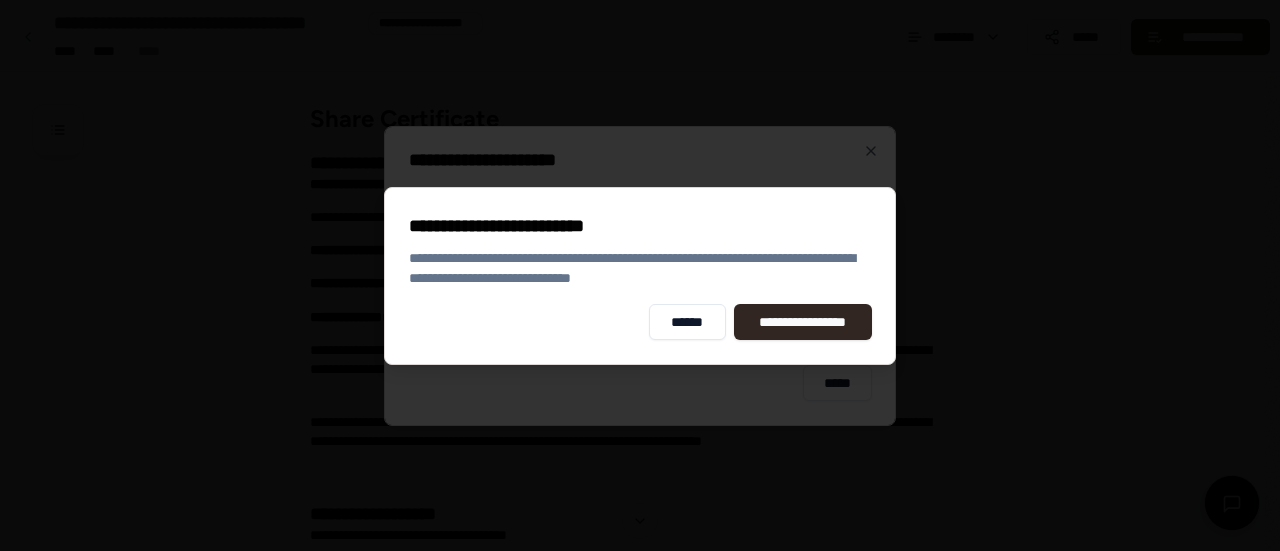 click on "**********" at bounding box center [803, 322] 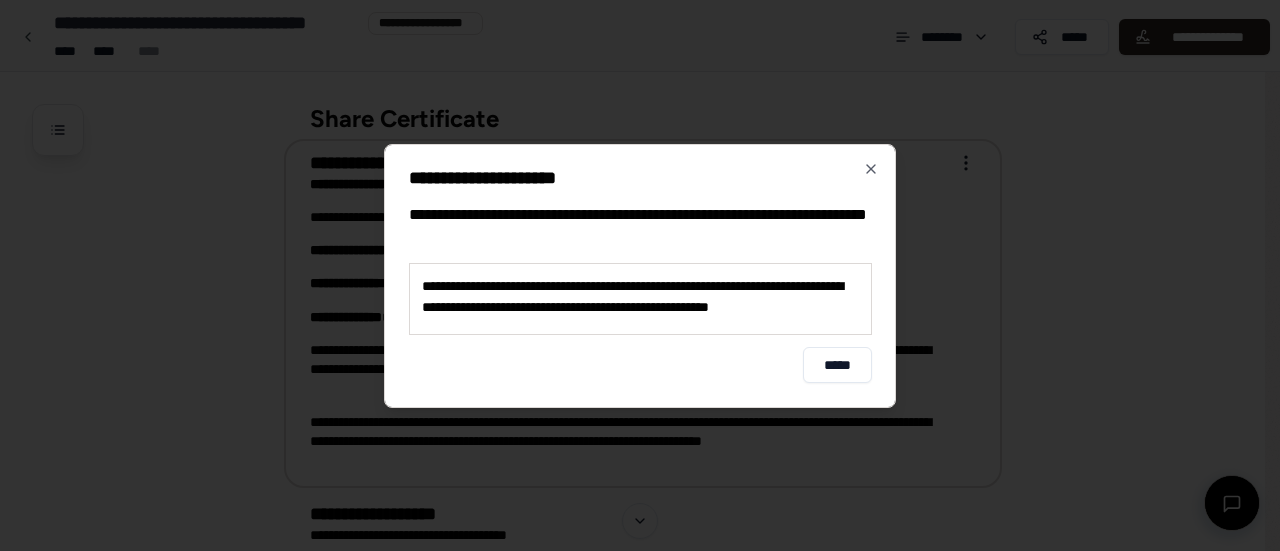 click on "**********" at bounding box center [640, 297] 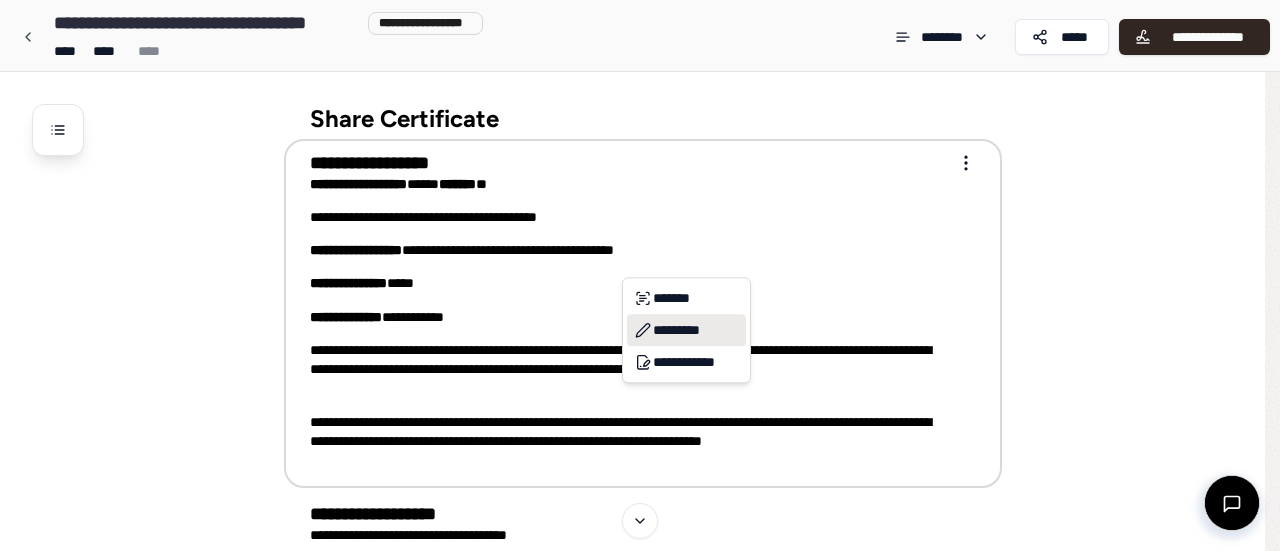 click on "*********" at bounding box center (686, 330) 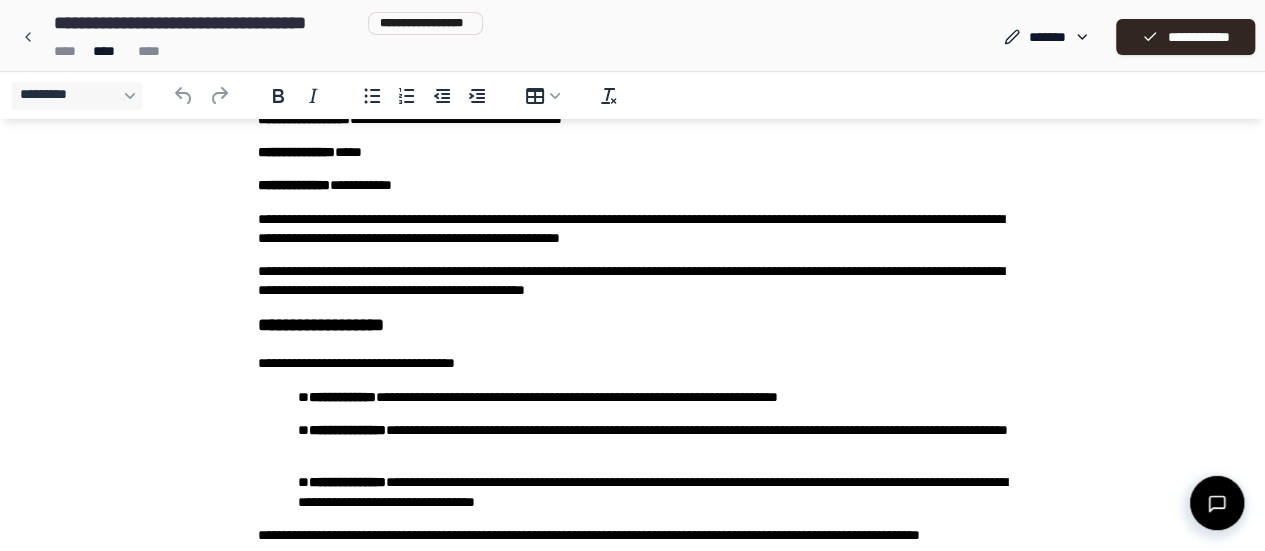 scroll, scrollTop: 100, scrollLeft: 0, axis: vertical 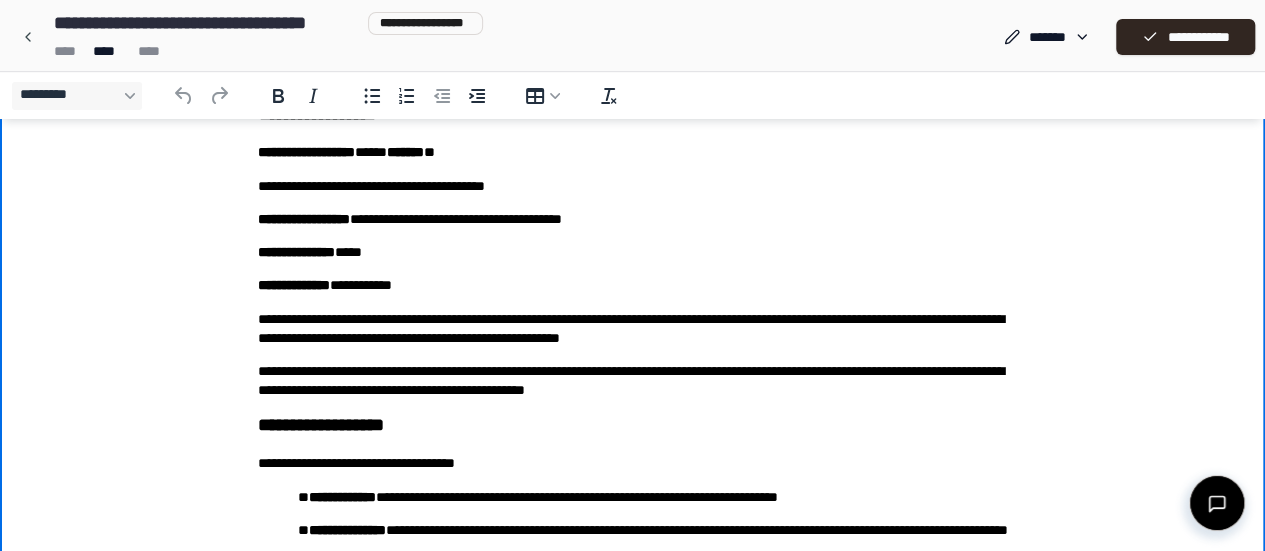 click on "**********" at bounding box center (633, 285) 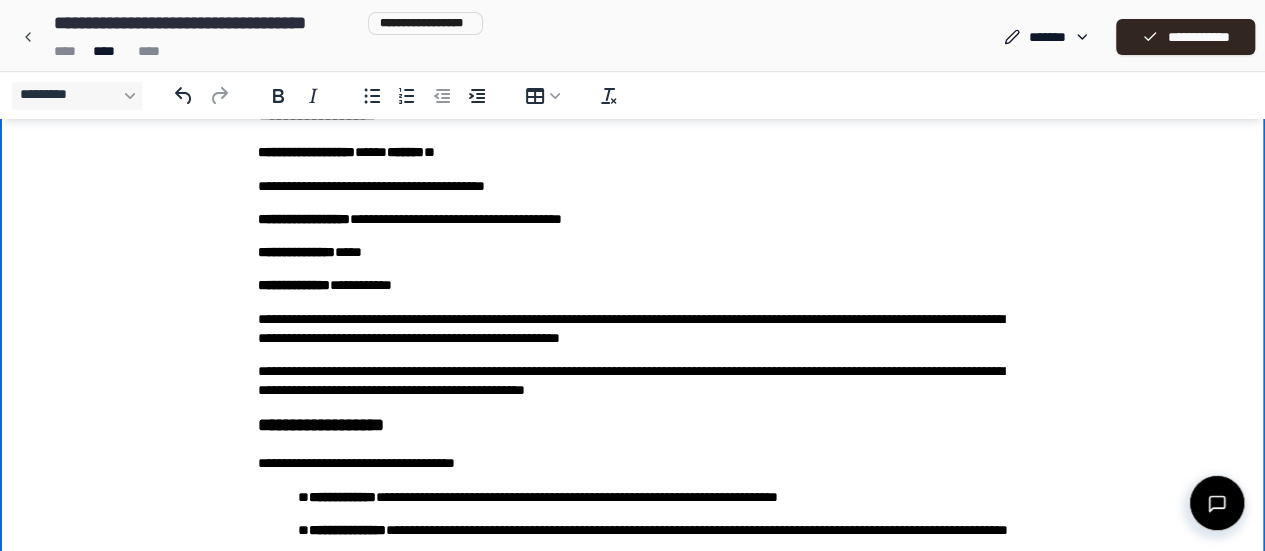 click on "**********" at bounding box center (633, 285) 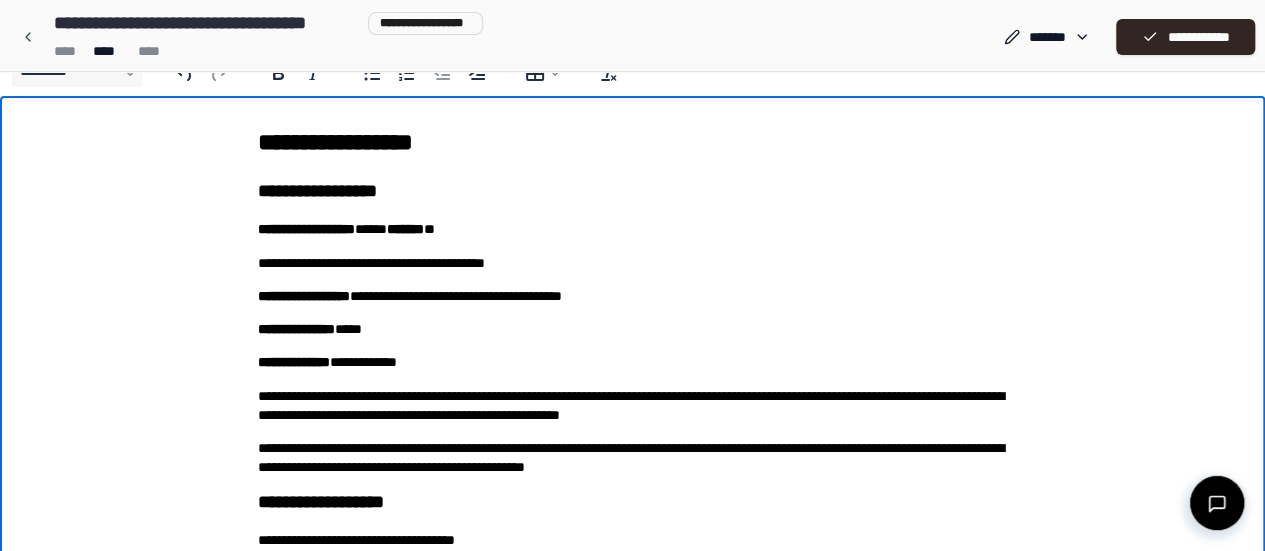 scroll, scrollTop: 0, scrollLeft: 0, axis: both 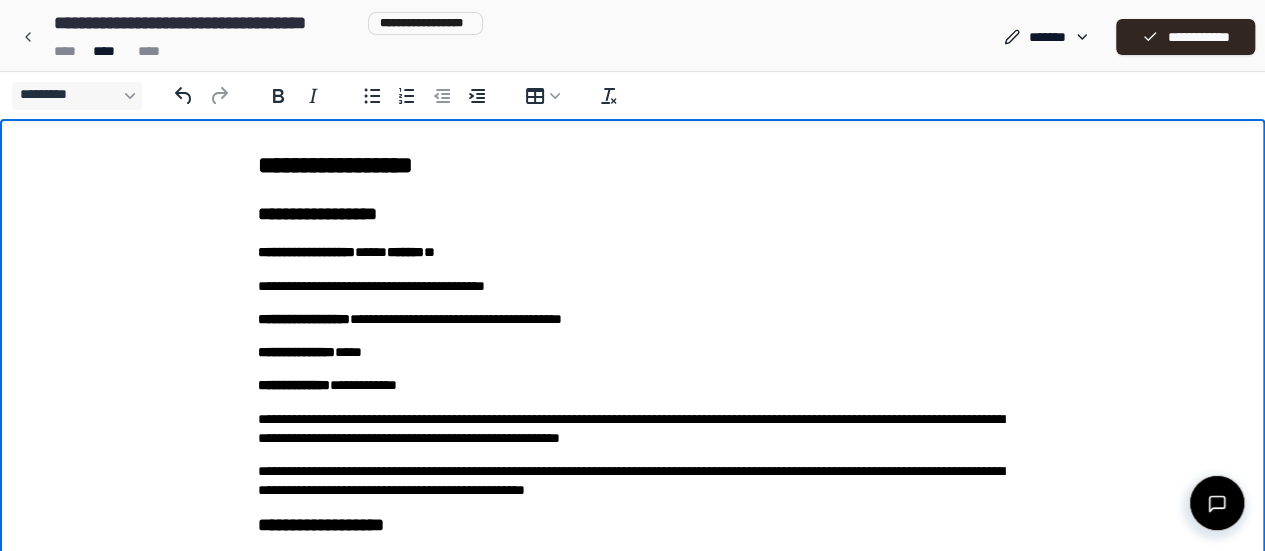 click on "**********" at bounding box center (1185, 37) 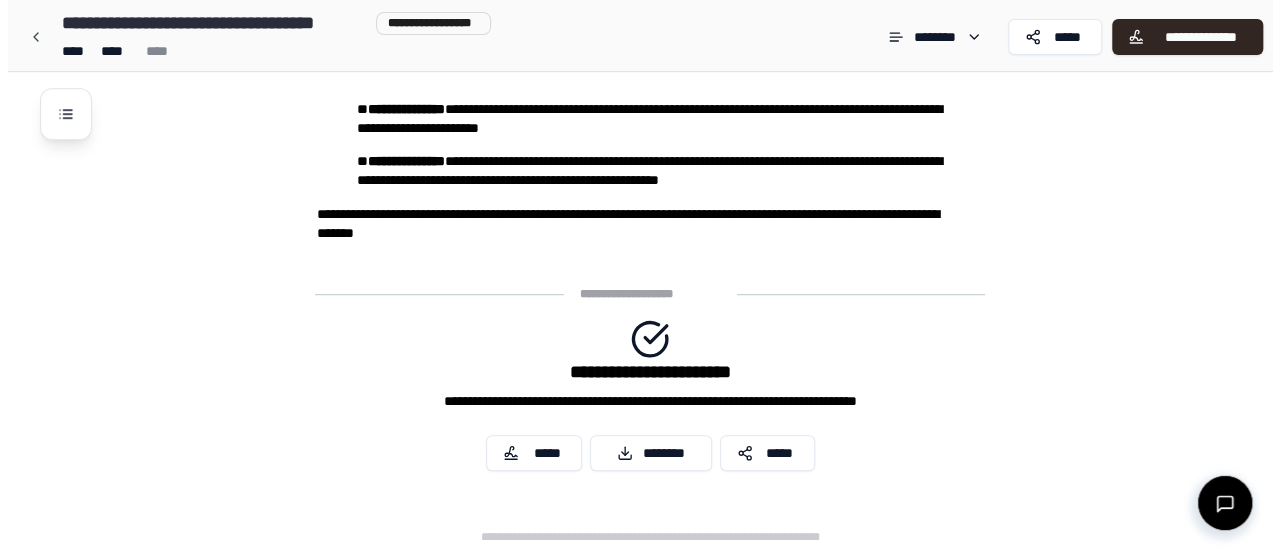 scroll, scrollTop: 516, scrollLeft: 0, axis: vertical 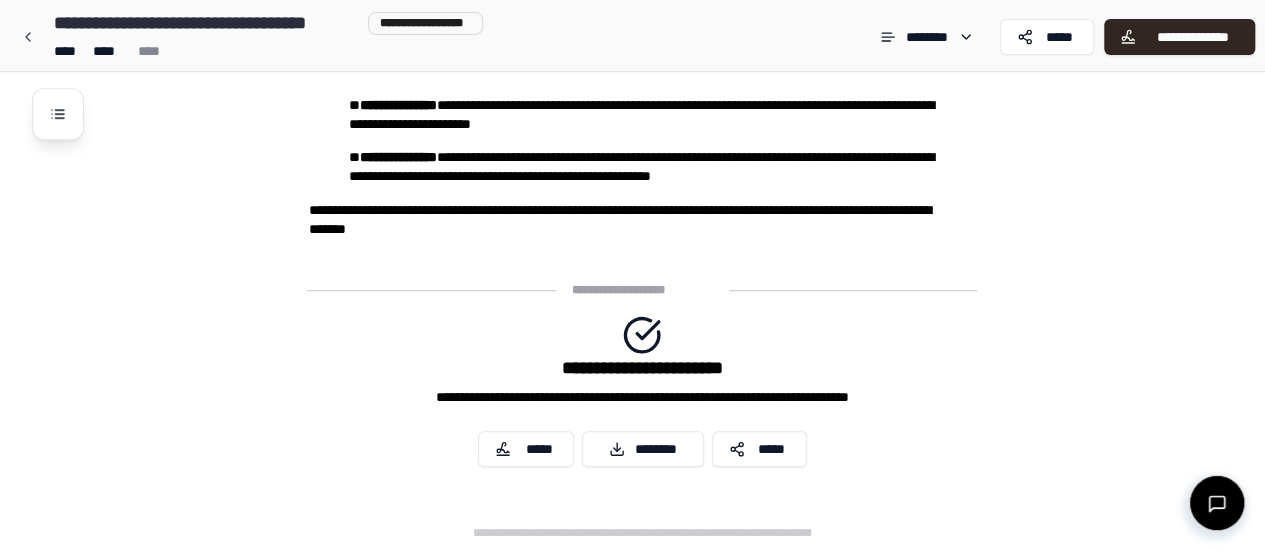 click on "*****" at bounding box center [539, 449] 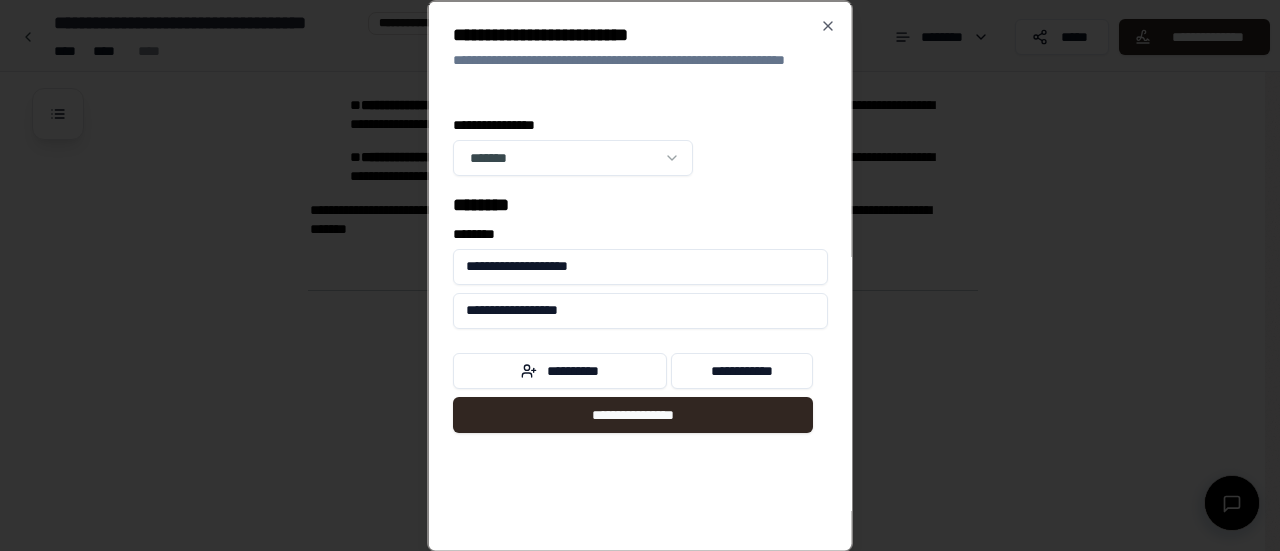 scroll, scrollTop: 2, scrollLeft: 0, axis: vertical 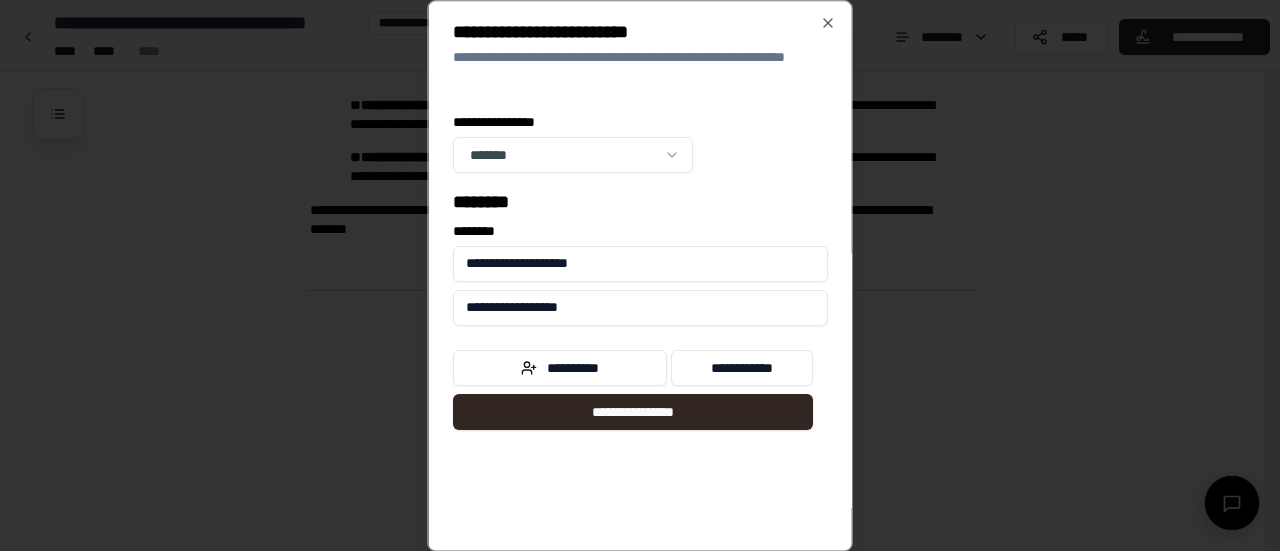 click on "**********" at bounding box center [633, 412] 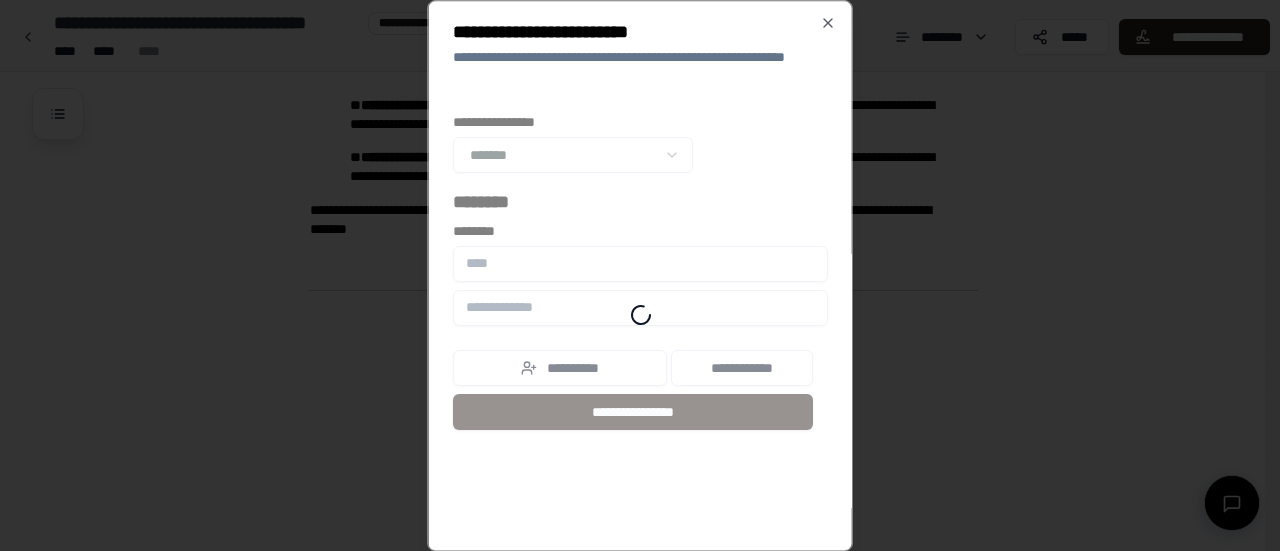 scroll, scrollTop: 0, scrollLeft: 0, axis: both 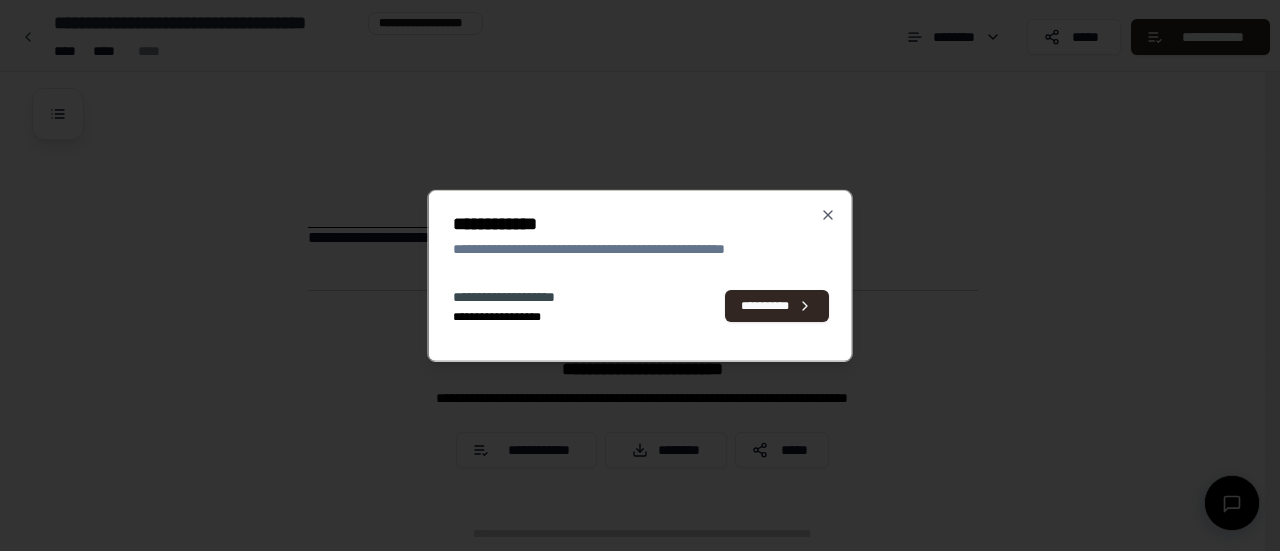 click on "**********" at bounding box center [776, 306] 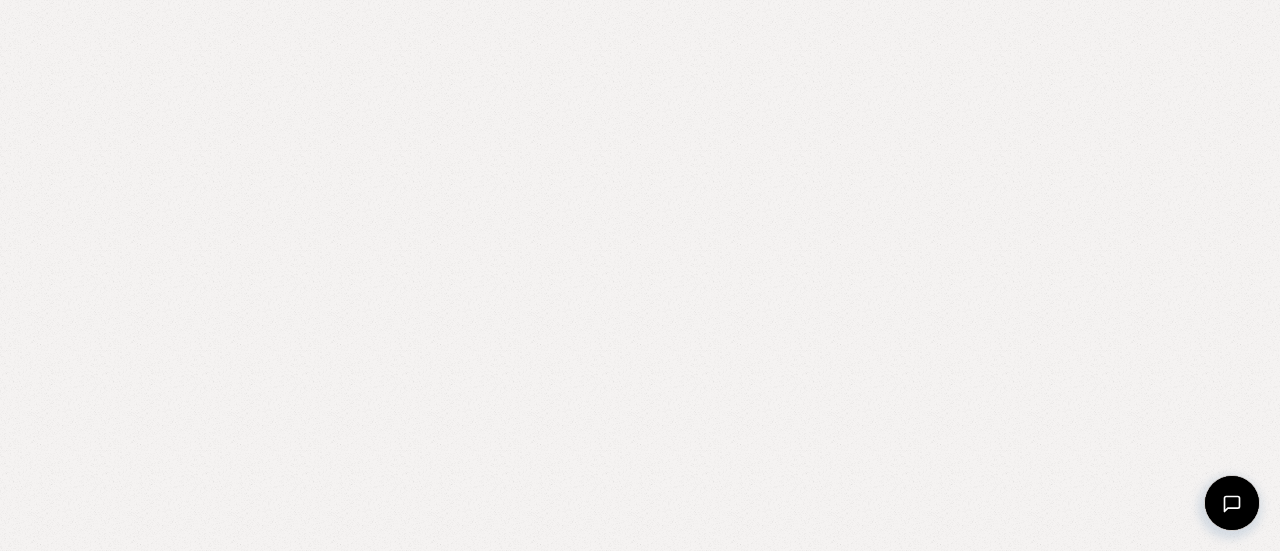 scroll, scrollTop: 0, scrollLeft: 0, axis: both 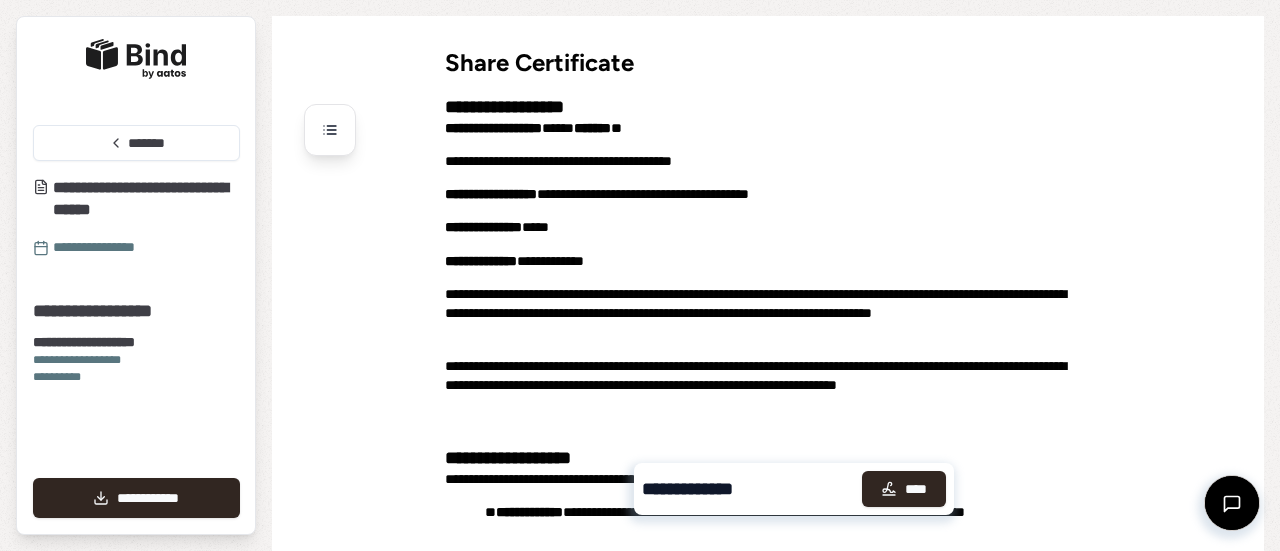 click on "**********" at bounding box center (794, 508) 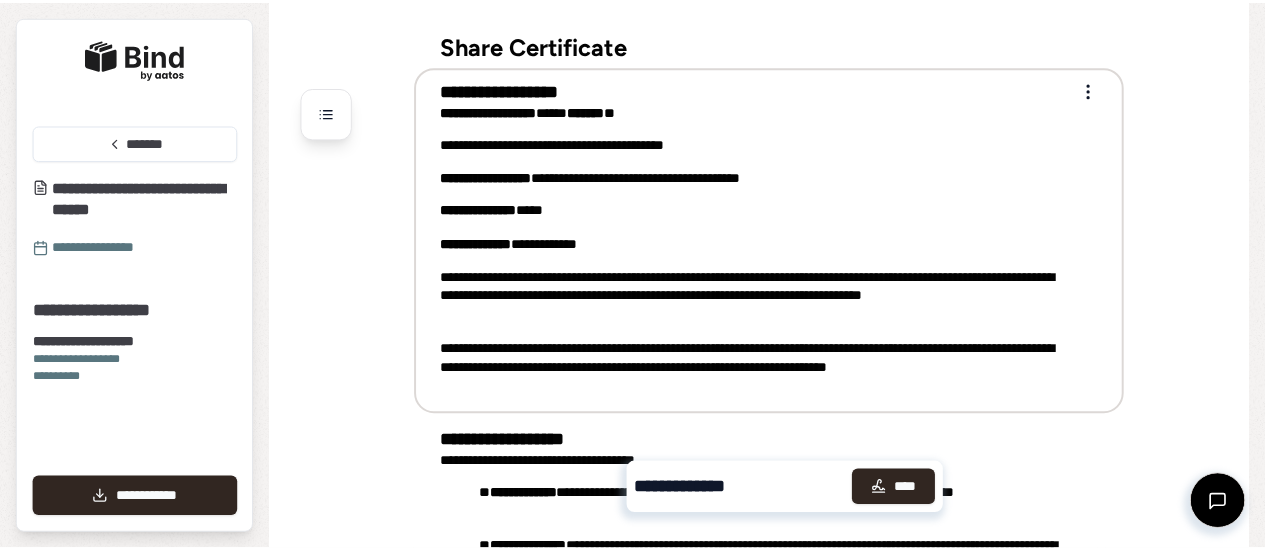 scroll, scrollTop: 0, scrollLeft: 0, axis: both 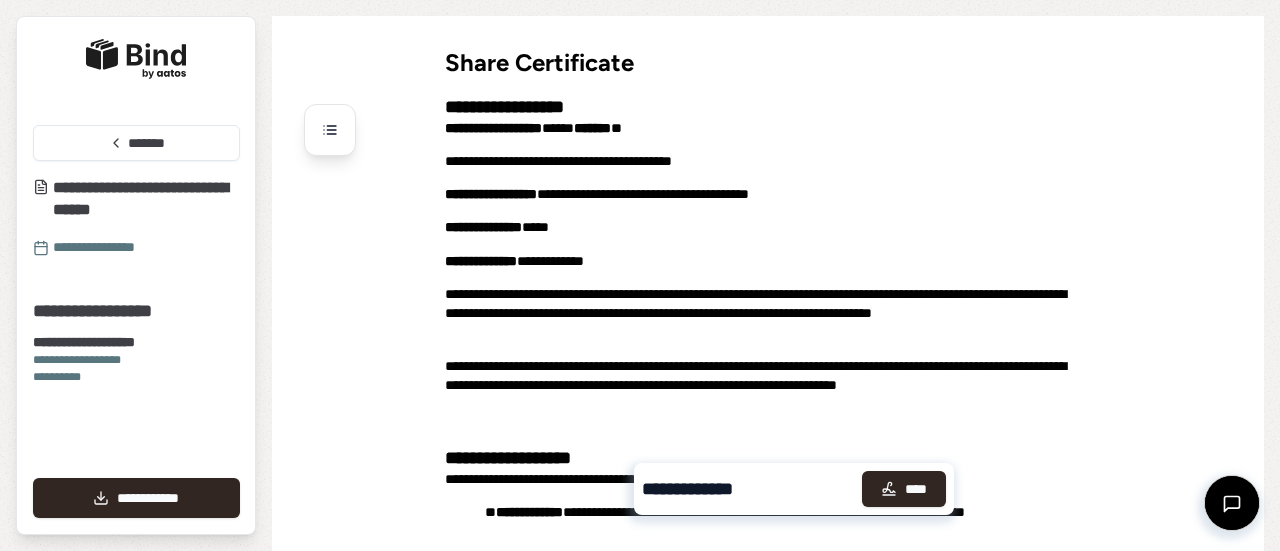 click at bounding box center (330, 130) 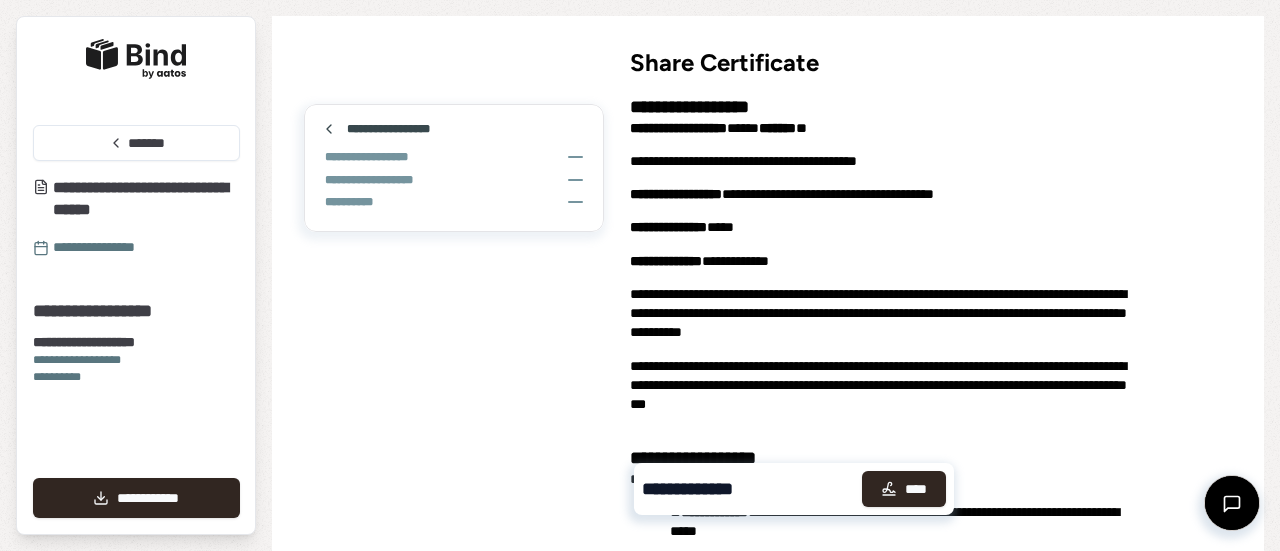 click on "*******" at bounding box center (136, 143) 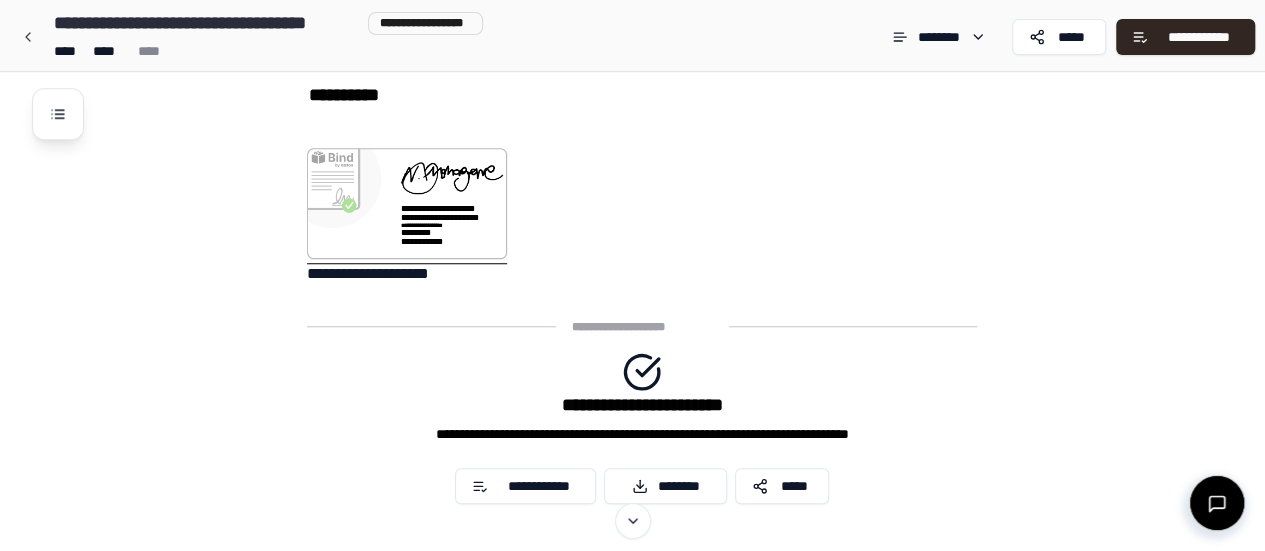 scroll, scrollTop: 740, scrollLeft: 0, axis: vertical 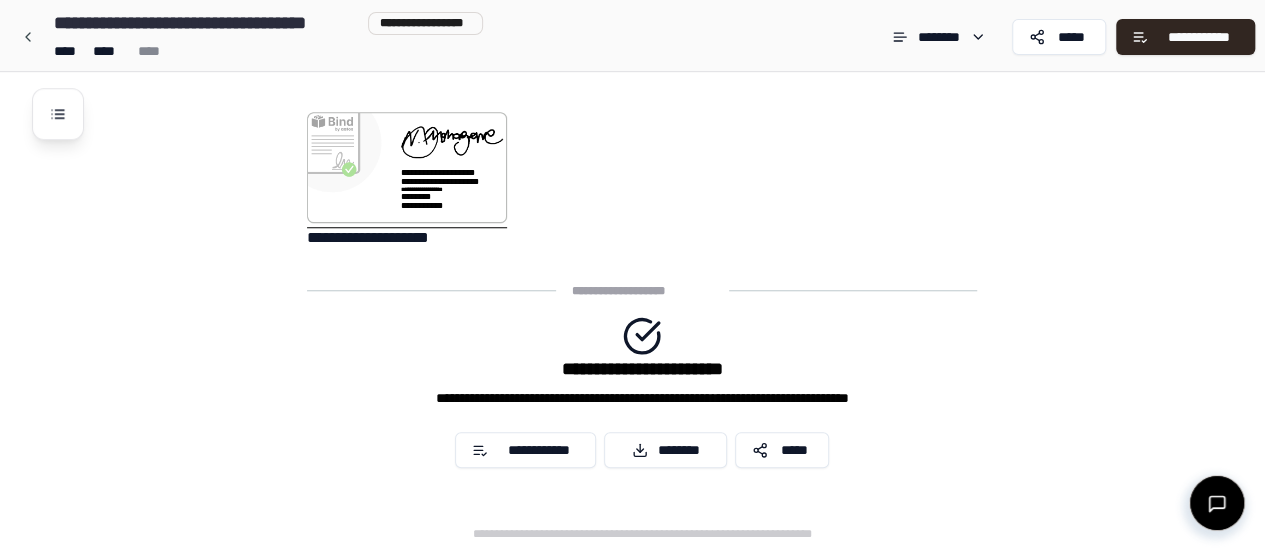 click on "********" at bounding box center [665, 450] 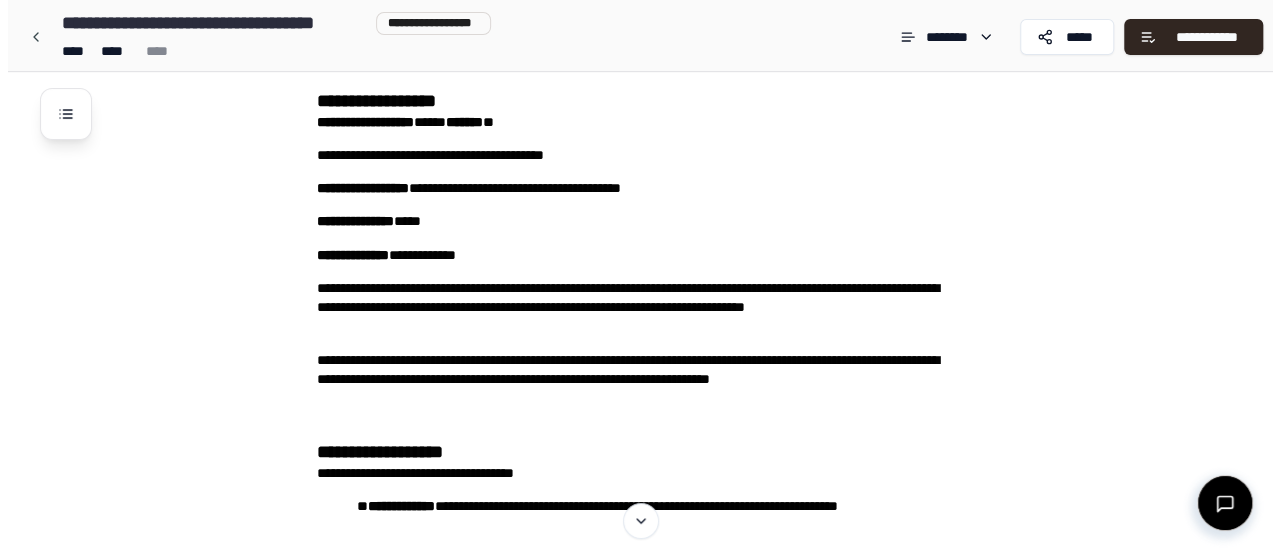 scroll, scrollTop: 0, scrollLeft: 0, axis: both 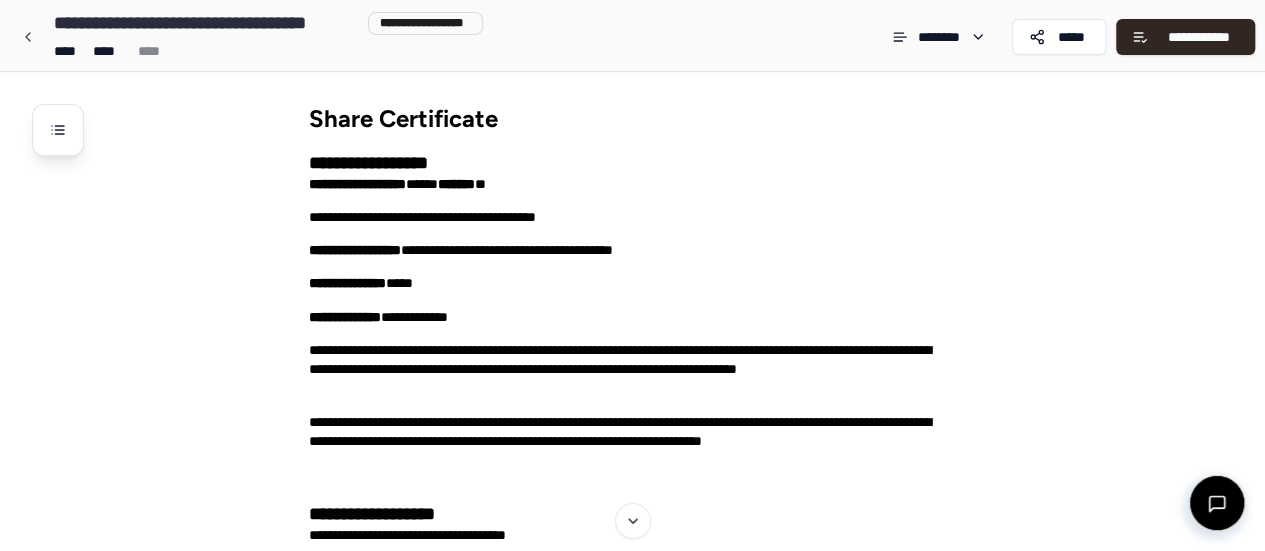 click at bounding box center (28, 37) 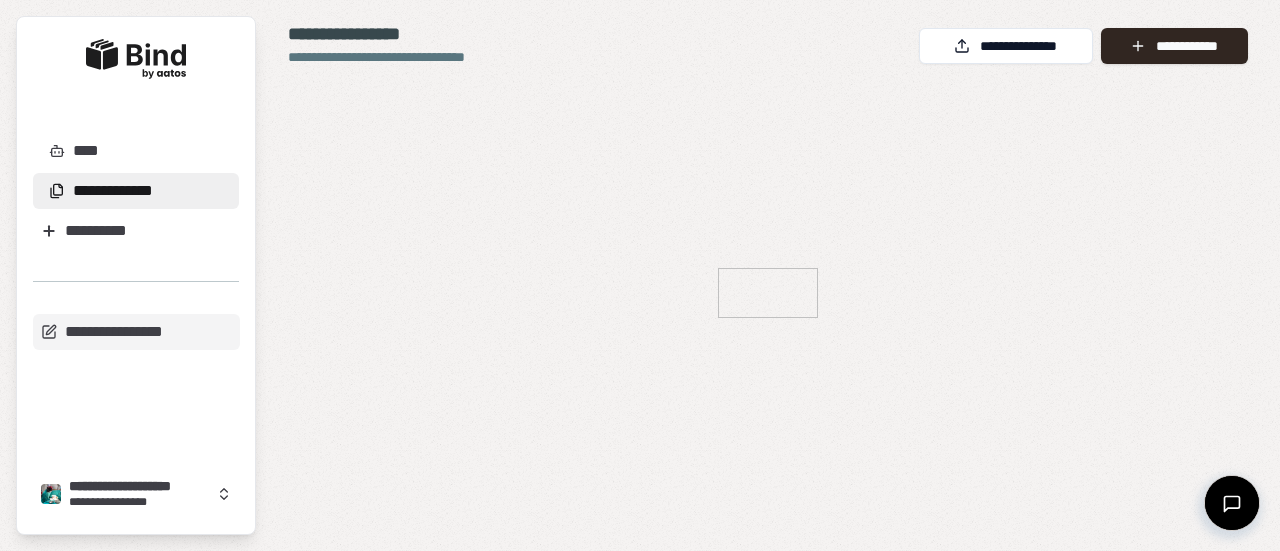 click at bounding box center (136, 59) 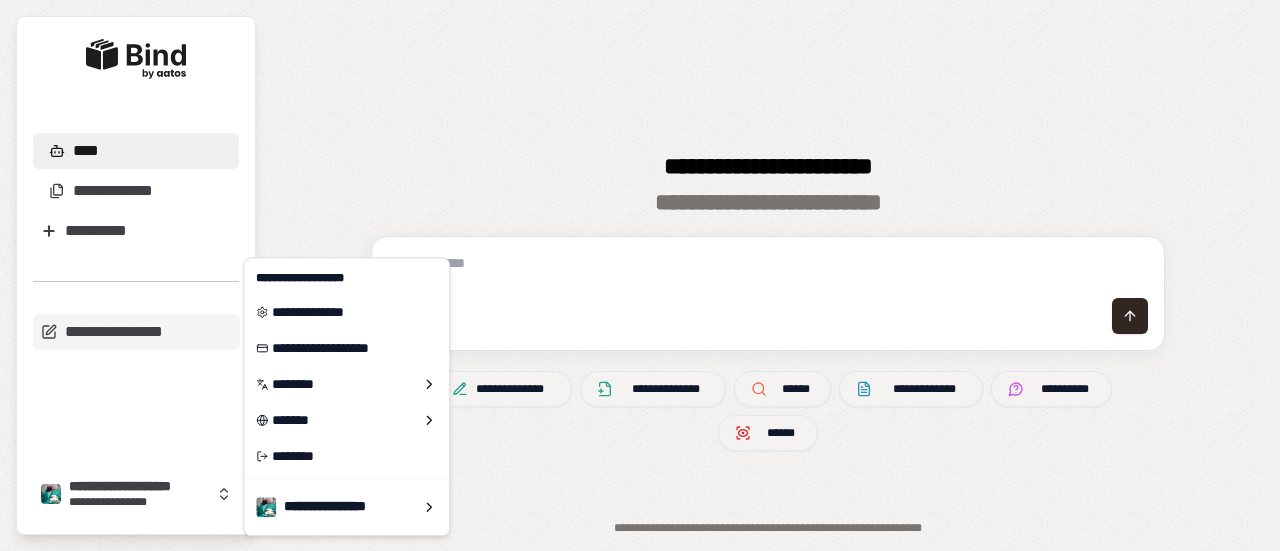 click on "**********" at bounding box center [136, 494] 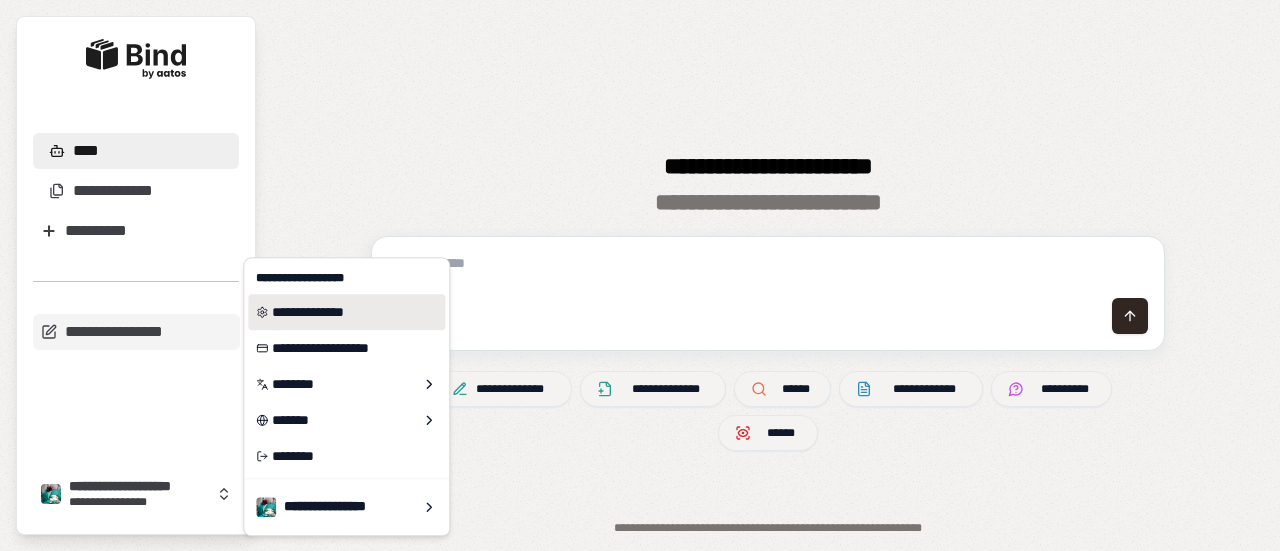 click on "**********" at bounding box center (346, 312) 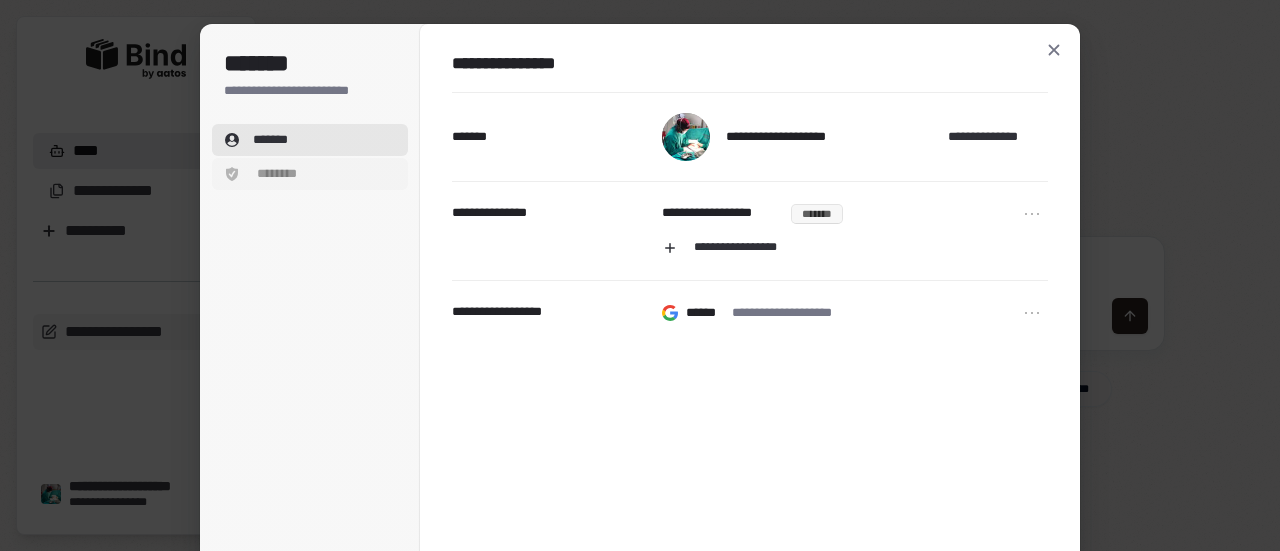 click on "********" at bounding box center [276, 174] 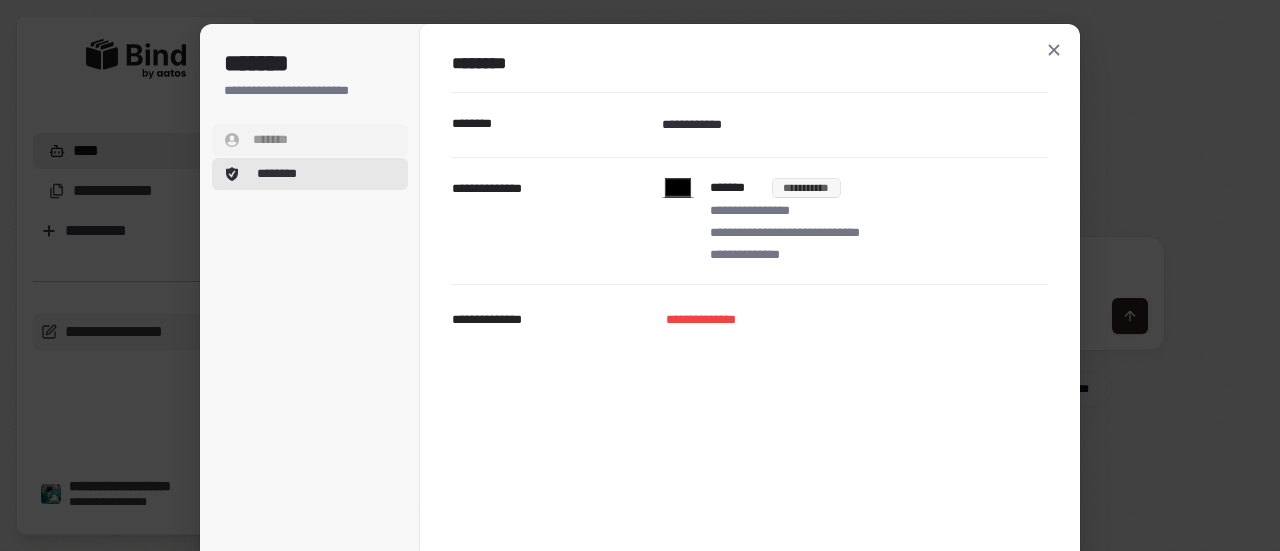 click on "*******" at bounding box center [271, 140] 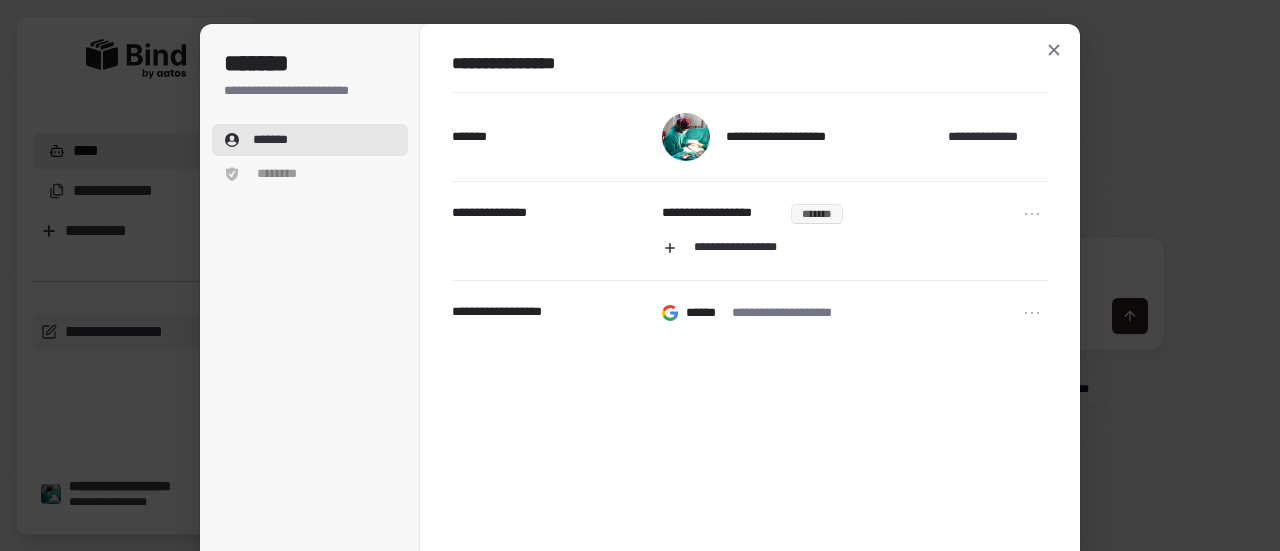 click on "**********" at bounding box center (310, 91) 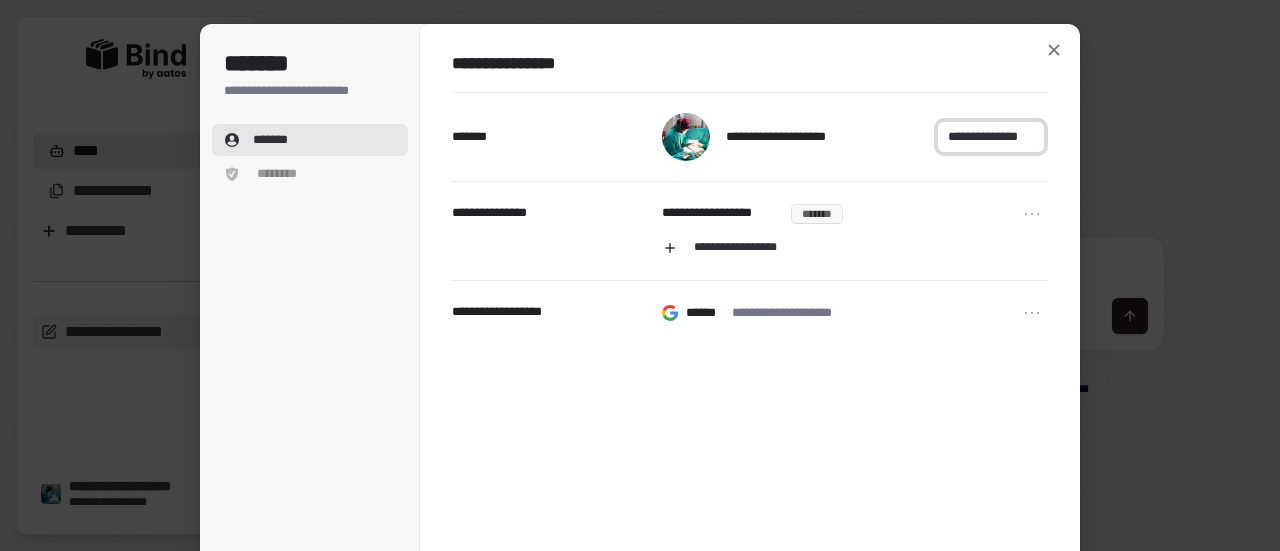 click on "**********" at bounding box center (991, 137) 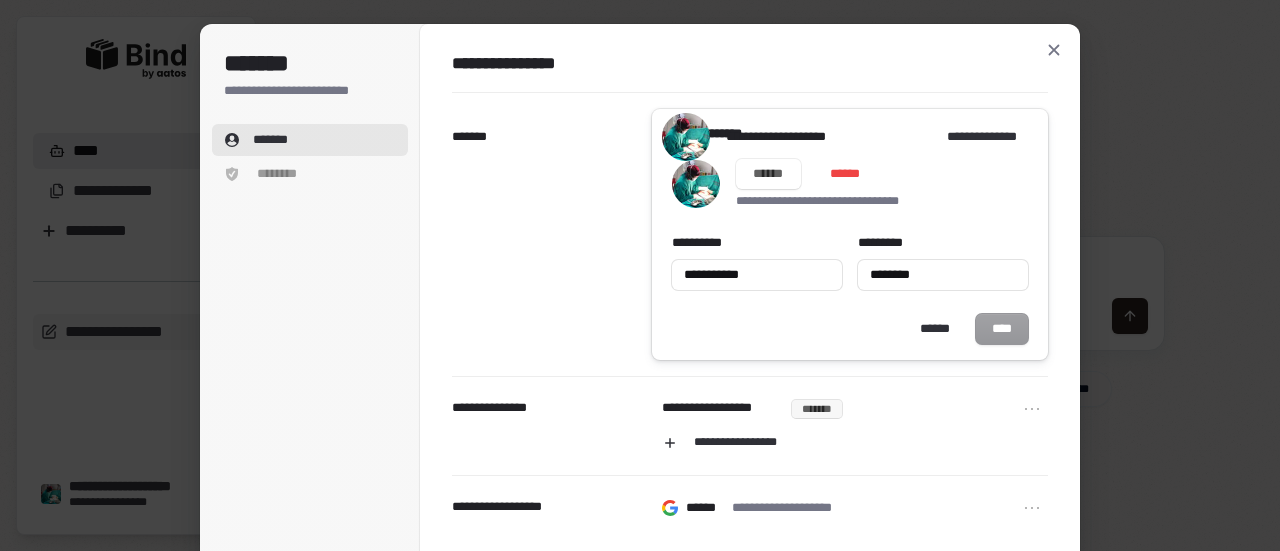 type on "**********" 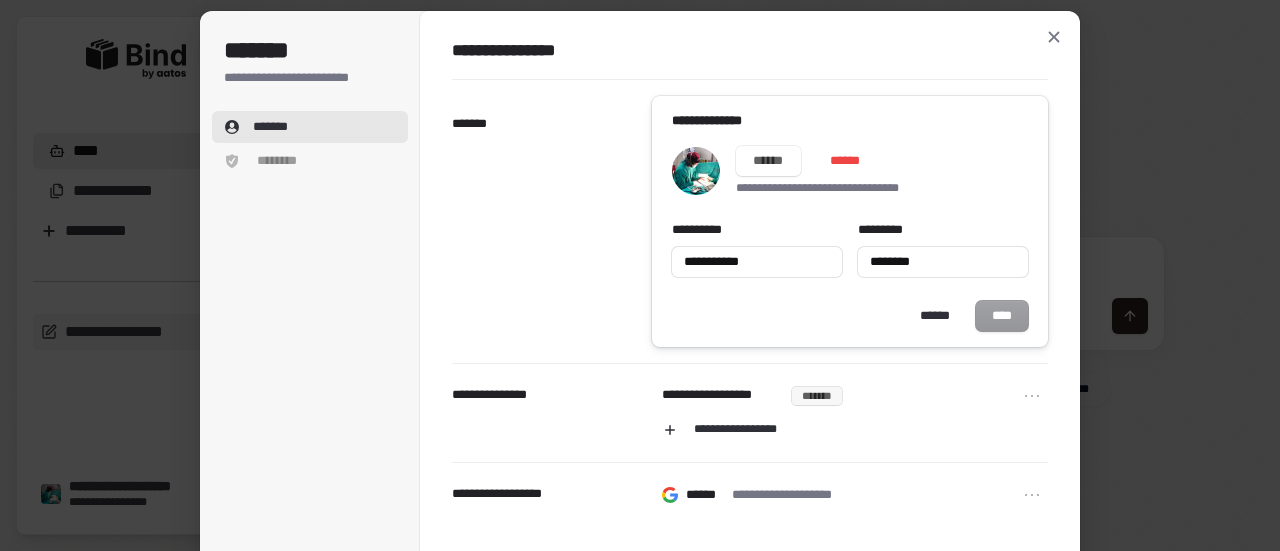 scroll, scrollTop: 0, scrollLeft: 0, axis: both 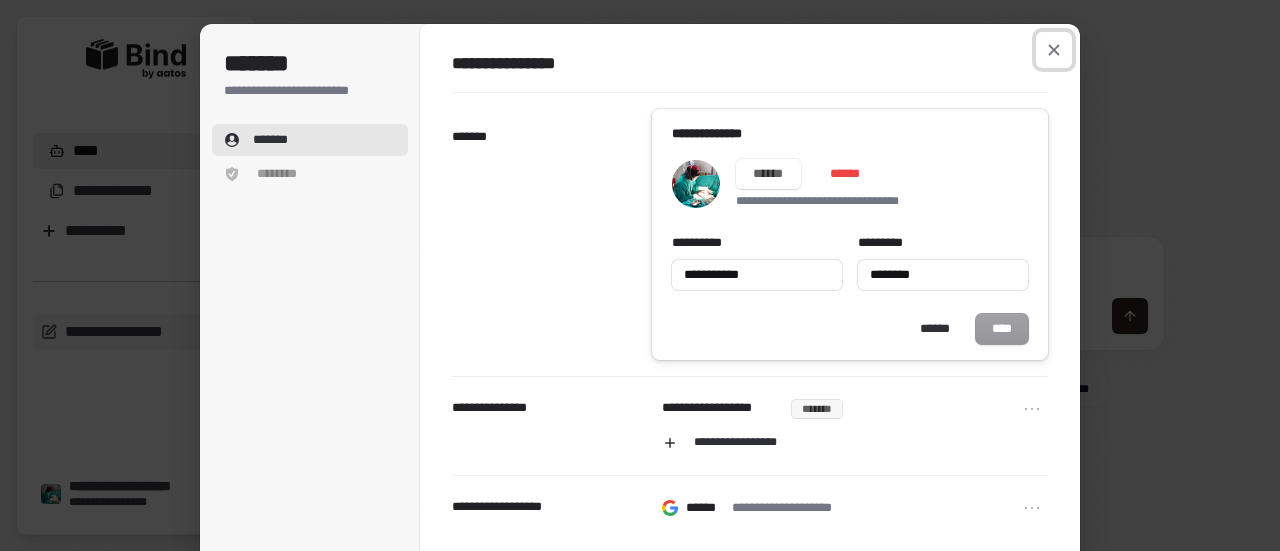 type on "**********" 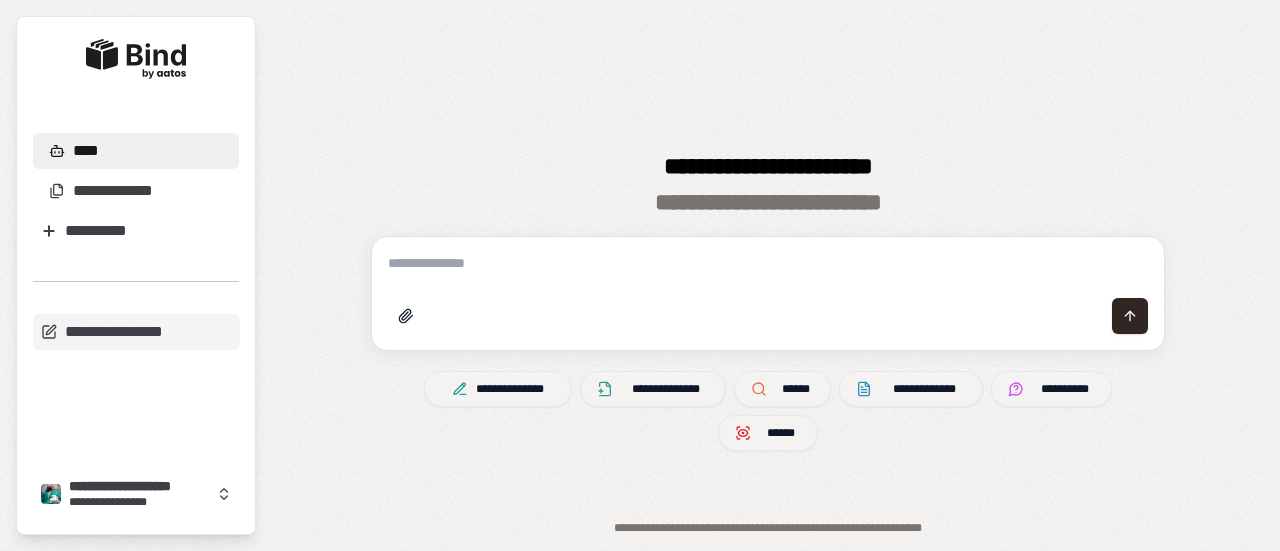 drag, startPoint x: 367, startPoint y: 75, endPoint x: 394, endPoint y: 123, distance: 55.072678 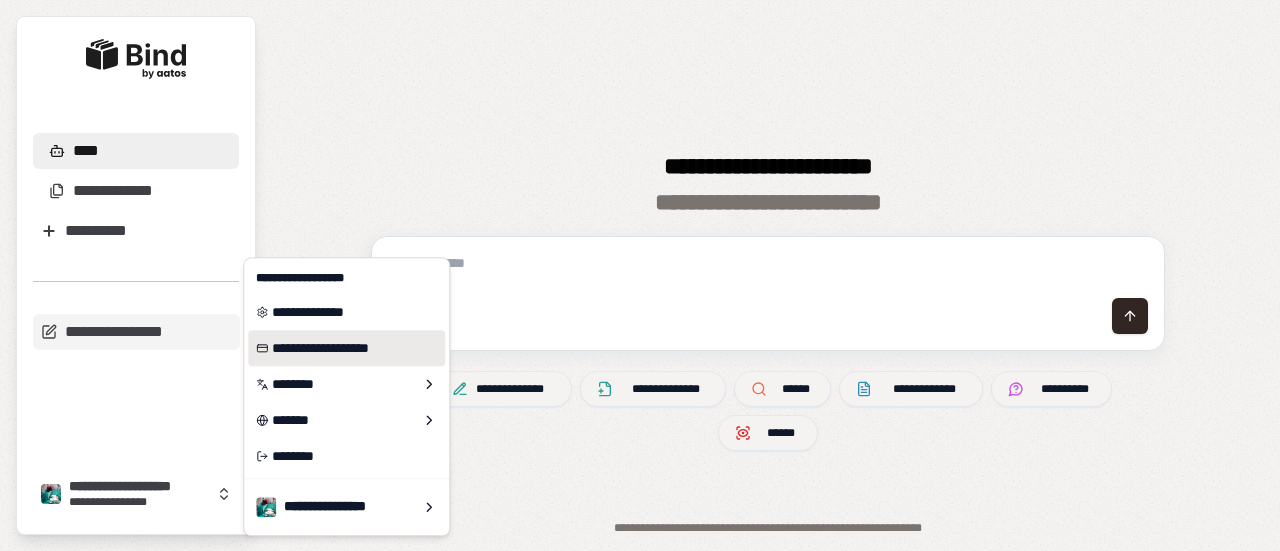click on "**********" at bounding box center (346, 348) 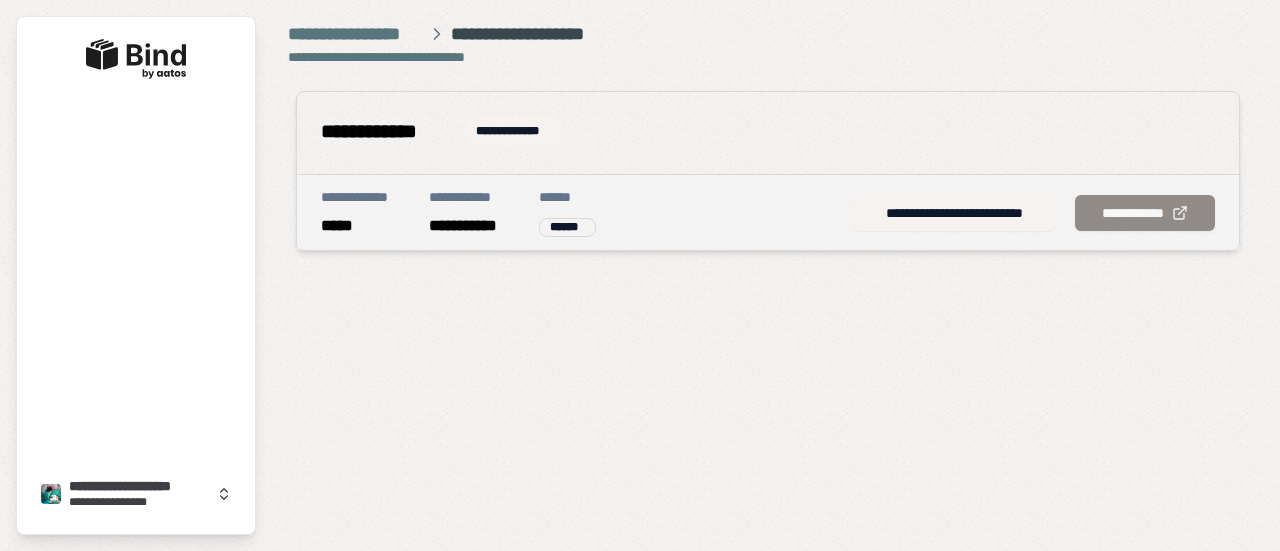 click on "**********" at bounding box center [1034, 212] 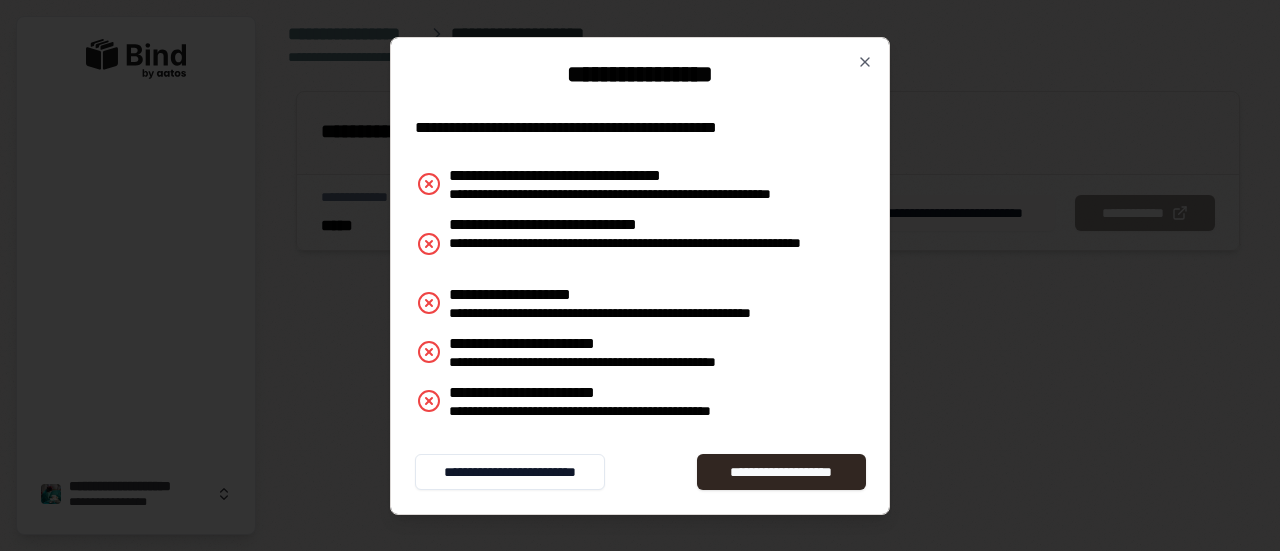 click on "**********" at bounding box center (510, 472) 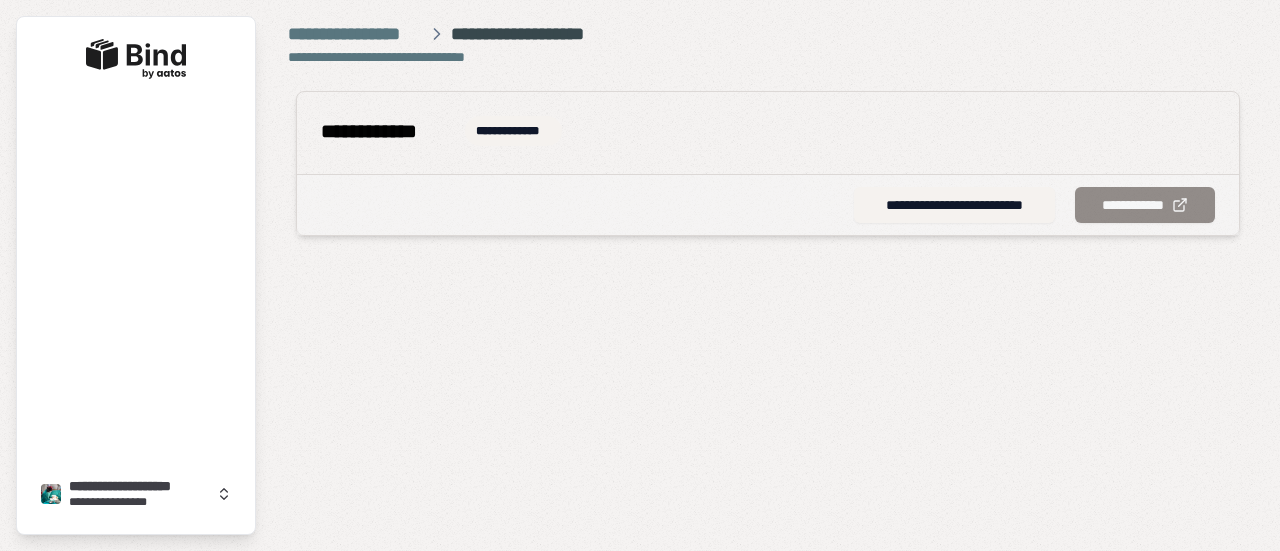 scroll, scrollTop: 0, scrollLeft: 0, axis: both 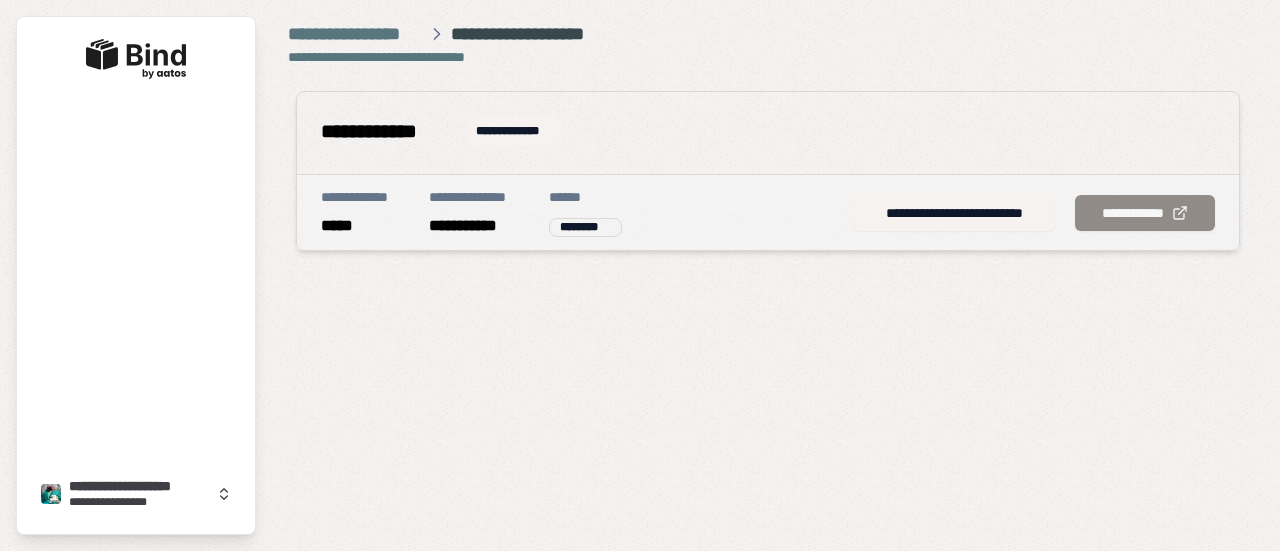 click on "**********" at bounding box center [138, 487] 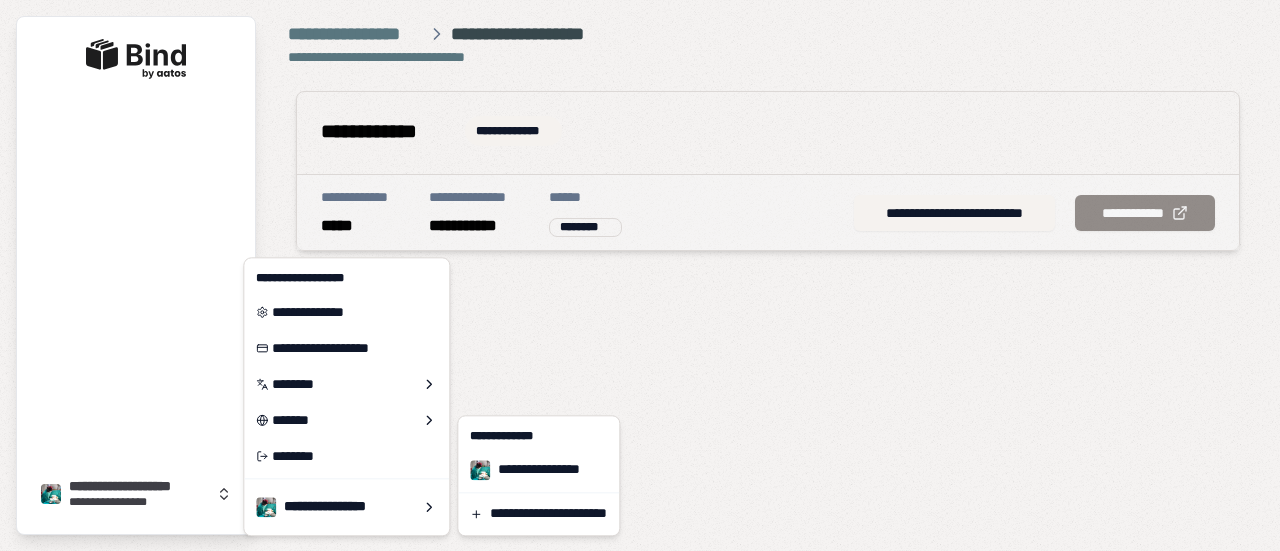 click on "**********" at bounding box center [640, 275] 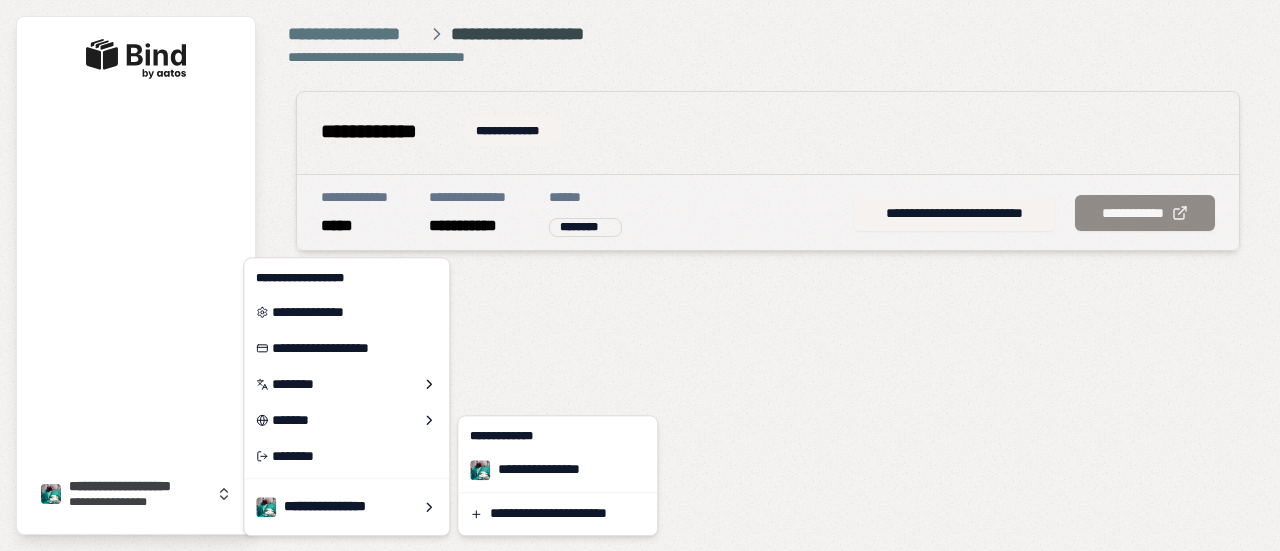 click on "**********" at bounding box center [640, 275] 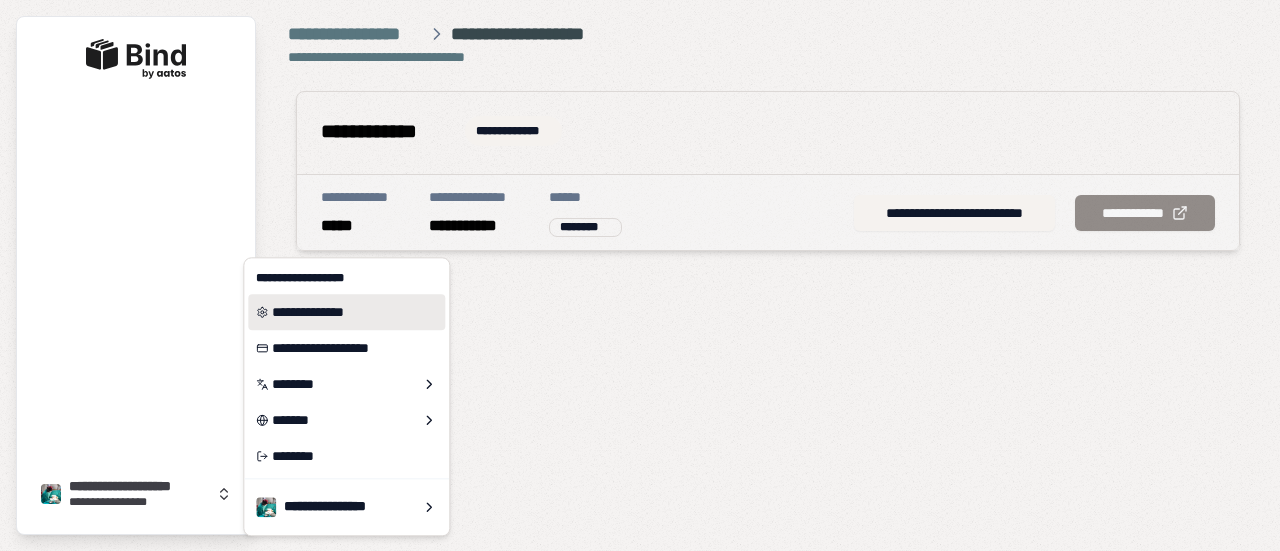 click on "**********" at bounding box center (346, 312) 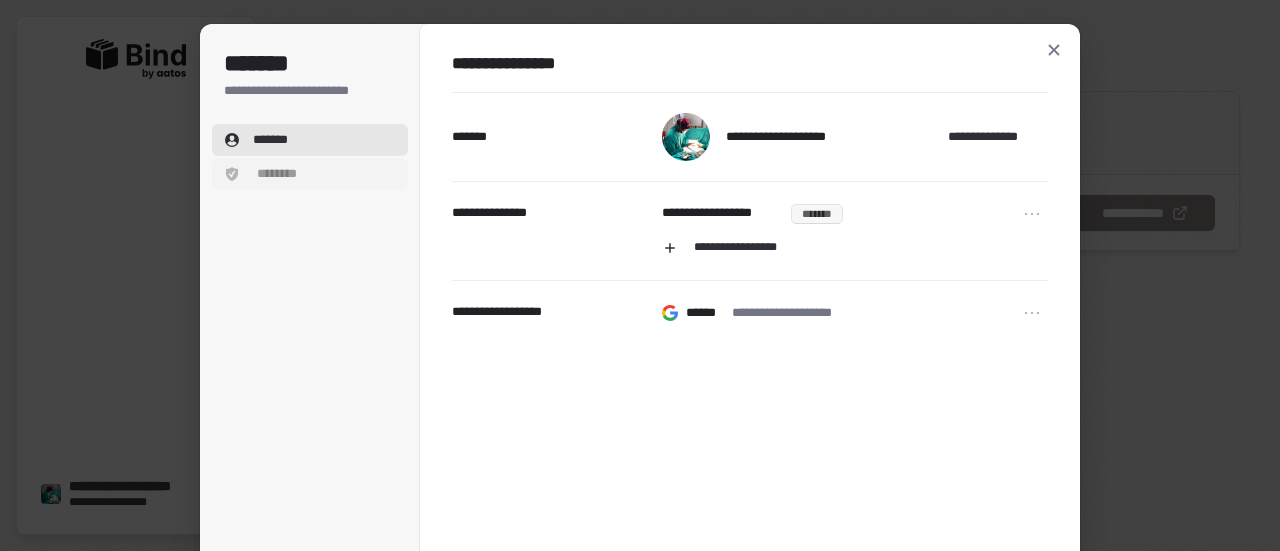 click on "********" at bounding box center [310, 174] 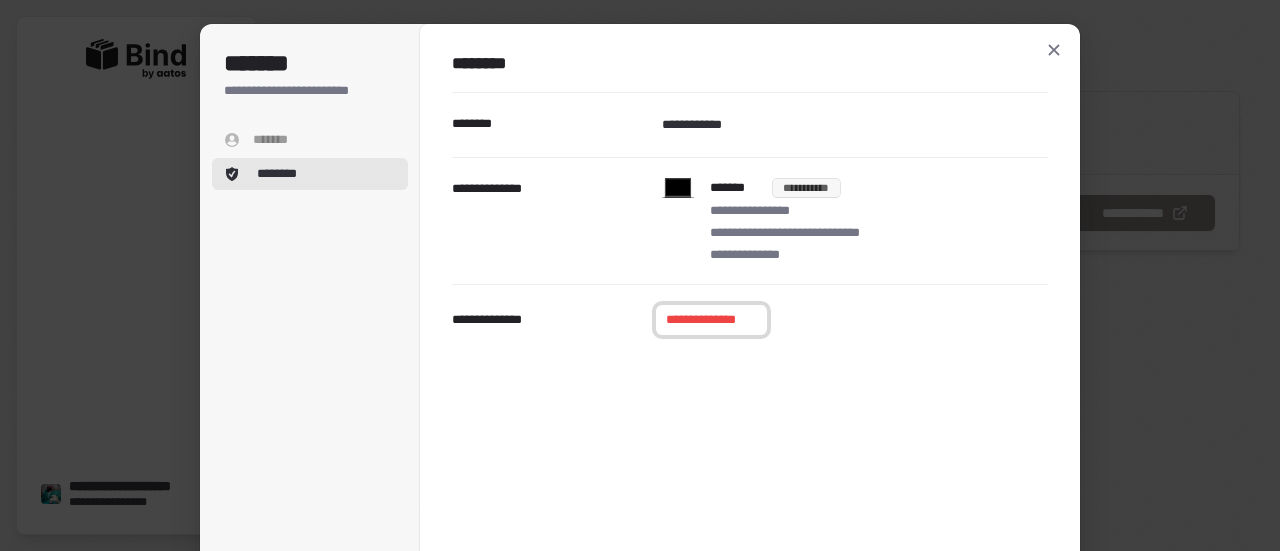 click on "**********" at bounding box center [711, 320] 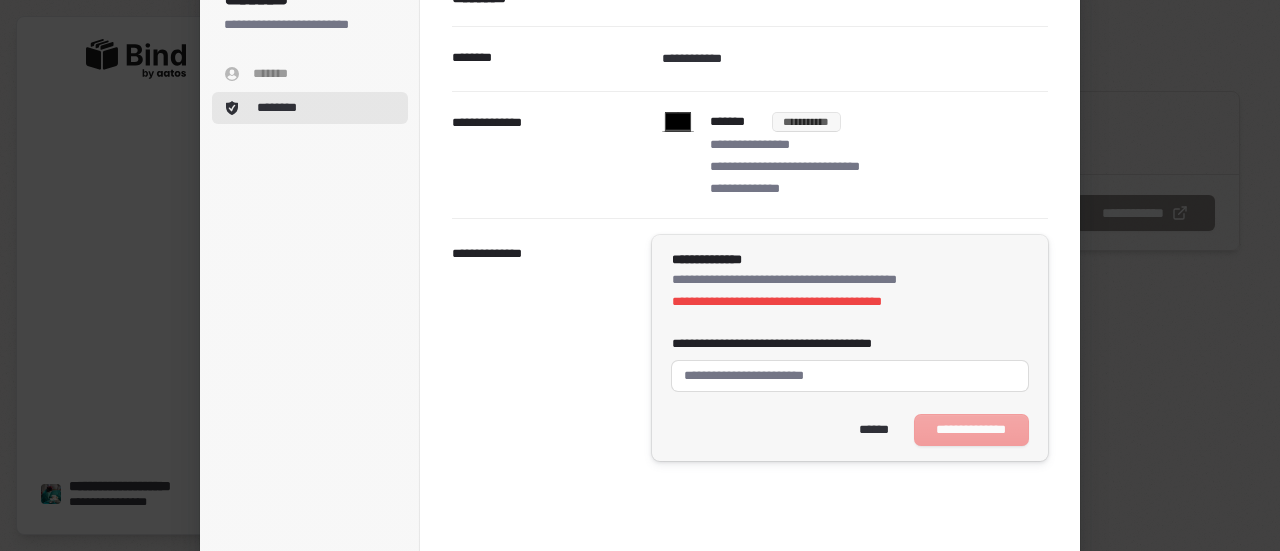 scroll, scrollTop: 137, scrollLeft: 0, axis: vertical 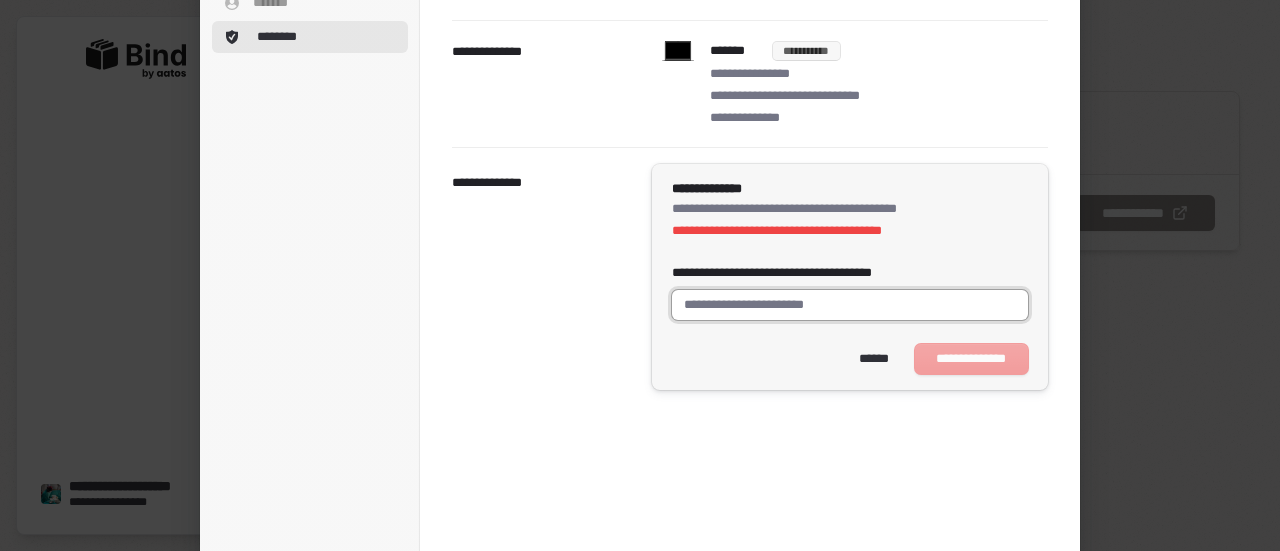 click on "**********" at bounding box center (850, 305) 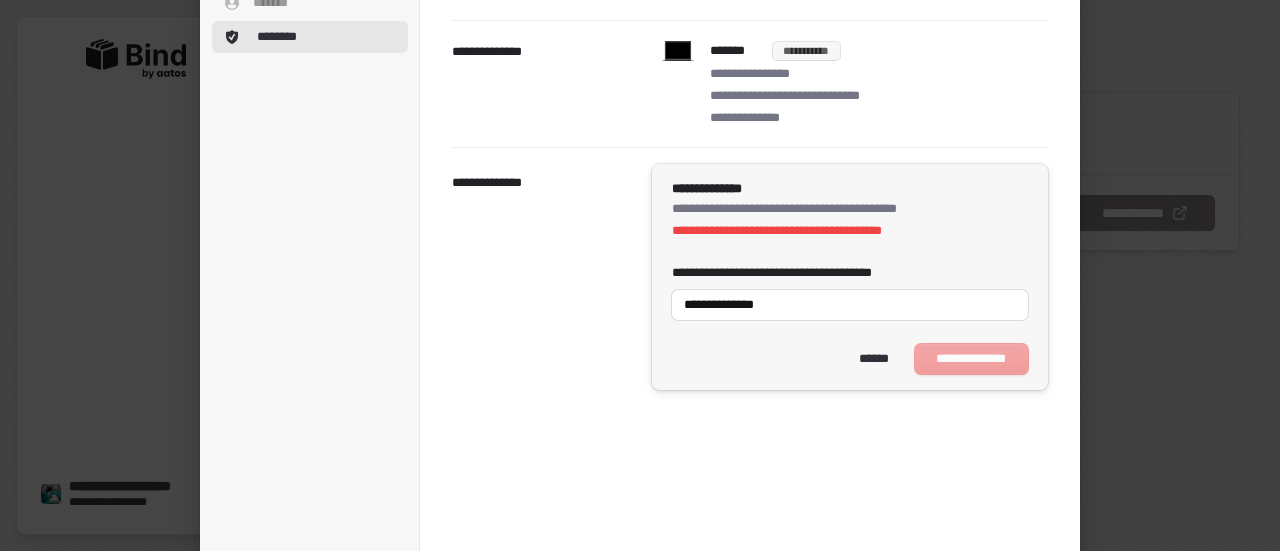 click on "**********" at bounding box center [850, 359] 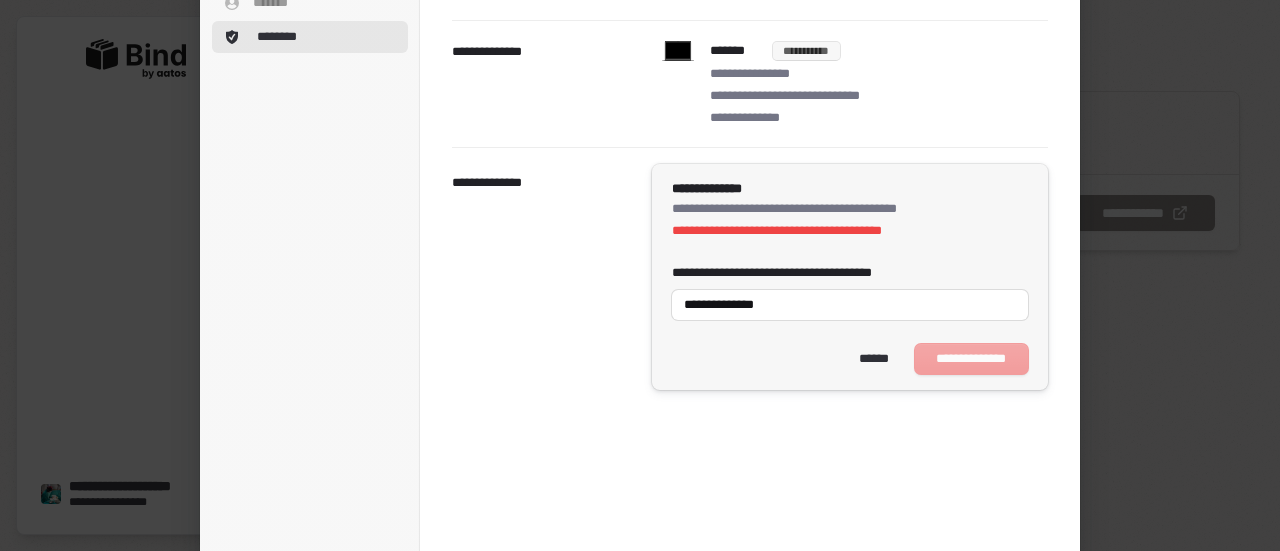 click on "**********" at bounding box center [850, 359] 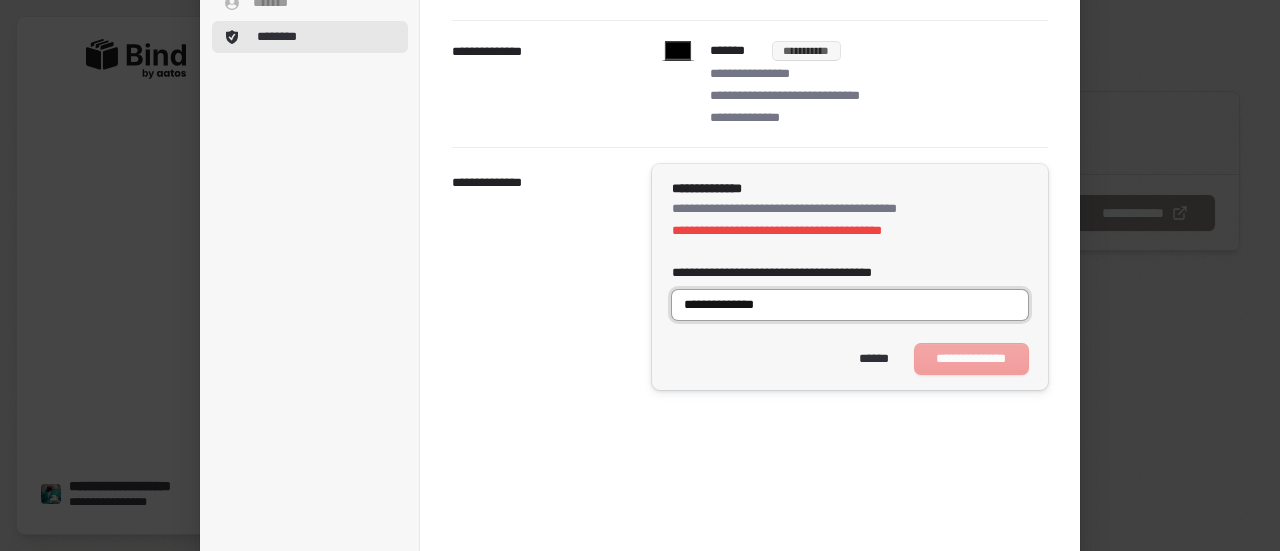 click on "**********" at bounding box center (850, 305) 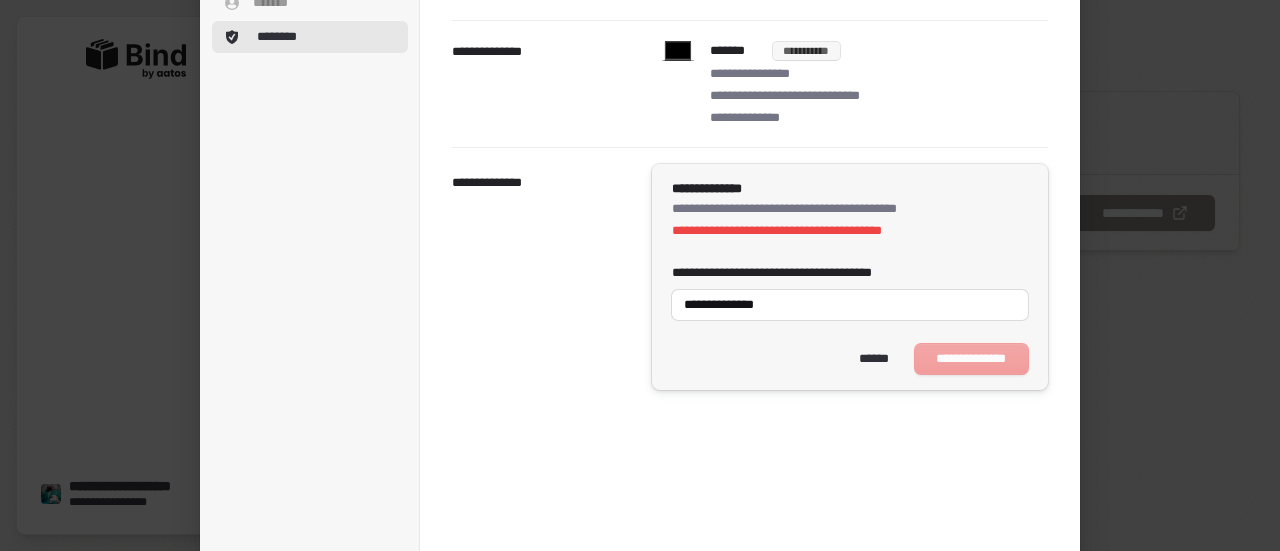 click on "**********" at bounding box center [850, 359] 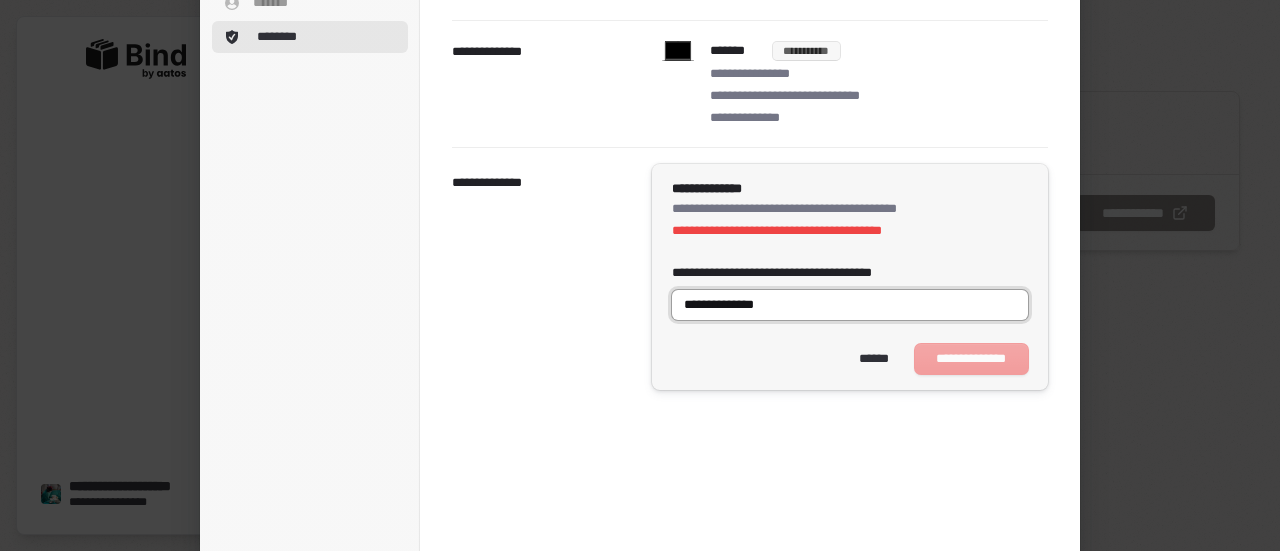 click on "**********" at bounding box center (850, 305) 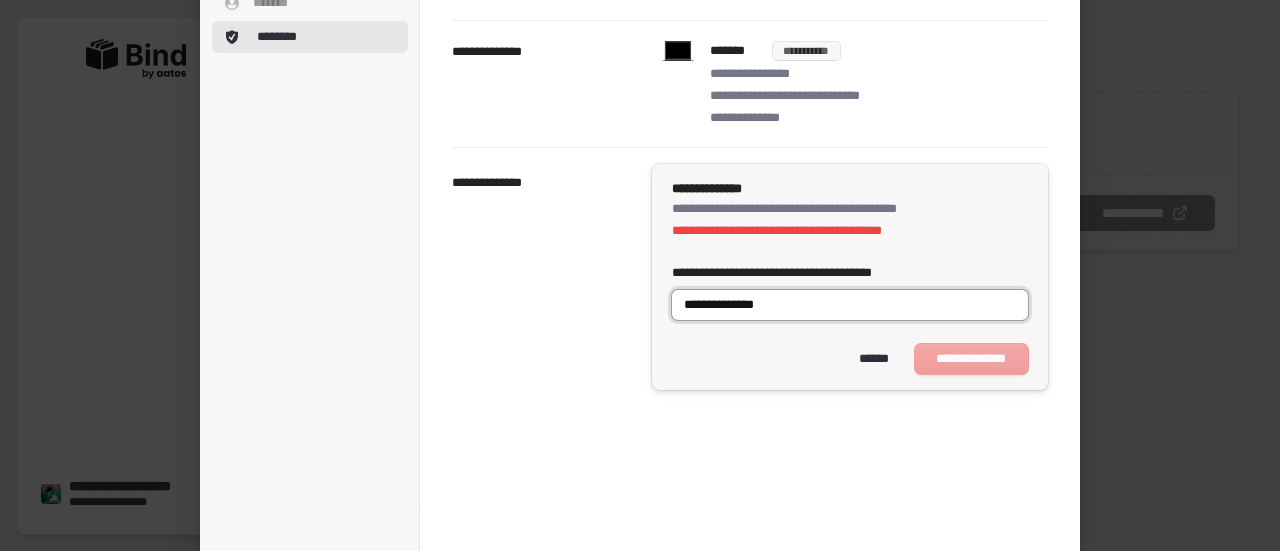 click on "**********" at bounding box center [850, 305] 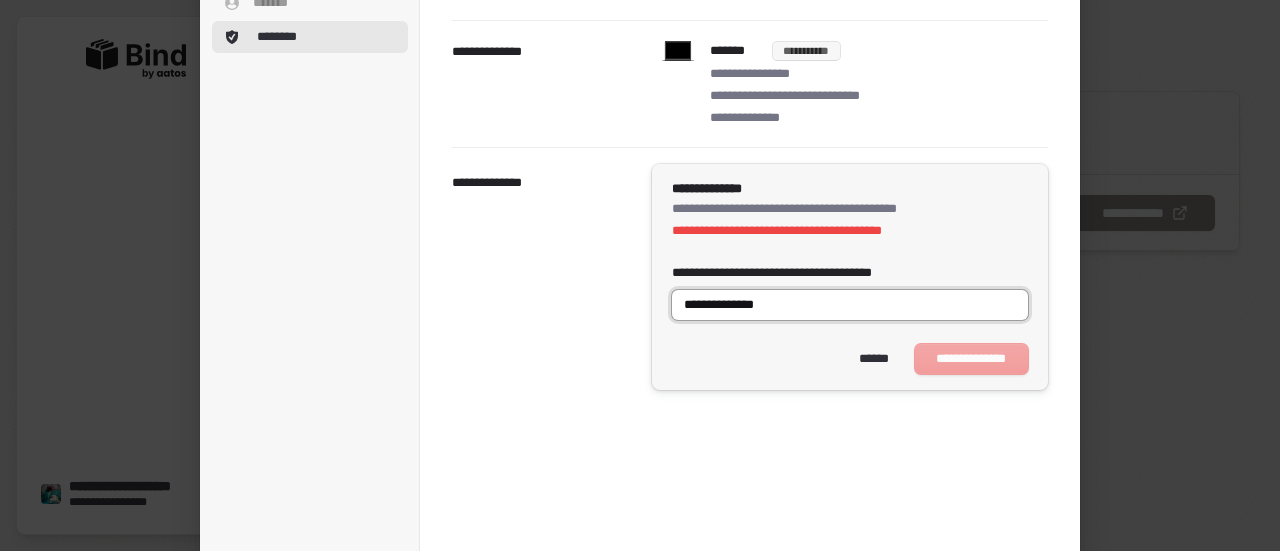 click on "**********" at bounding box center (850, 305) 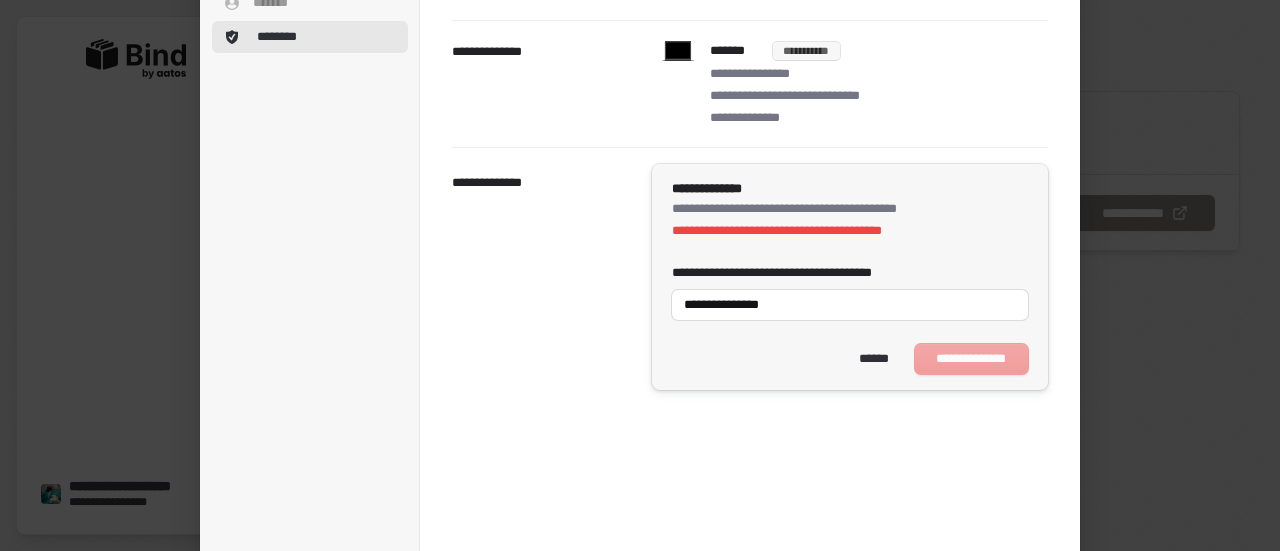 click on "**********" at bounding box center (850, 359) 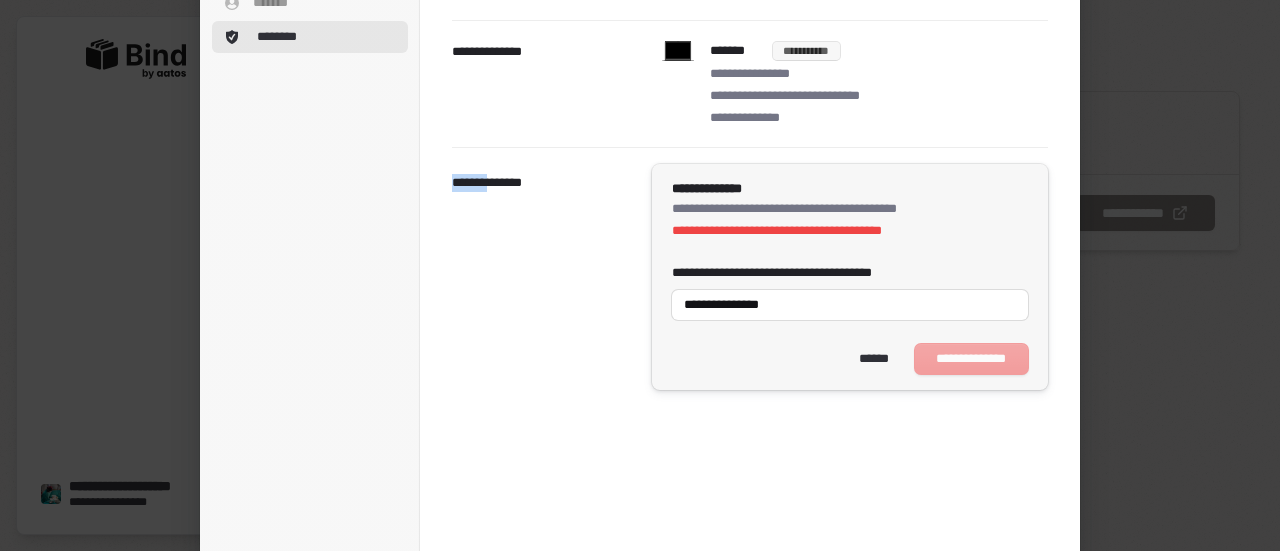 click on "**********" at bounding box center (850, 359) 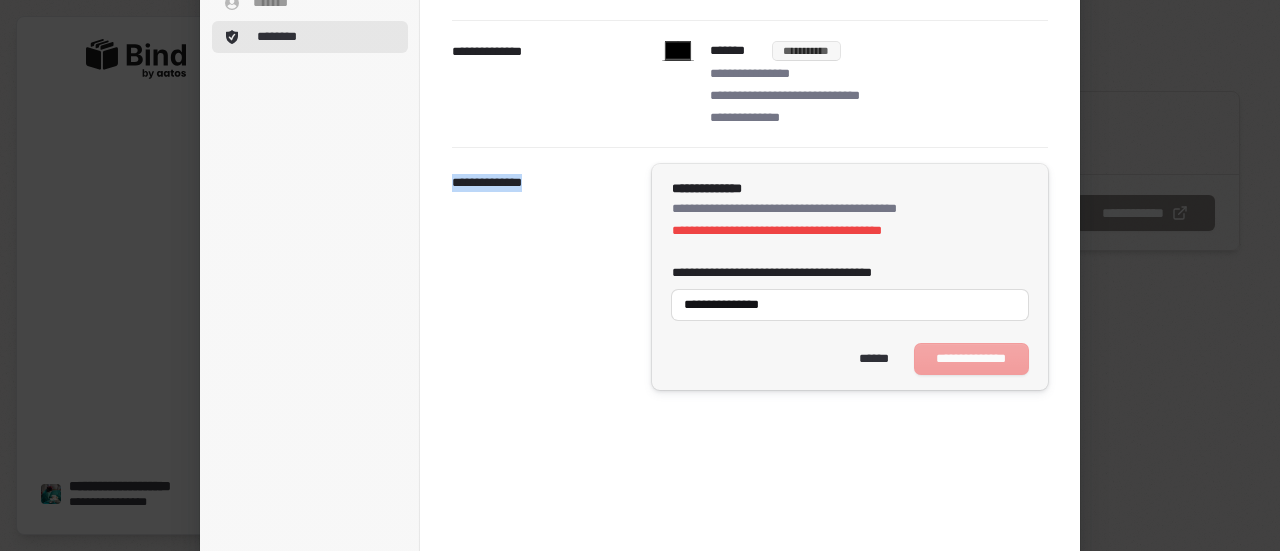 click on "**********" at bounding box center [850, 359] 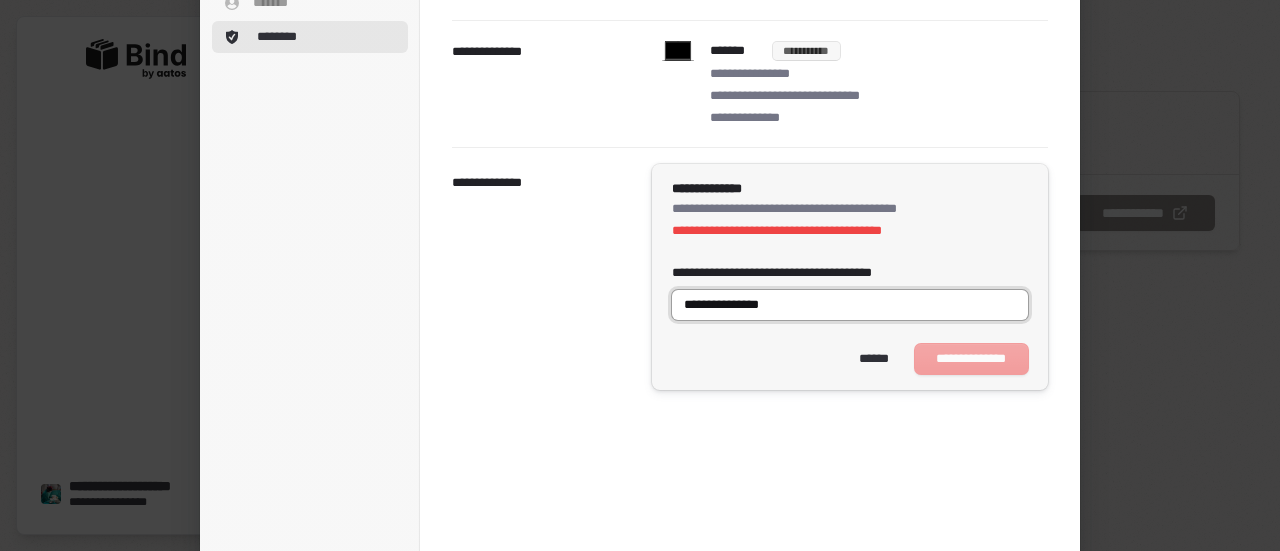 click on "**********" at bounding box center [850, 305] 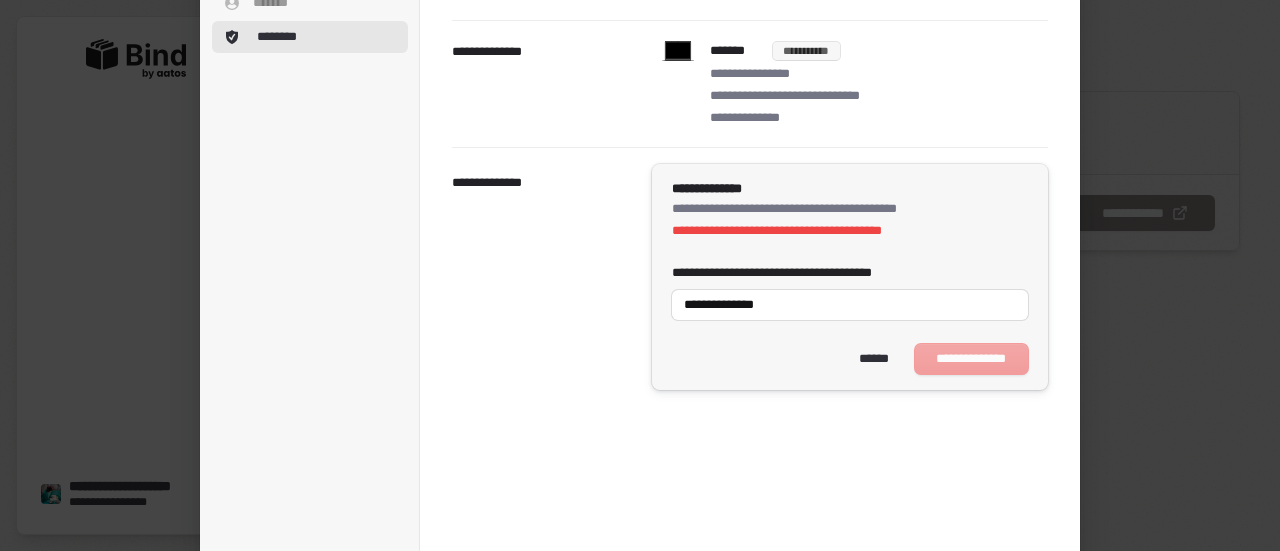 click on "**********" at bounding box center [850, 359] 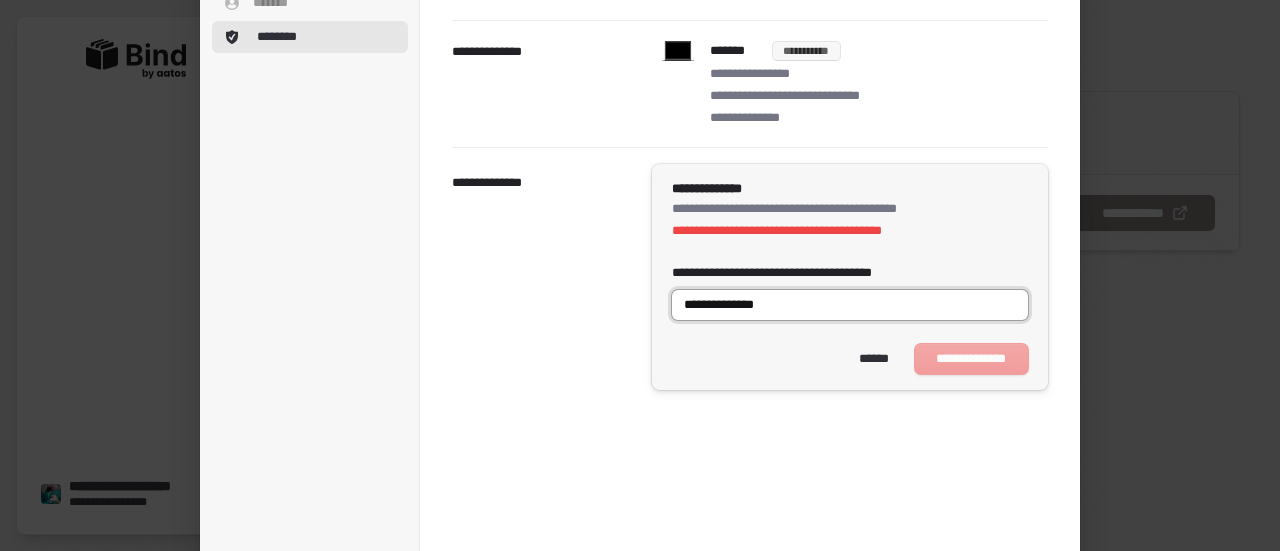 click on "**********" at bounding box center (850, 305) 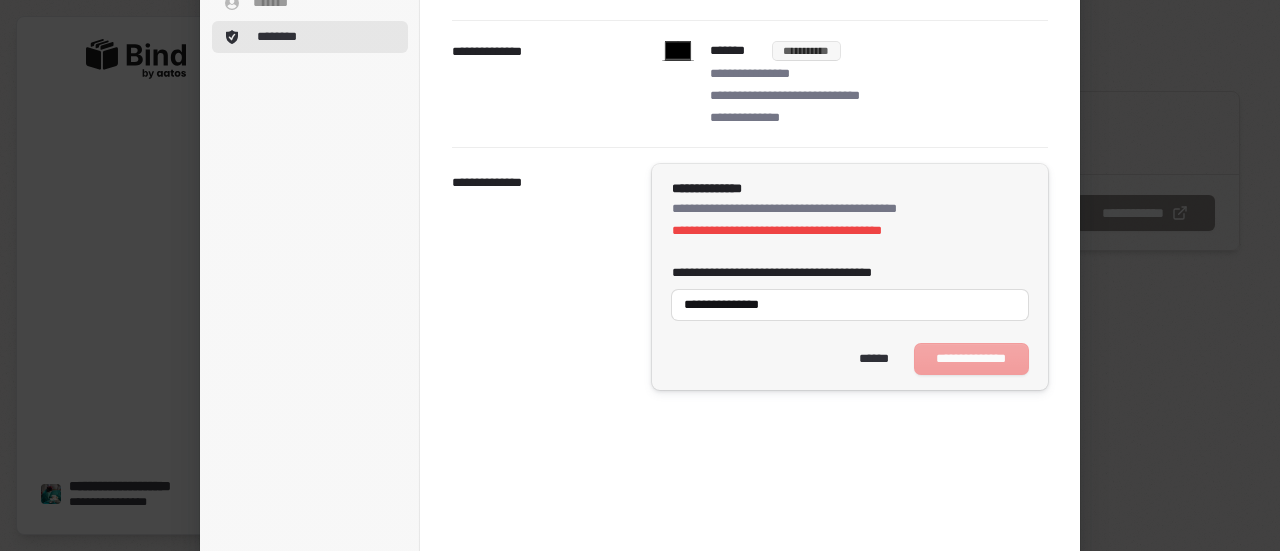 click on "**********" at bounding box center (850, 359) 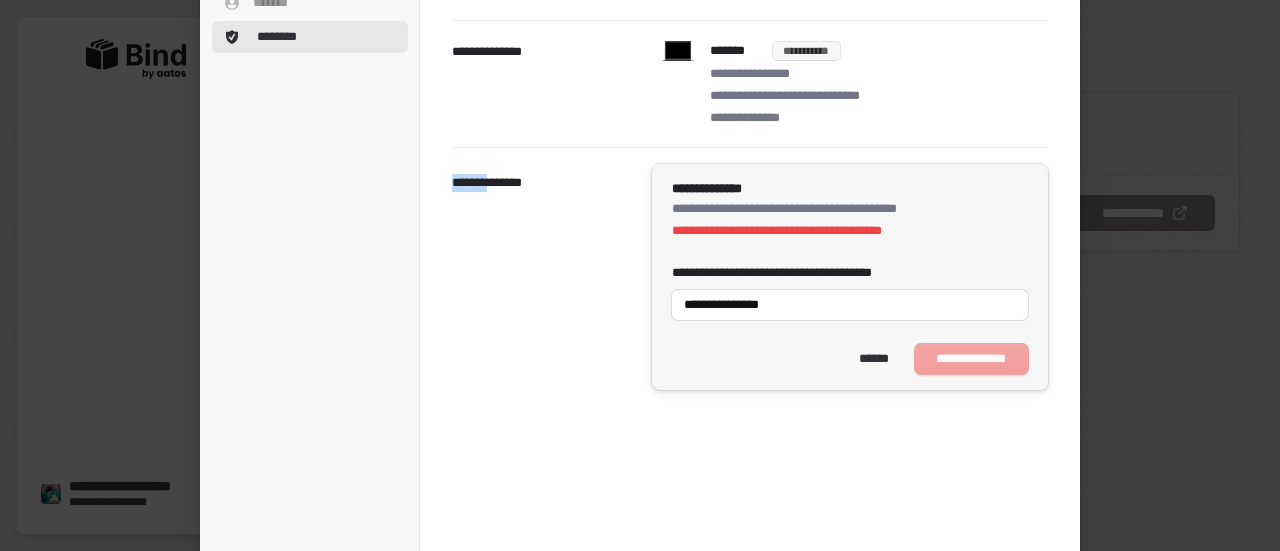 click on "**********" at bounding box center (850, 359) 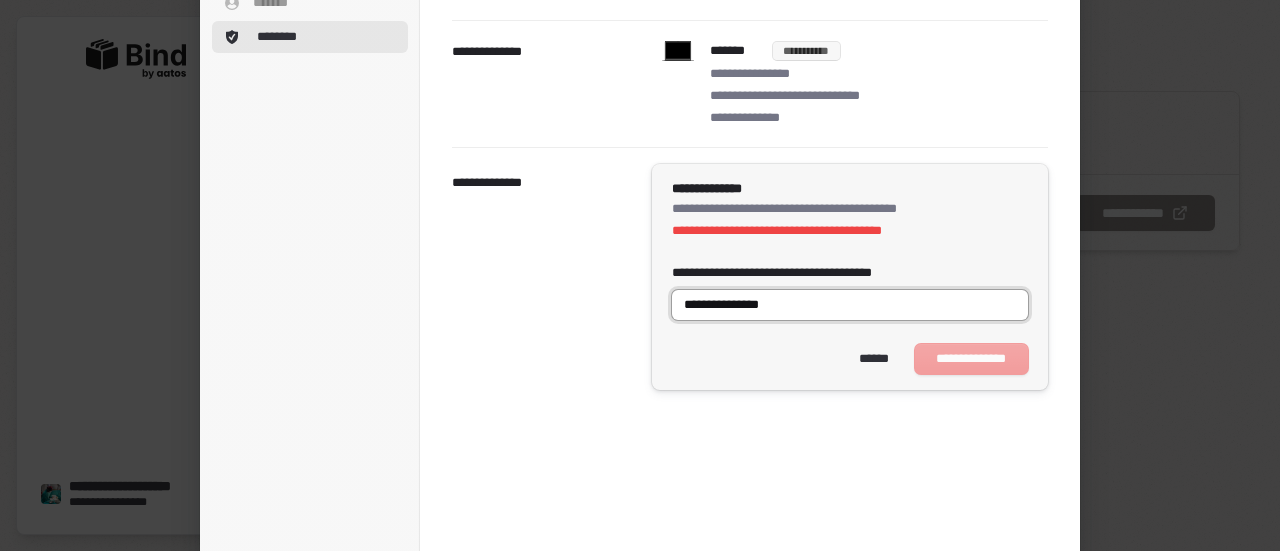 click on "**********" at bounding box center [850, 305] 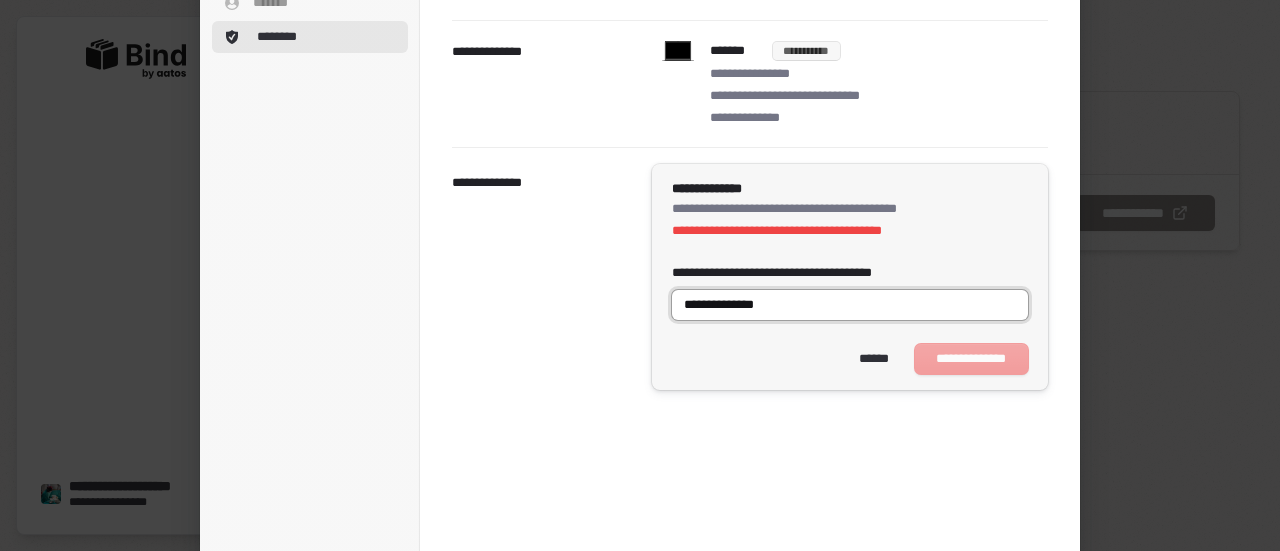 click at bounding box center [672, 200] 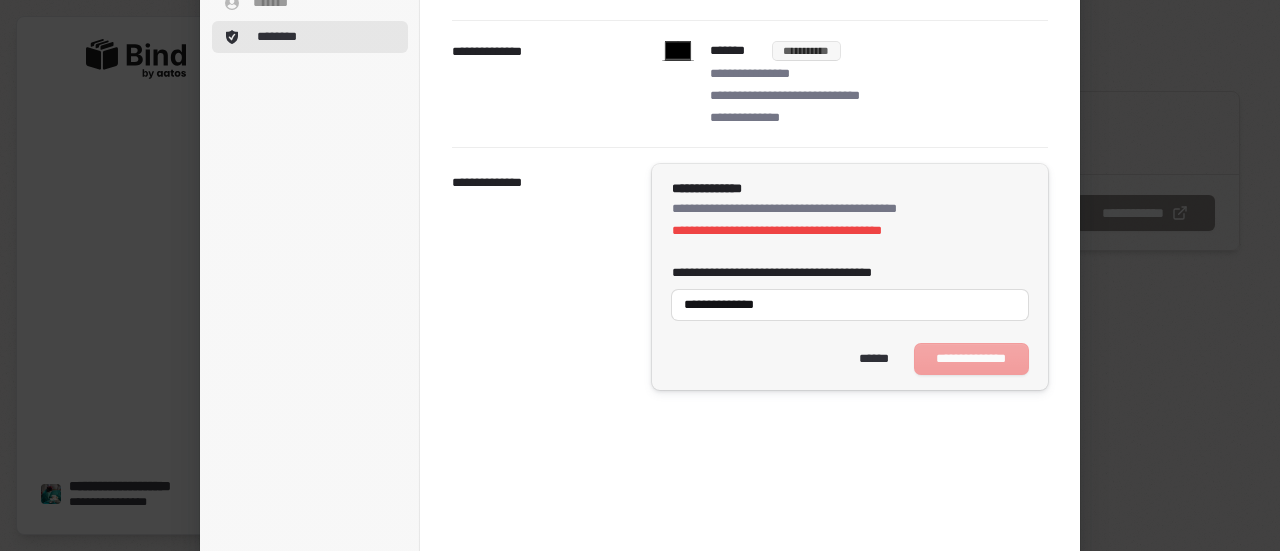 click on "**********" at bounding box center (850, 287) 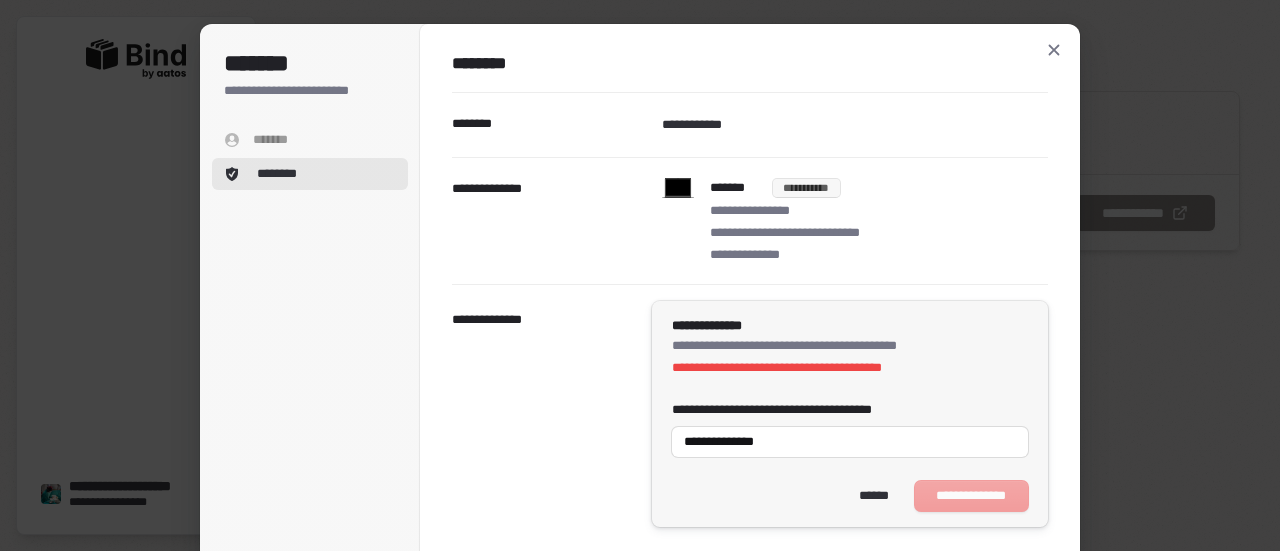 scroll, scrollTop: 100, scrollLeft: 0, axis: vertical 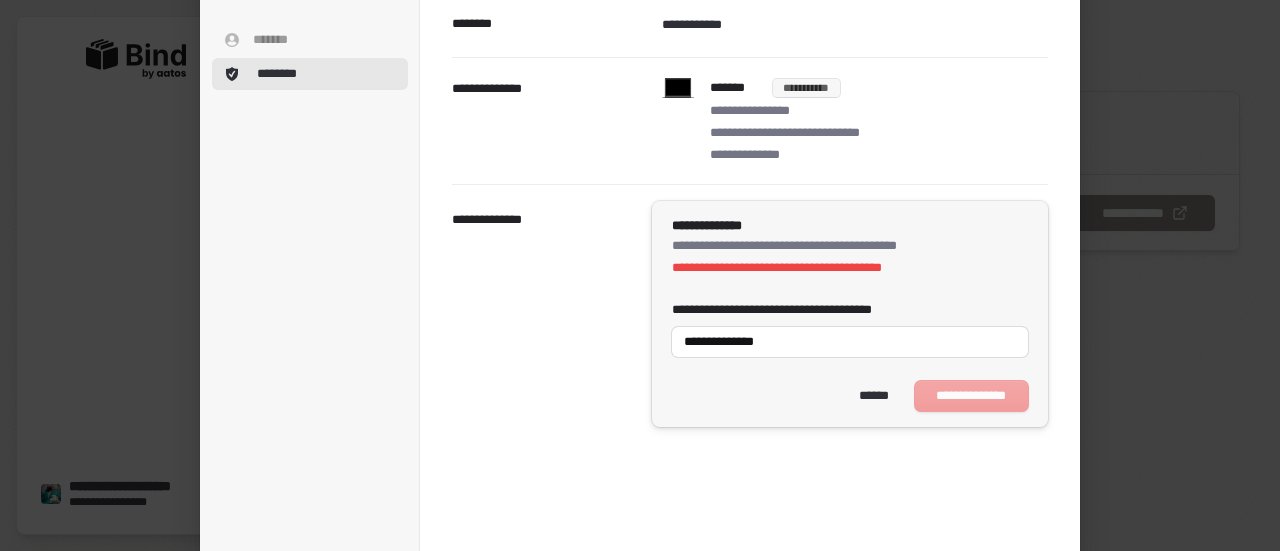 click on "**********" at bounding box center (850, 396) 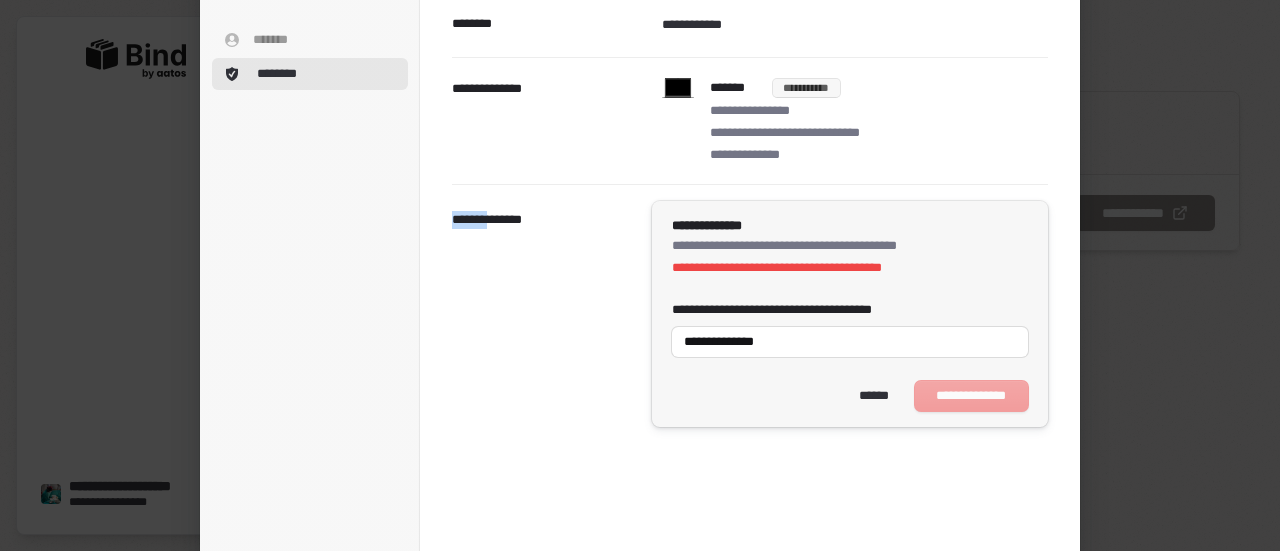 click on "**********" at bounding box center [850, 396] 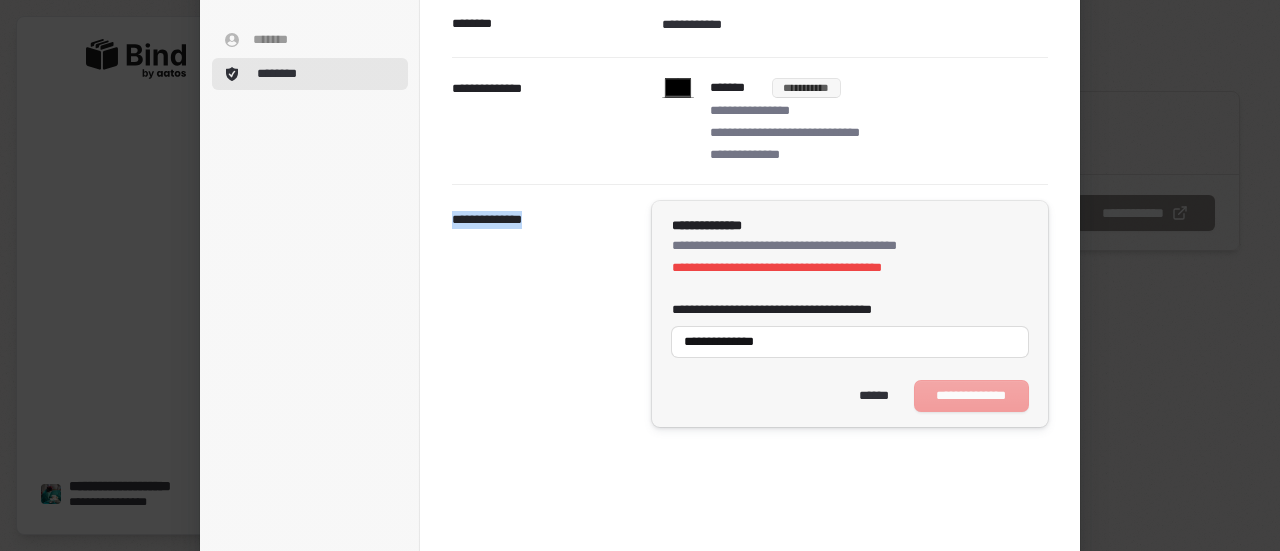 click on "**********" at bounding box center (850, 396) 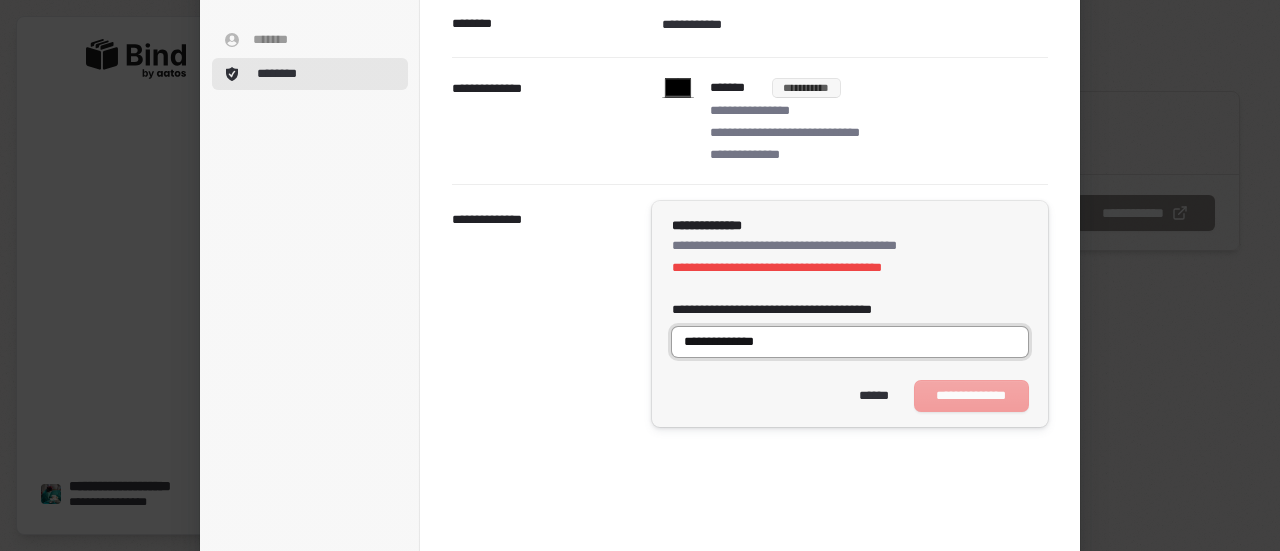 click on "**********" at bounding box center [850, 342] 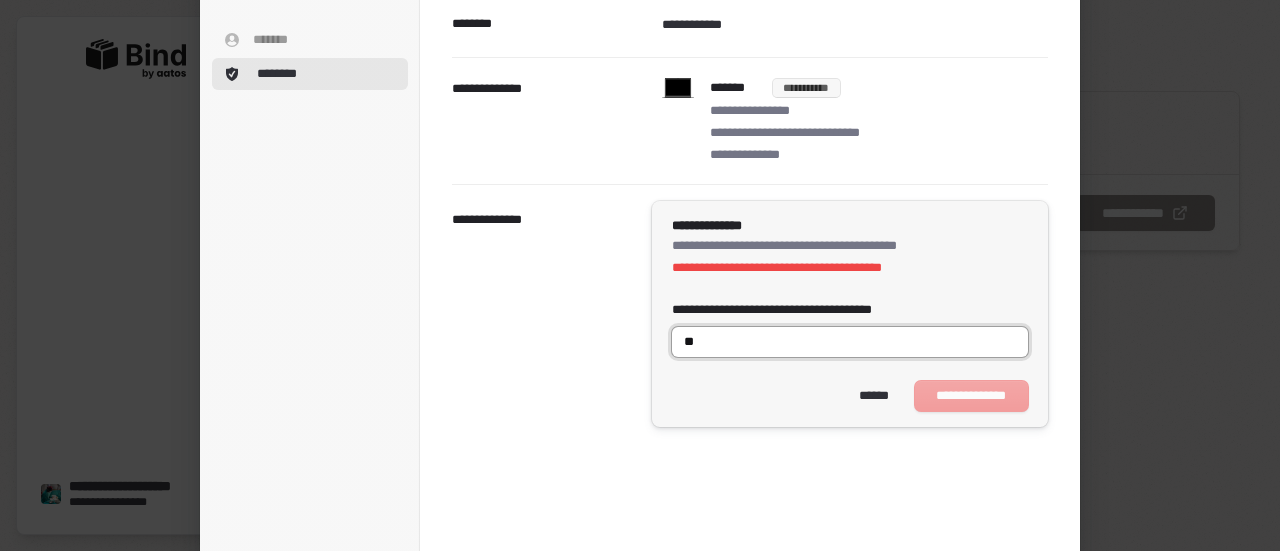 type on "*" 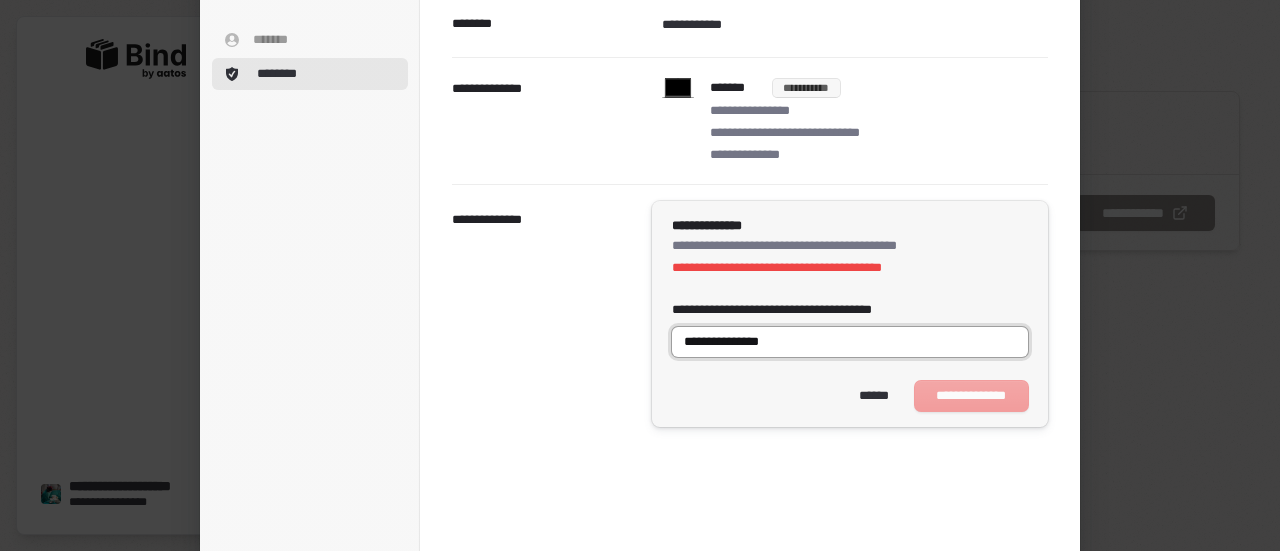 click at bounding box center [672, 237] 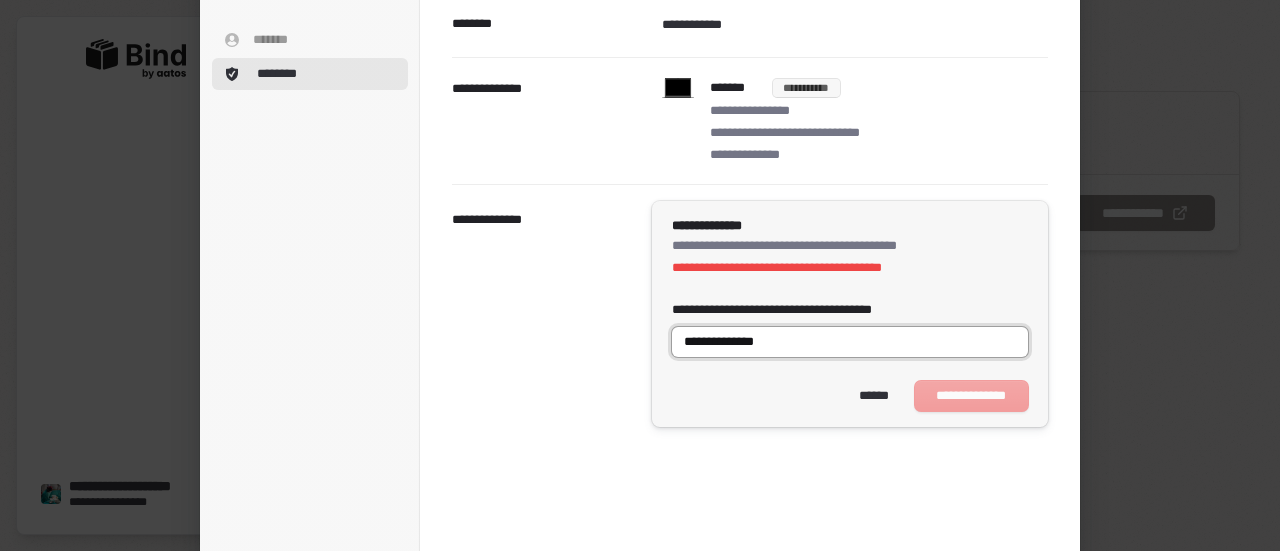 click on "**********" at bounding box center [850, 342] 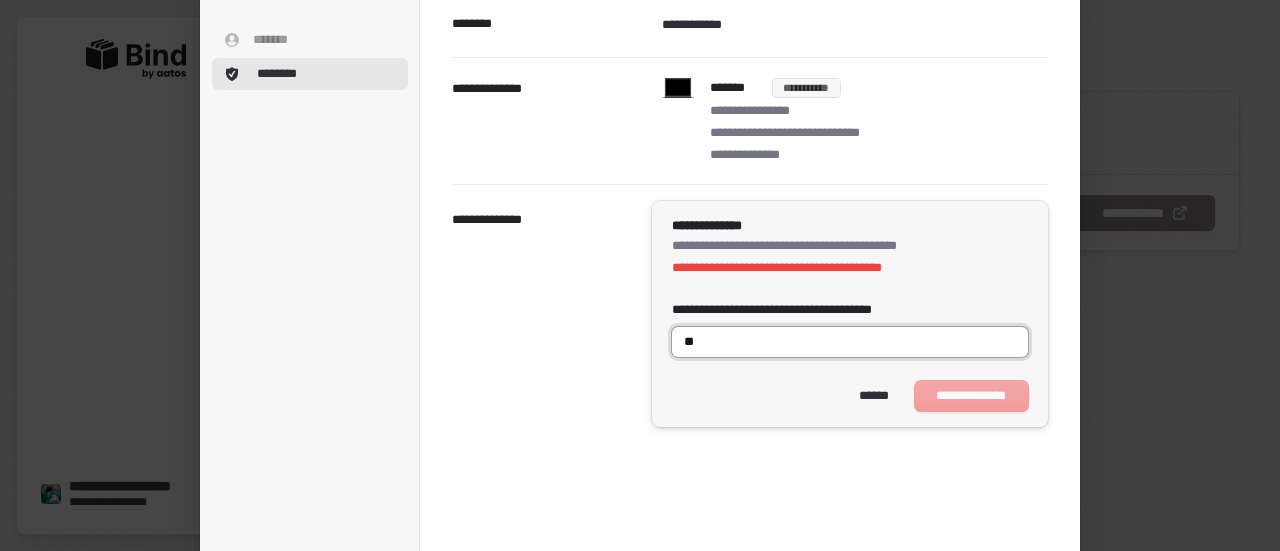 type on "*" 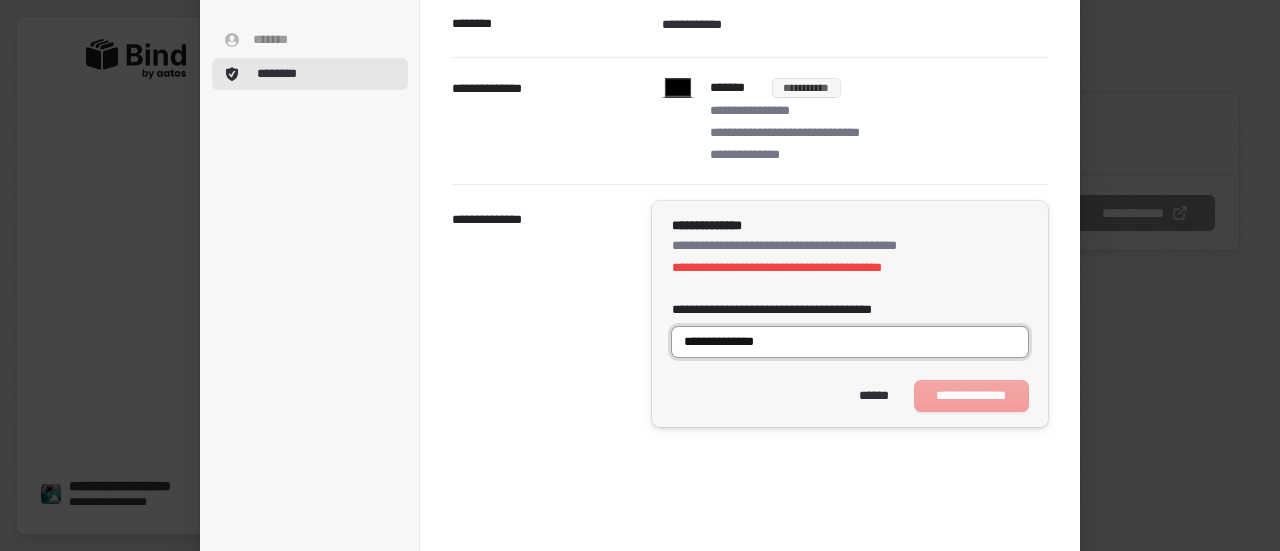 click at bounding box center [672, 237] 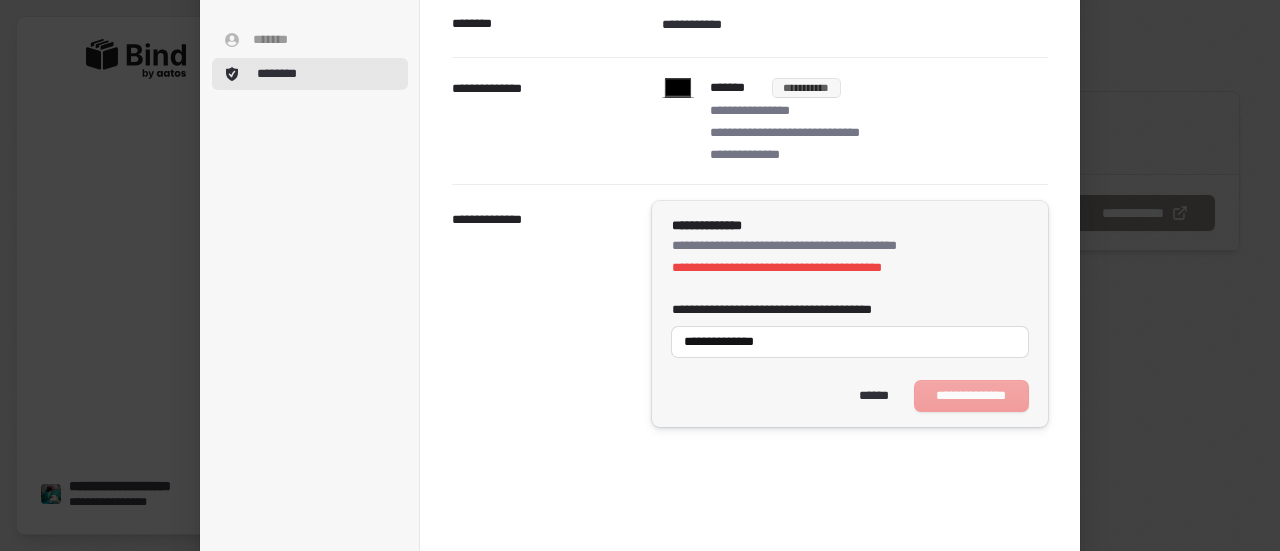 click on "**********" at bounding box center (850, 396) 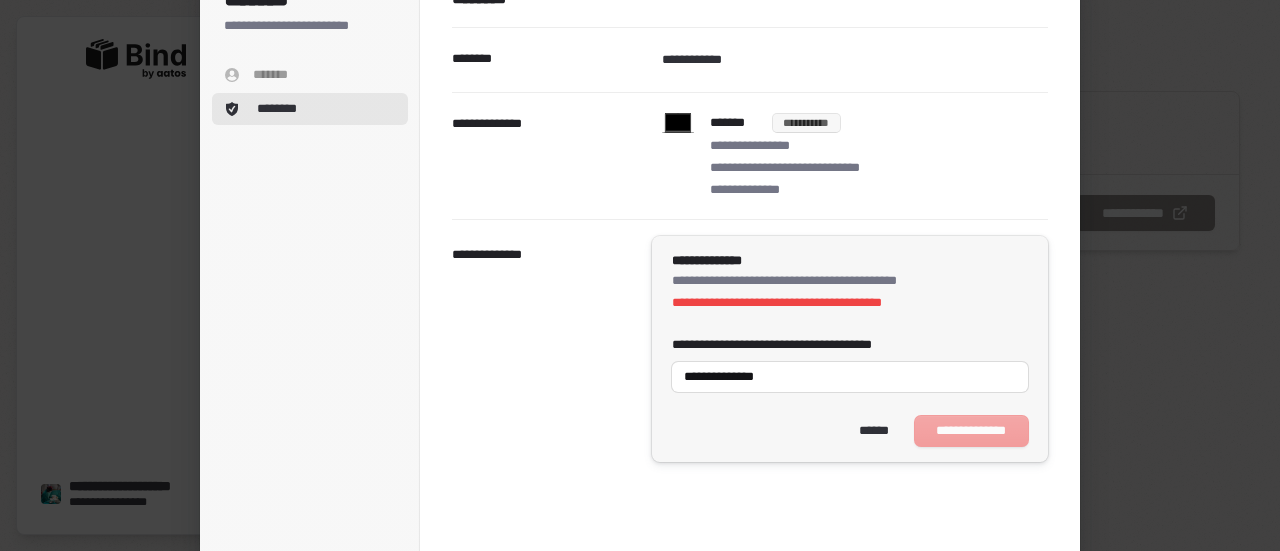 scroll, scrollTop: 176, scrollLeft: 0, axis: vertical 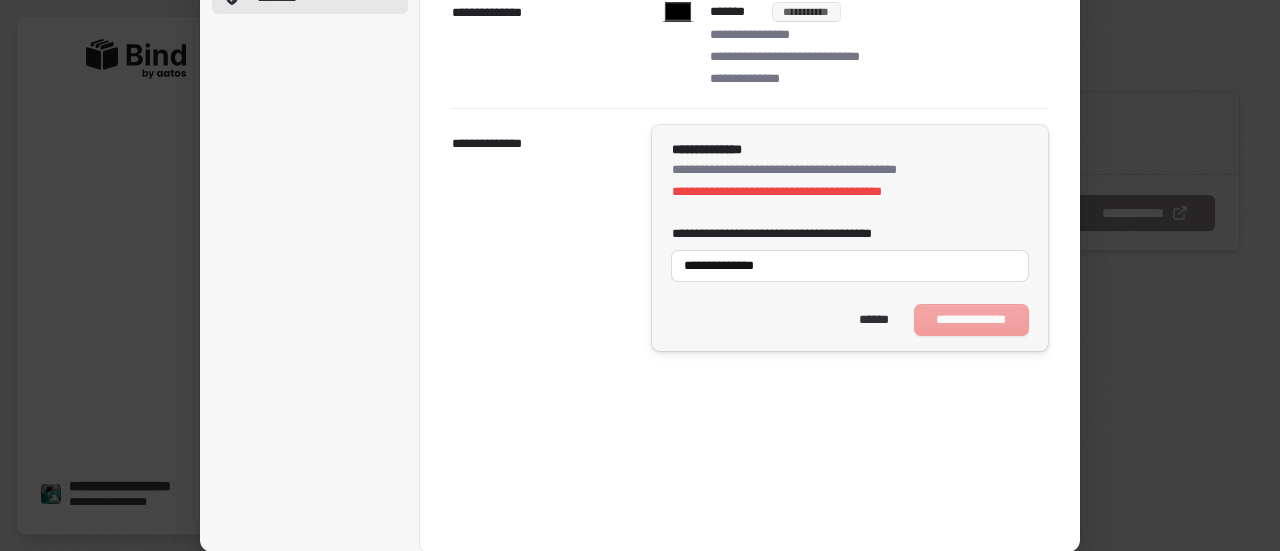 click on "**********" at bounding box center (750, 200) 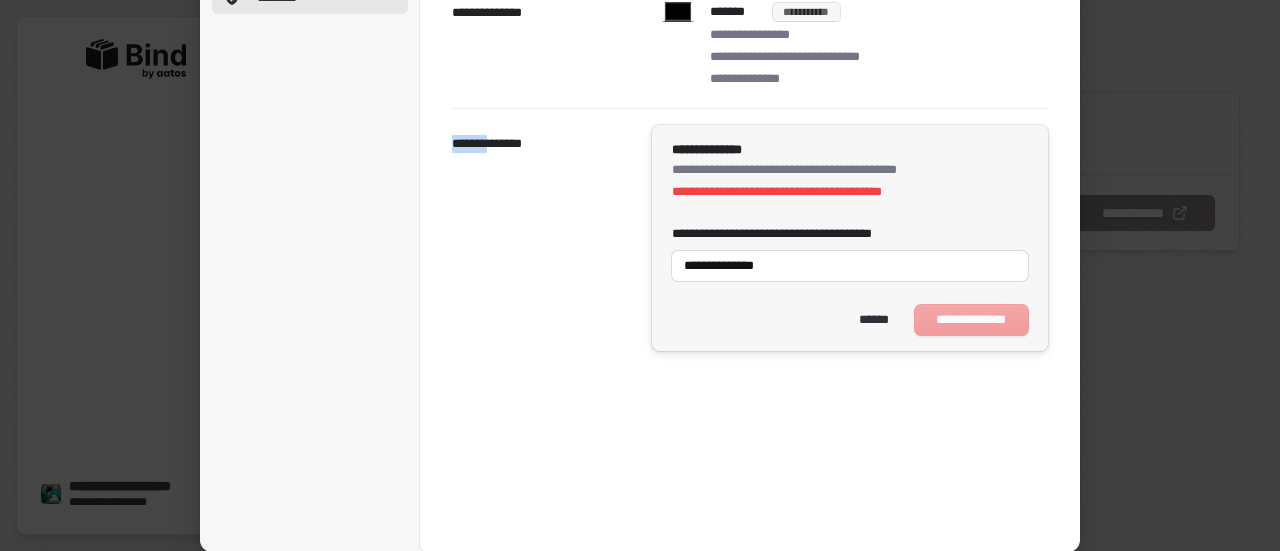 click on "**********" at bounding box center [850, 320] 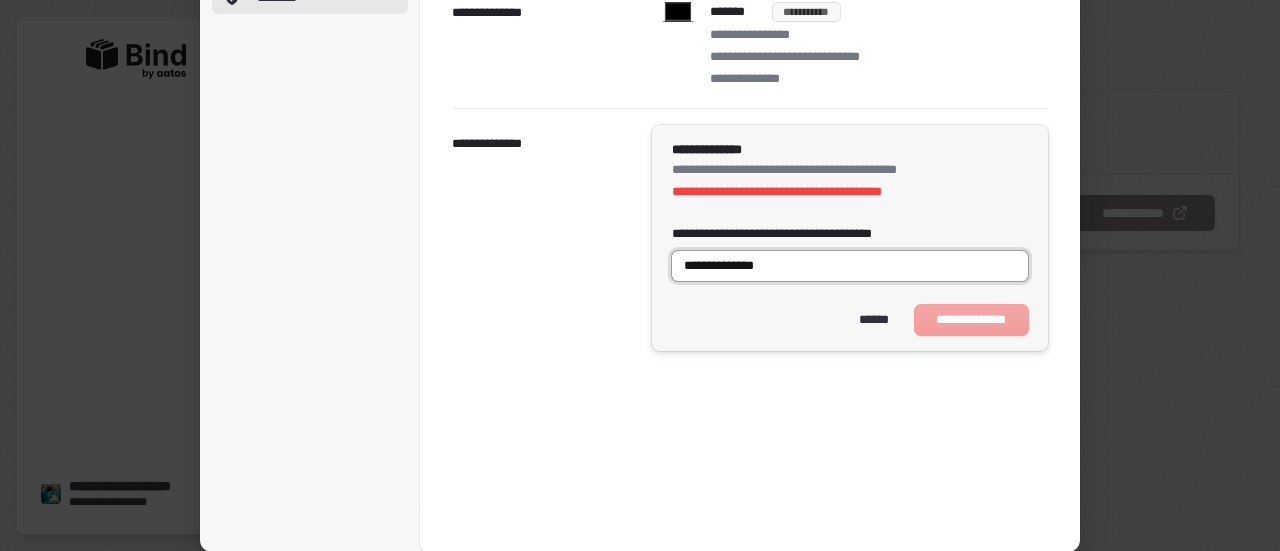 click on "**********" at bounding box center (850, 266) 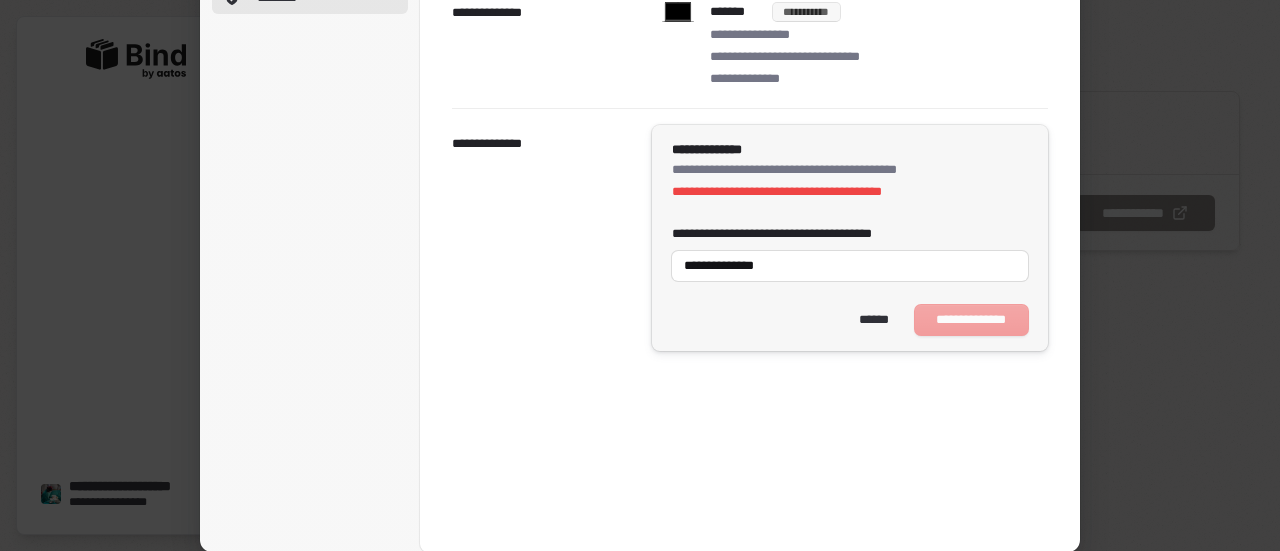 click on "**********" at bounding box center (793, 234) 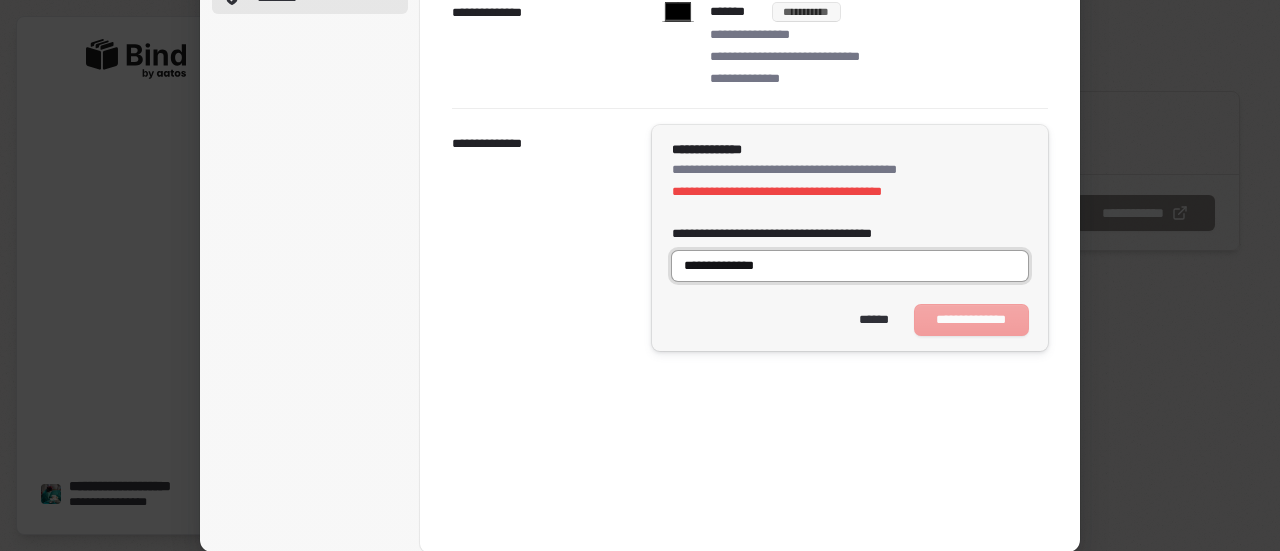click on "**********" at bounding box center (850, 266) 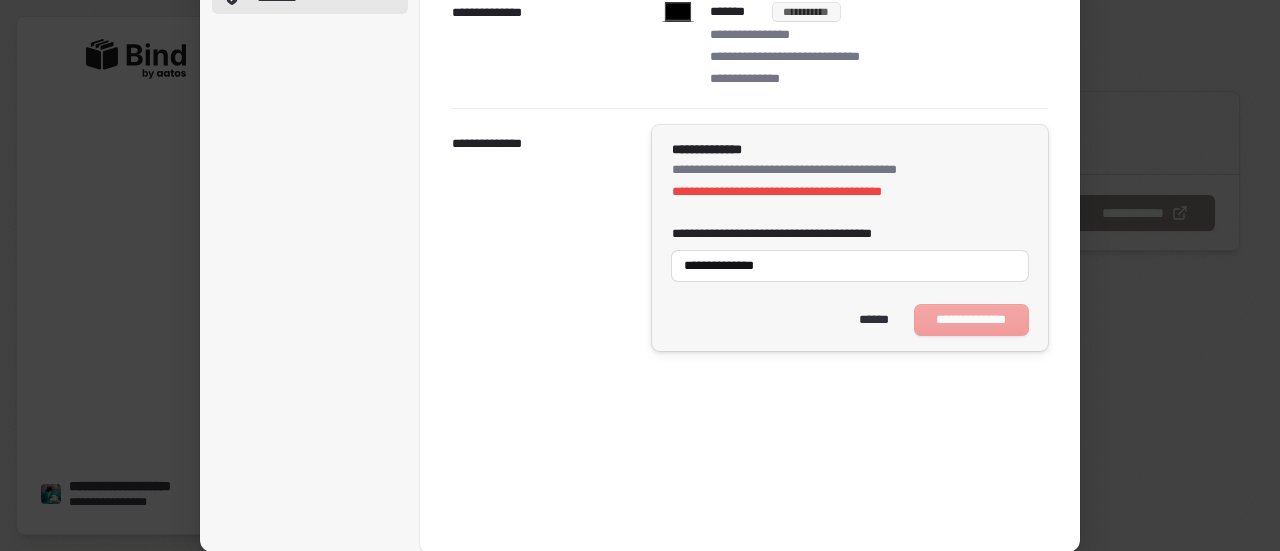 click on "**********" at bounding box center [793, 234] 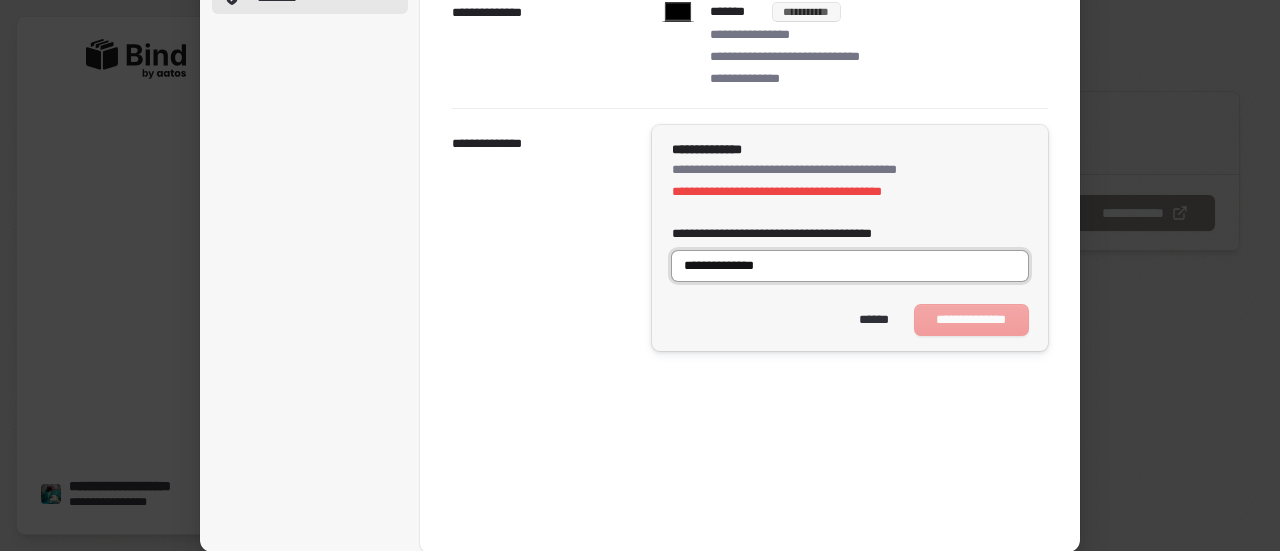 click on "**********" at bounding box center (850, 266) 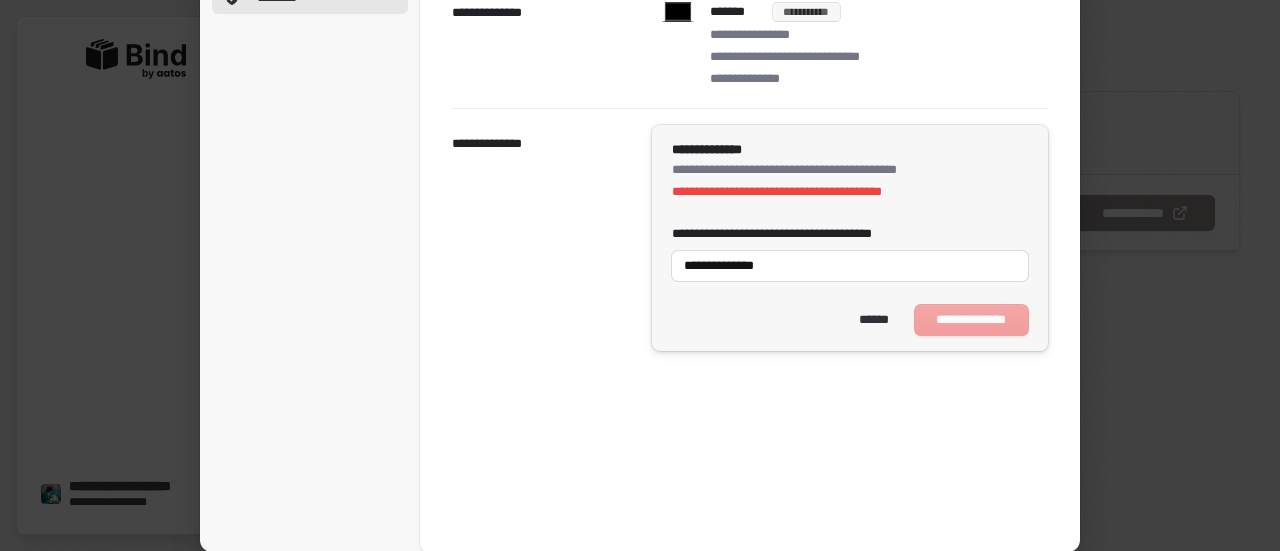 click on "**********" at bounding box center (850, 238) 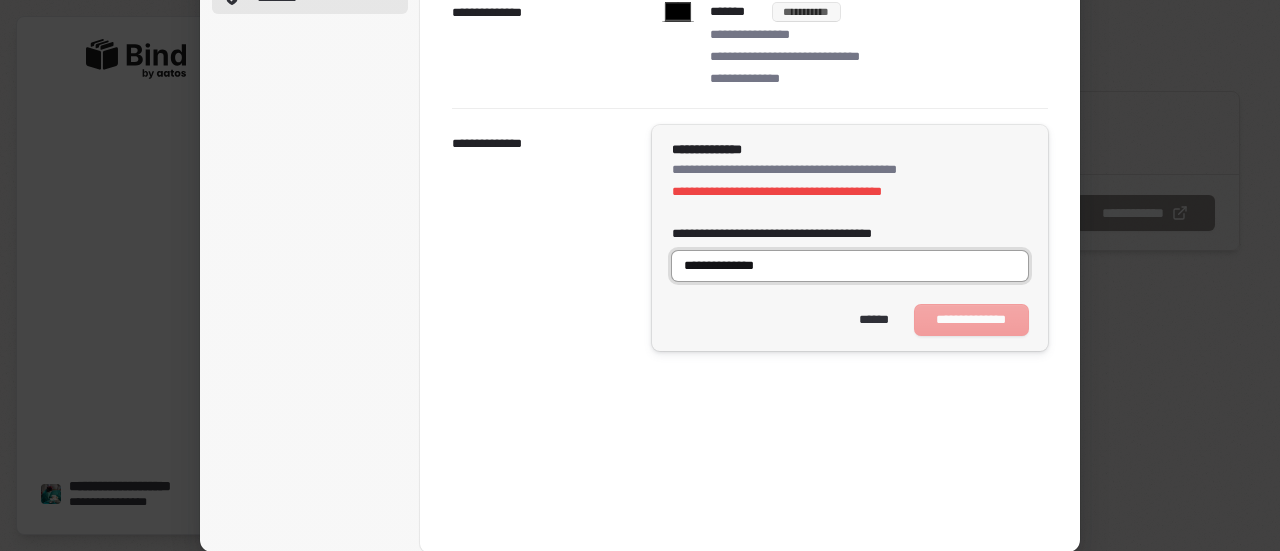 click on "**********" at bounding box center [850, 266] 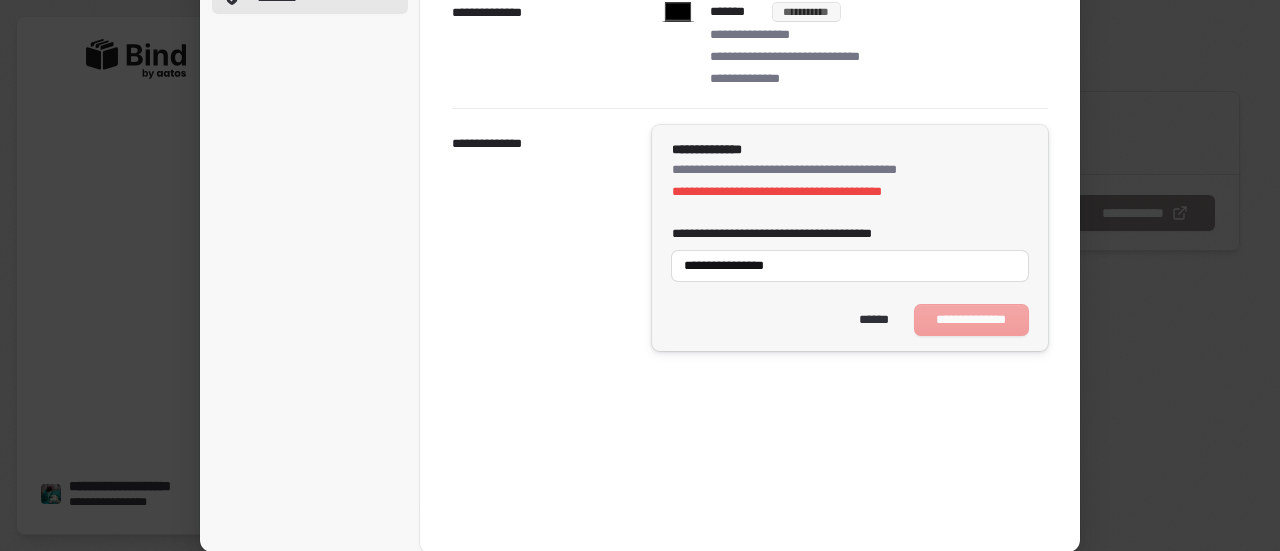click on "**********" at bounding box center (750, 200) 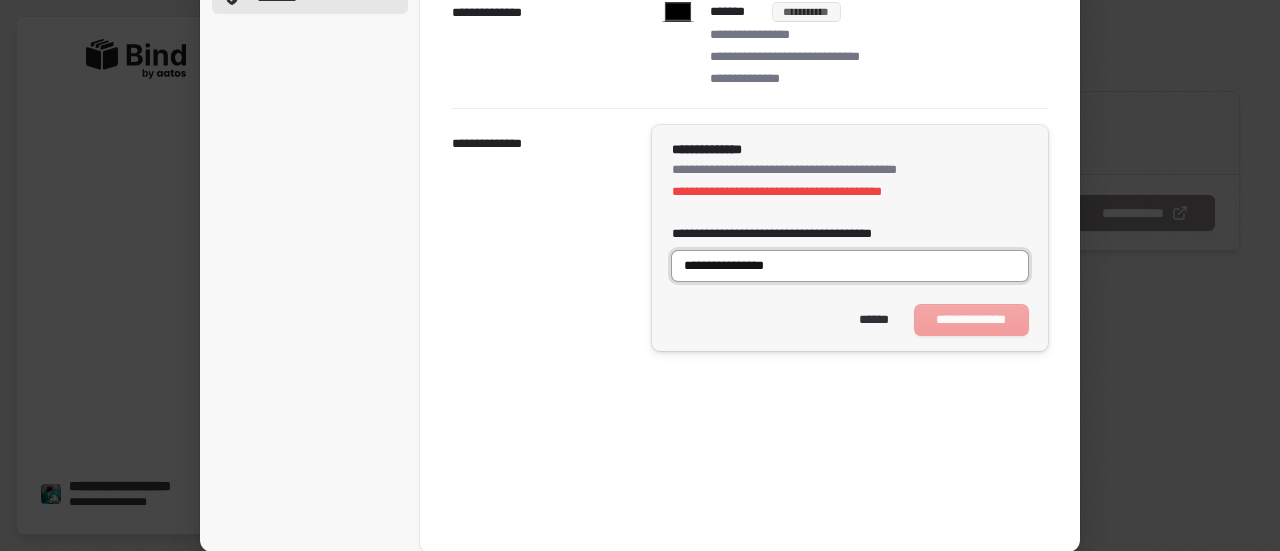 click on "**********" at bounding box center (850, 266) 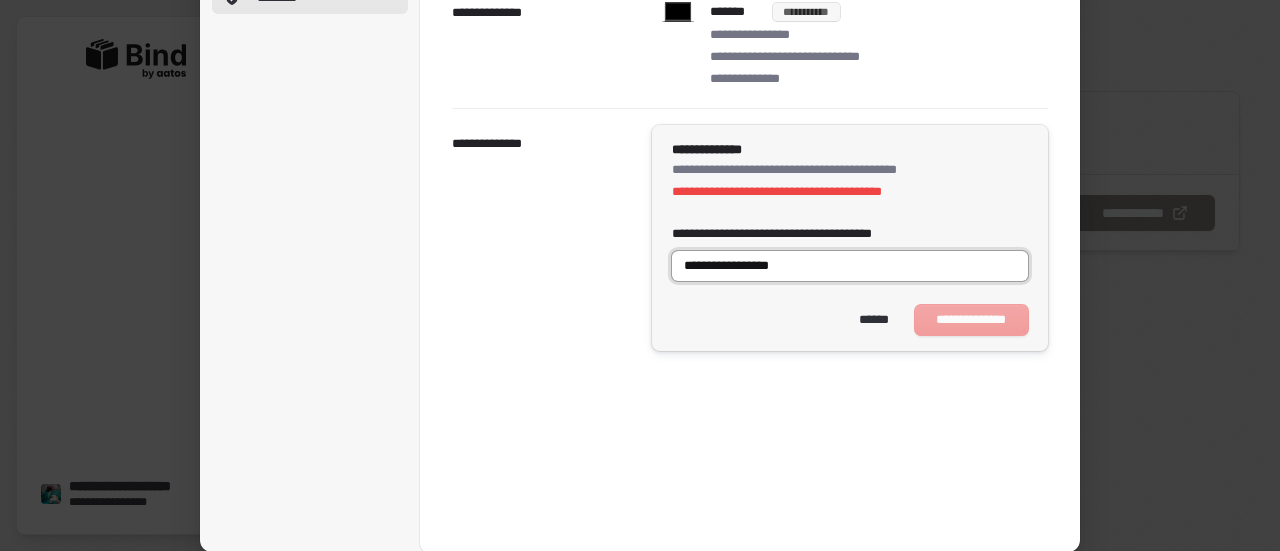 click at bounding box center [672, 161] 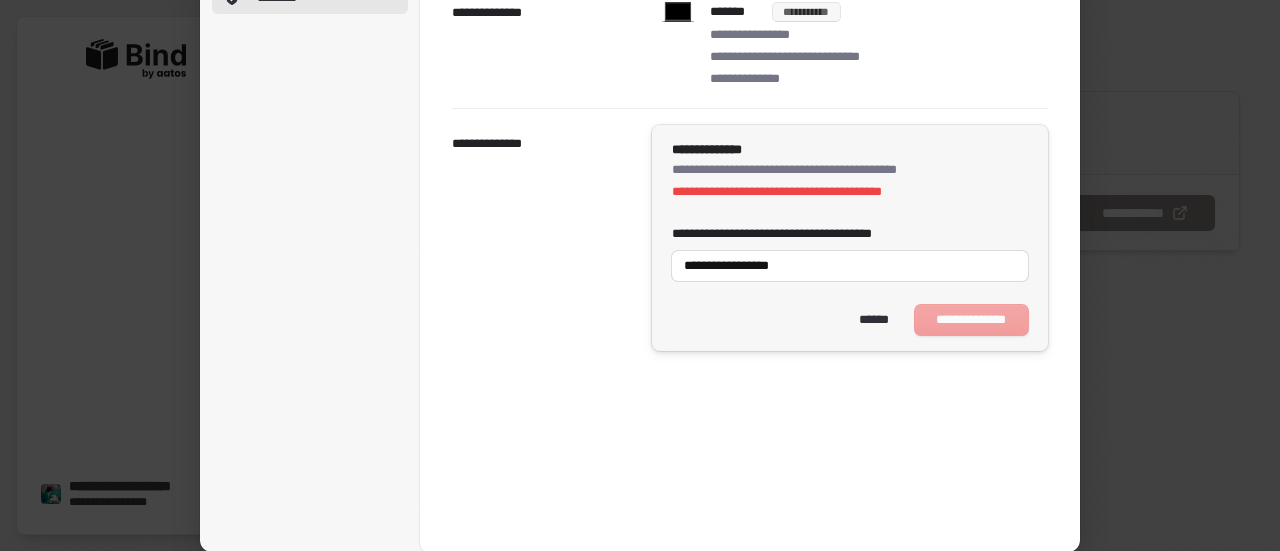 click on "**********" at bounding box center (750, 200) 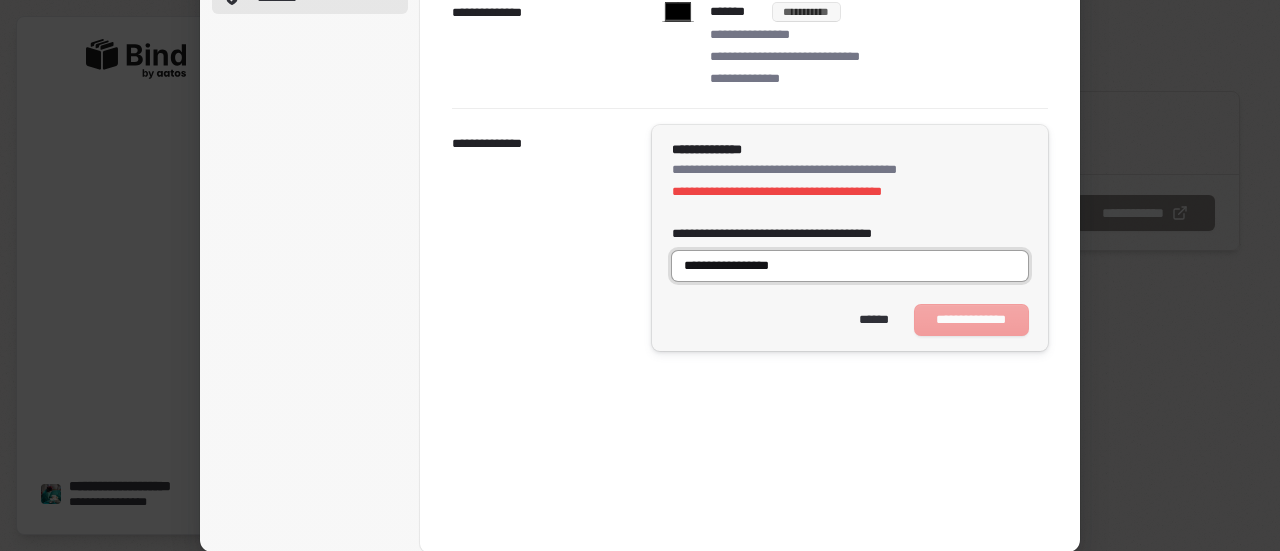 click on "**********" at bounding box center [850, 266] 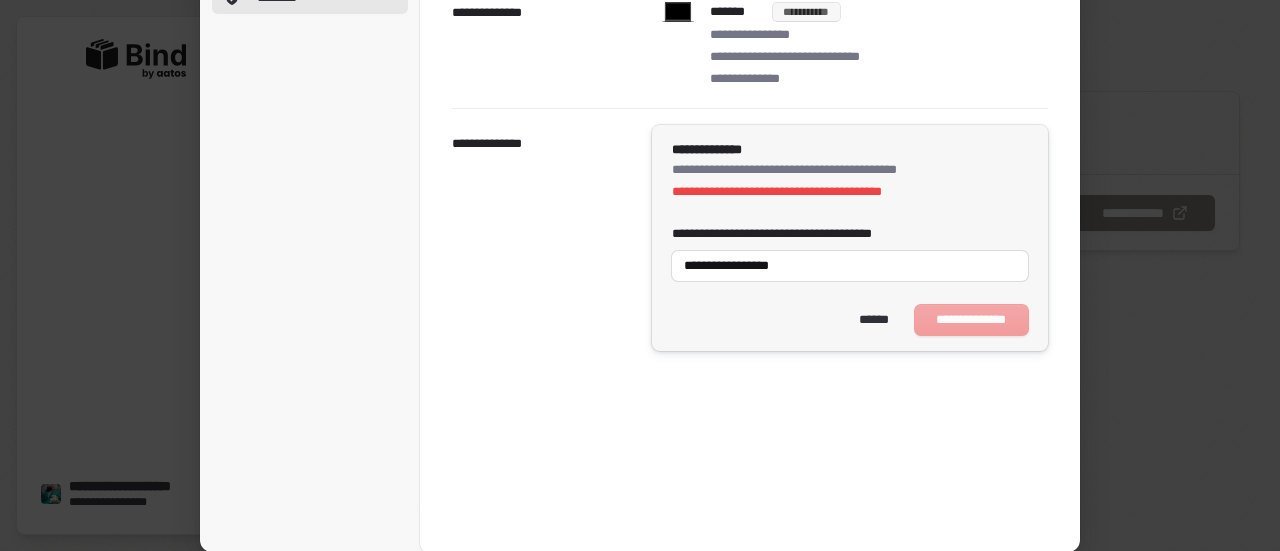type on "**********" 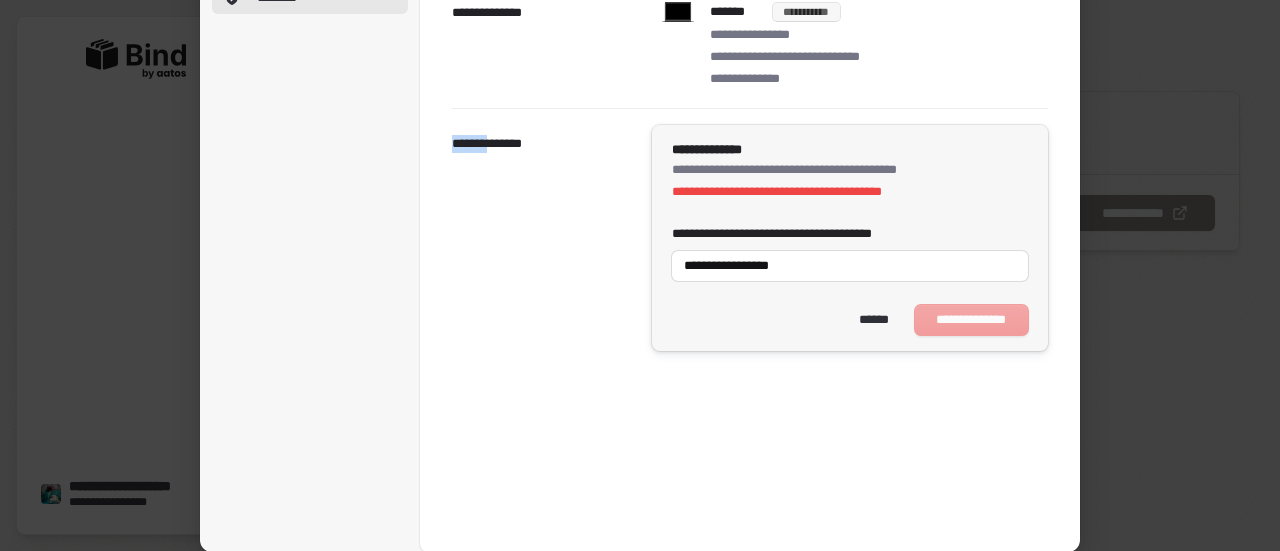 click on "**********" at bounding box center (850, 320) 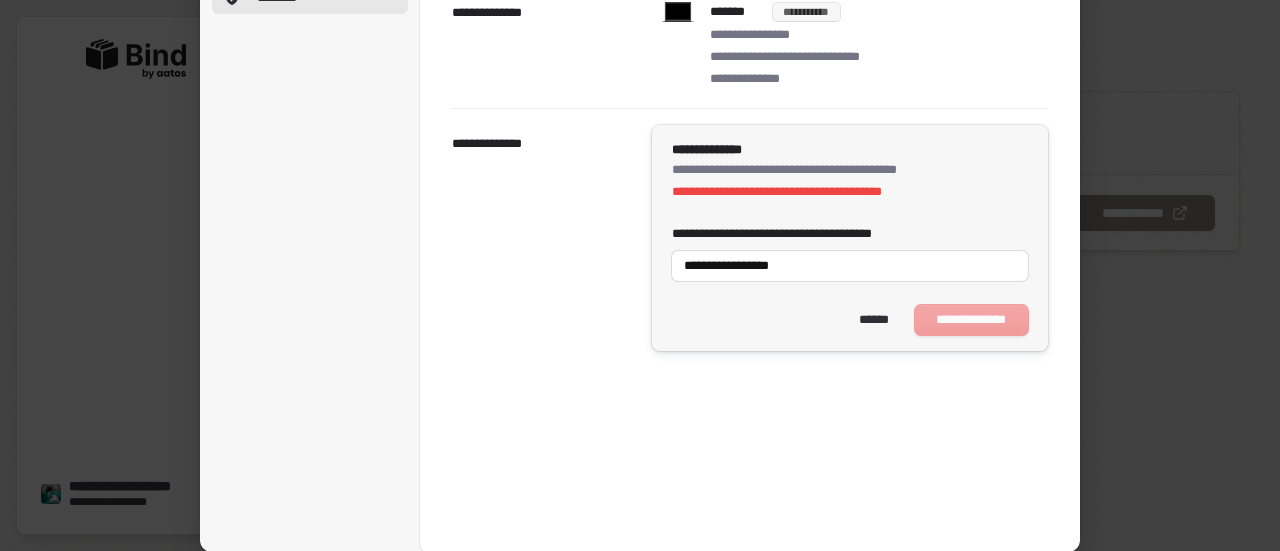 drag, startPoint x: 722, startPoint y: 357, endPoint x: 564, endPoint y: 286, distance: 173.21951 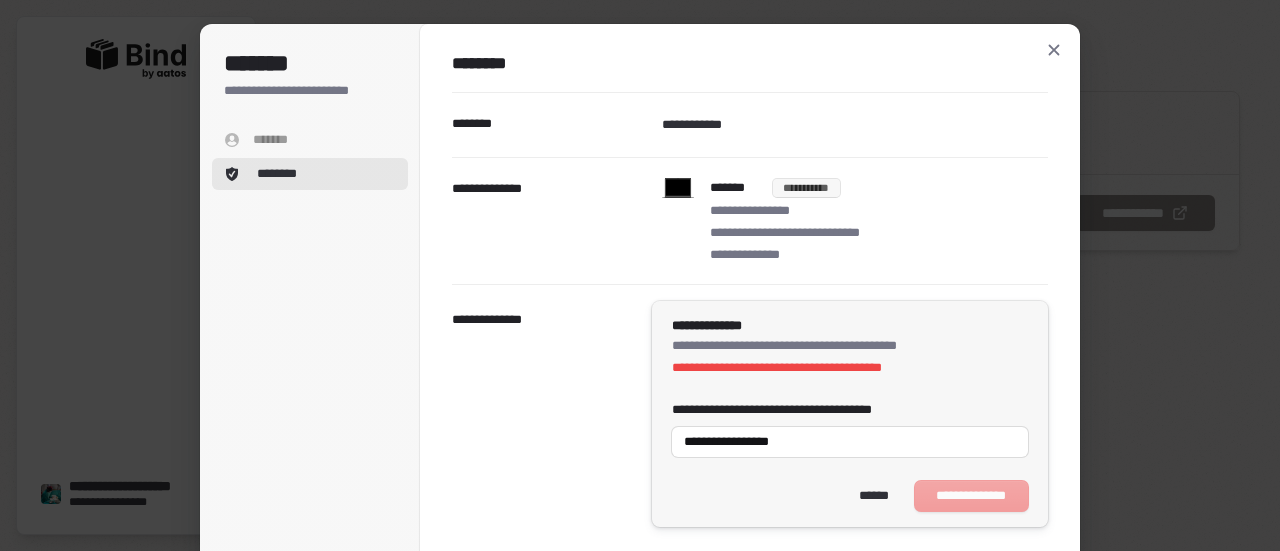 click on "**********" at bounding box center (750, 413) 